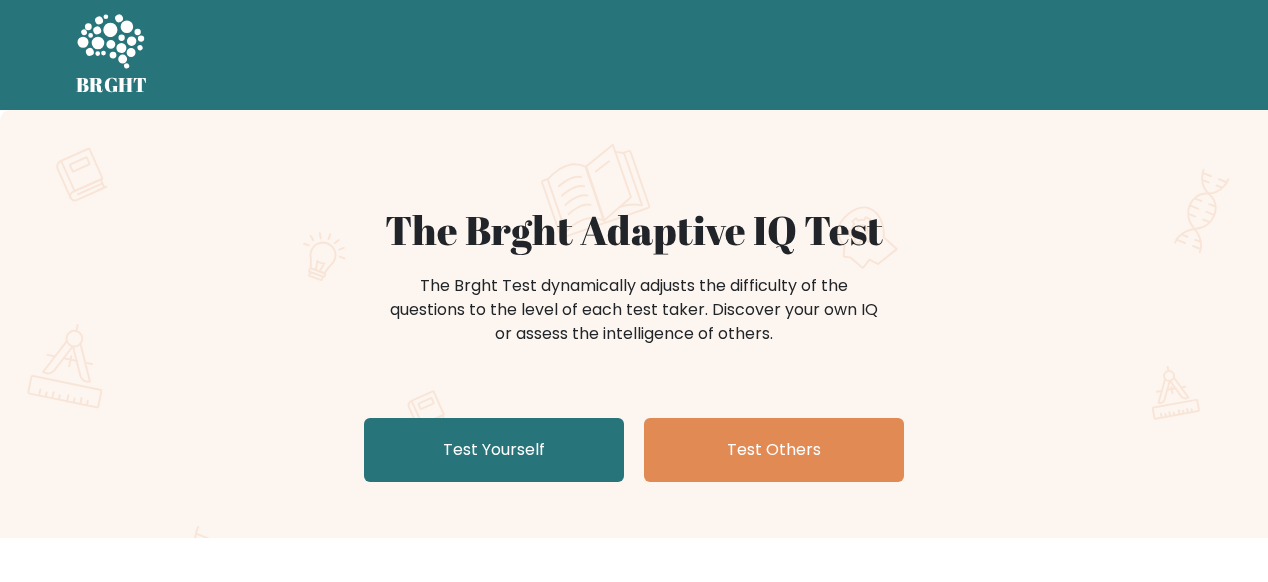 scroll, scrollTop: 0, scrollLeft: 0, axis: both 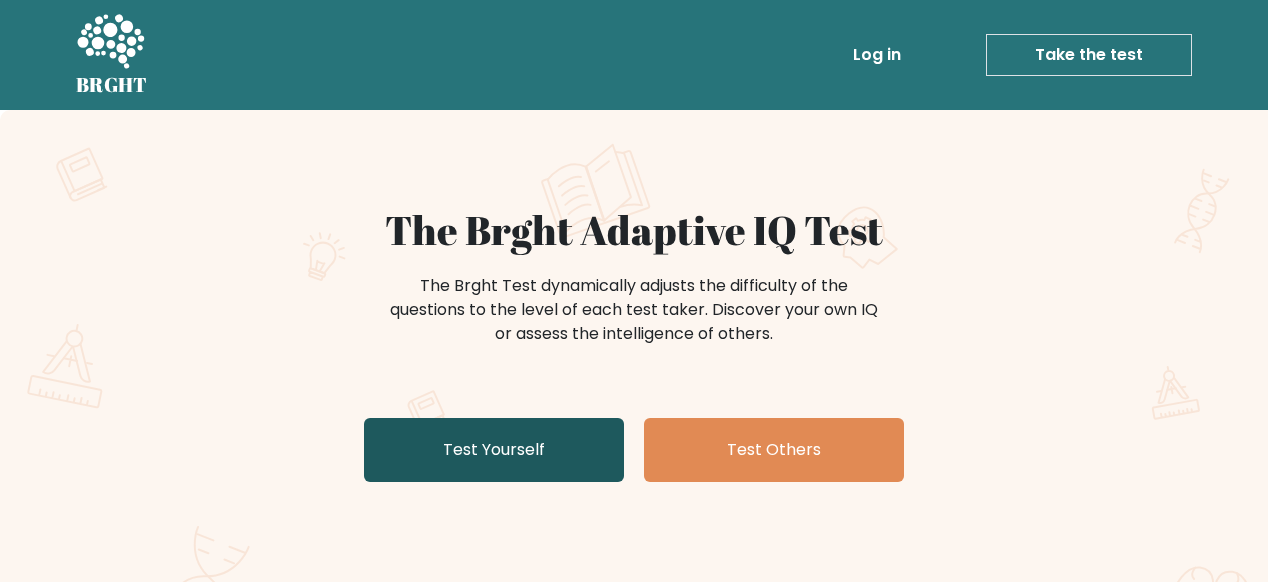 click on "Test Yourself" at bounding box center [494, 450] 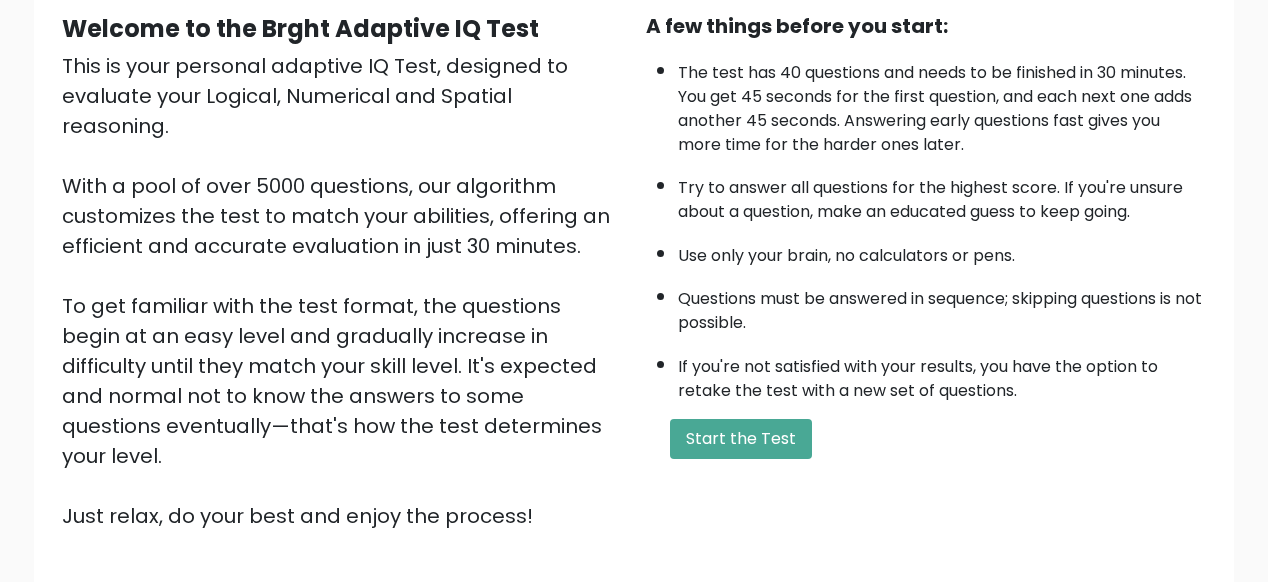scroll, scrollTop: 280, scrollLeft: 0, axis: vertical 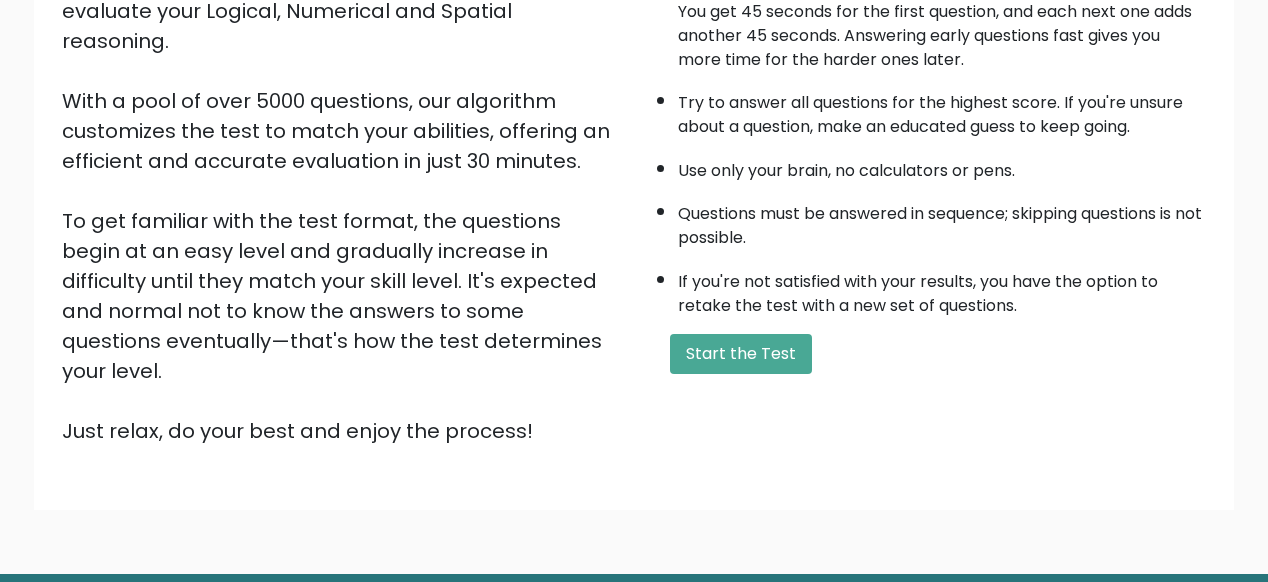 click on "A few things before you start:
The test has 40 questions and needs to be finished in 30 minutes. You get 45 seconds for the first question, and each next one adds another 45 seconds. Answering early questions fast gives you more time for the harder ones later.
Try to answer all questions for the highest score. If you're unsure about a question, make an educated guess to keep going.
Use only your brain, no calculators or pens.
Questions must be answered in sequence; skipping questions is not possible.
If you're not satisfied with your results, you have the option to retake the test with a new set of questions.
Start the Test" at bounding box center [926, 186] 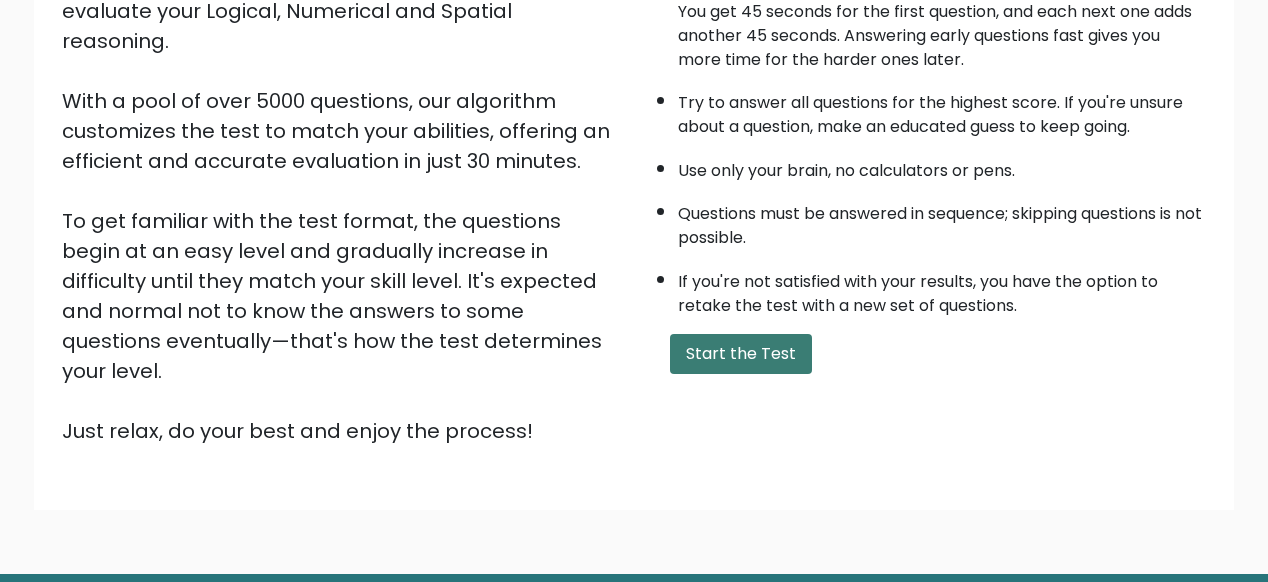 click on "Start the Test" at bounding box center (741, 354) 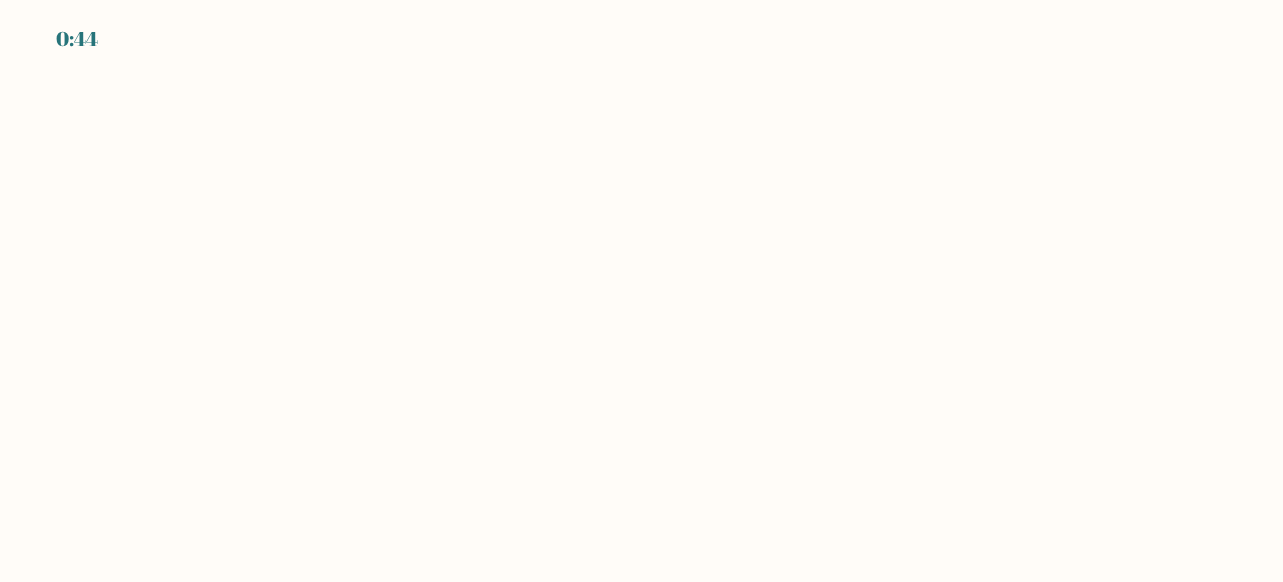 scroll, scrollTop: 0, scrollLeft: 0, axis: both 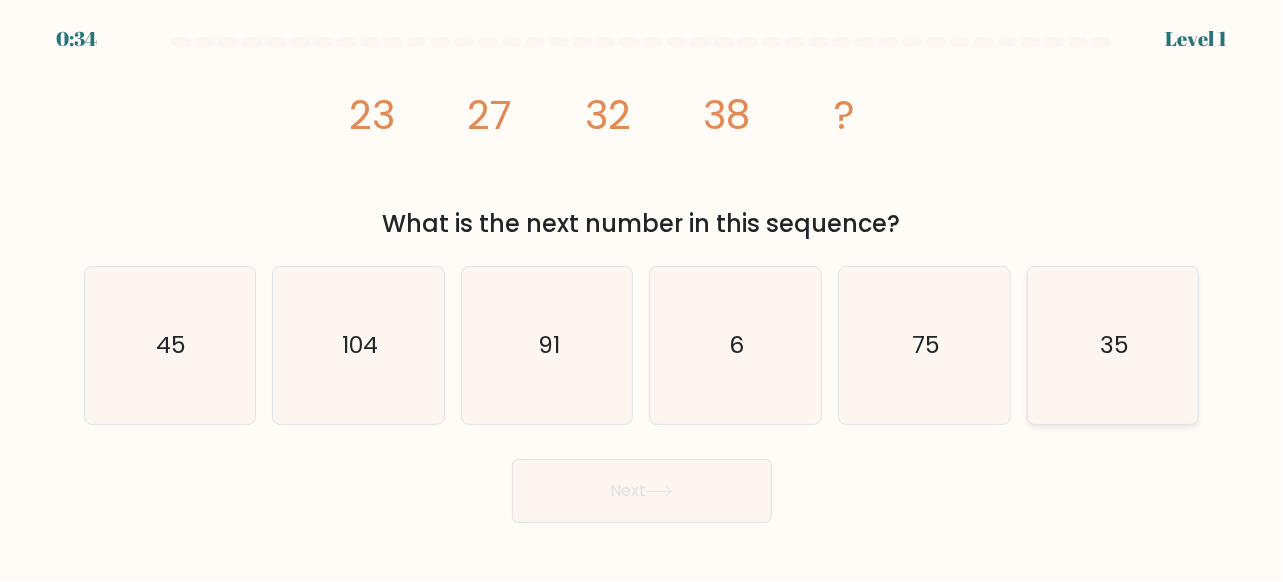 click on "35" 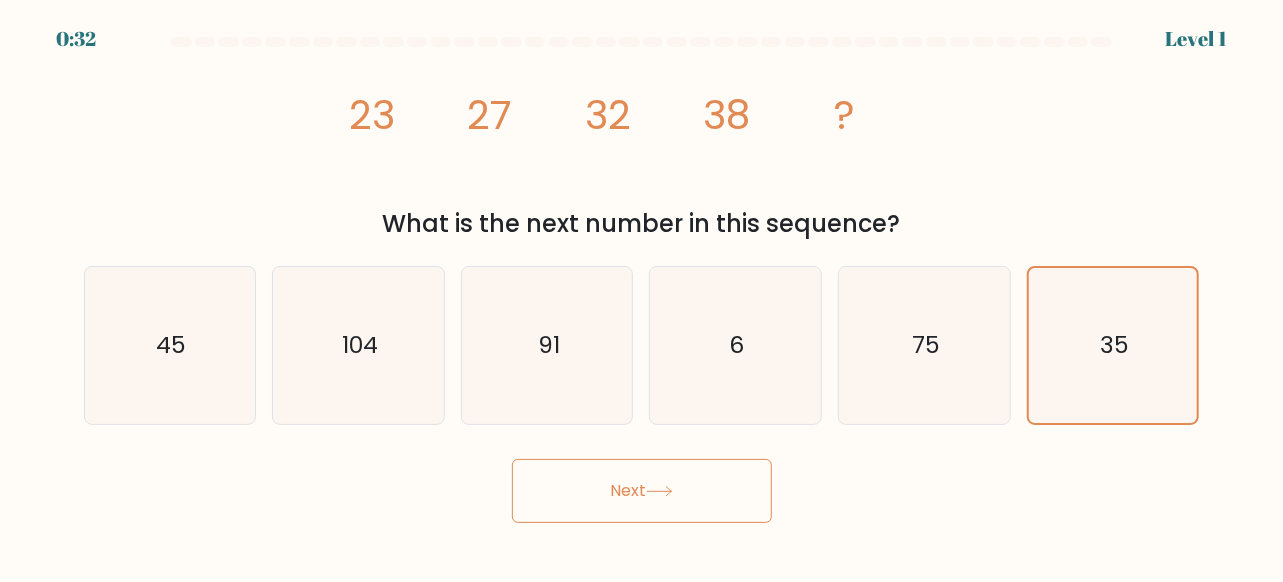 click on "Next" at bounding box center [642, 491] 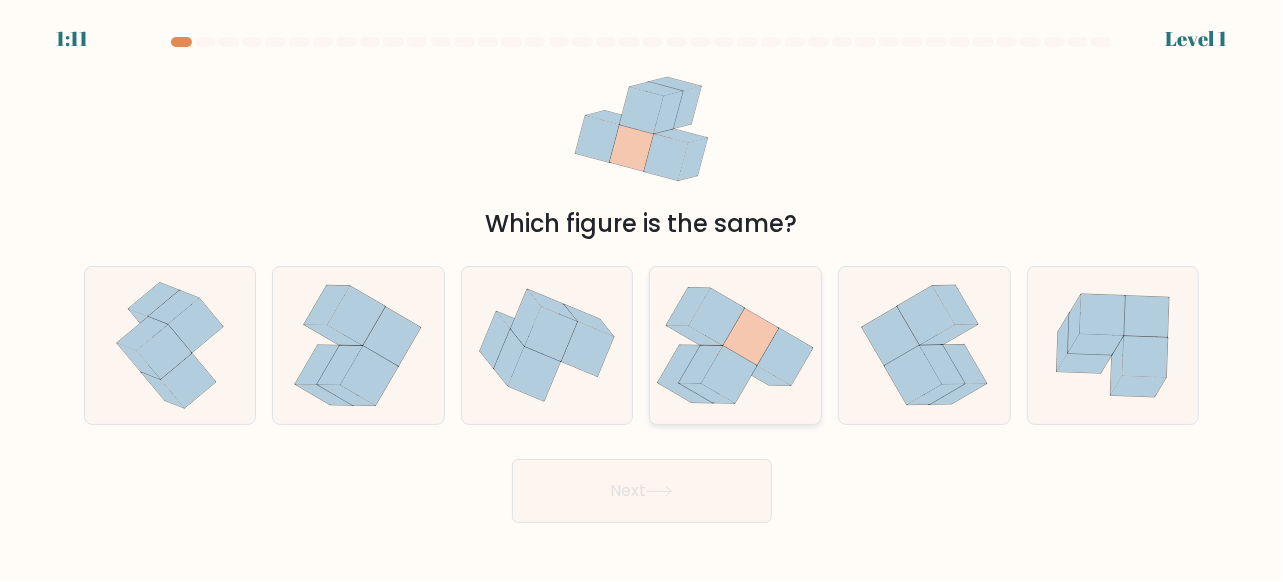 click 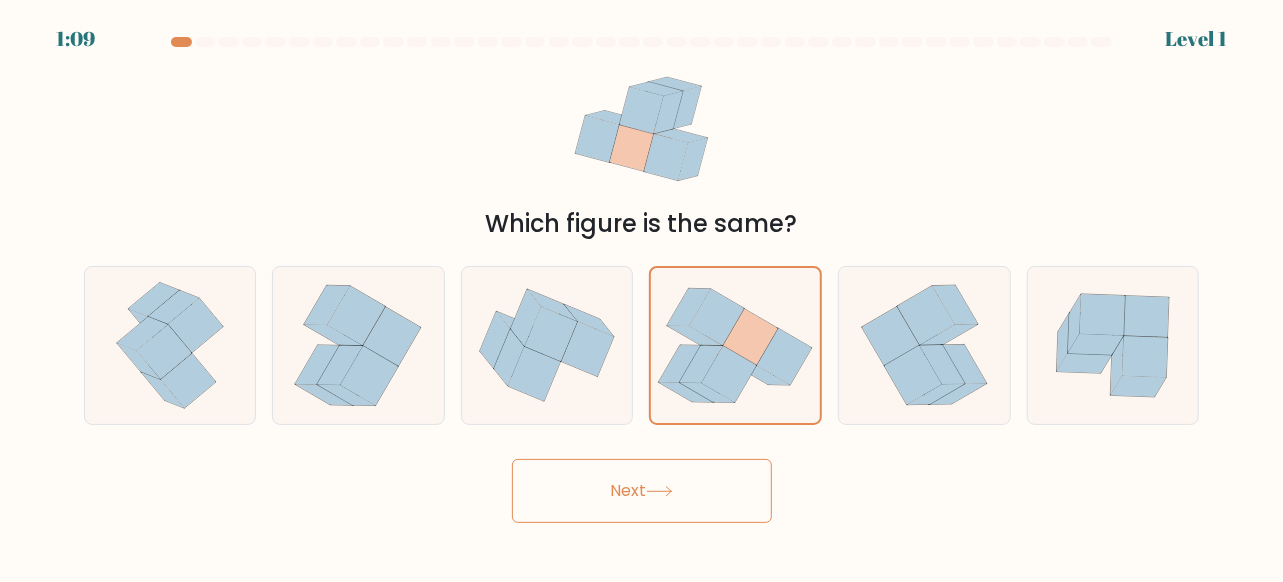 click on "Next" at bounding box center (642, 491) 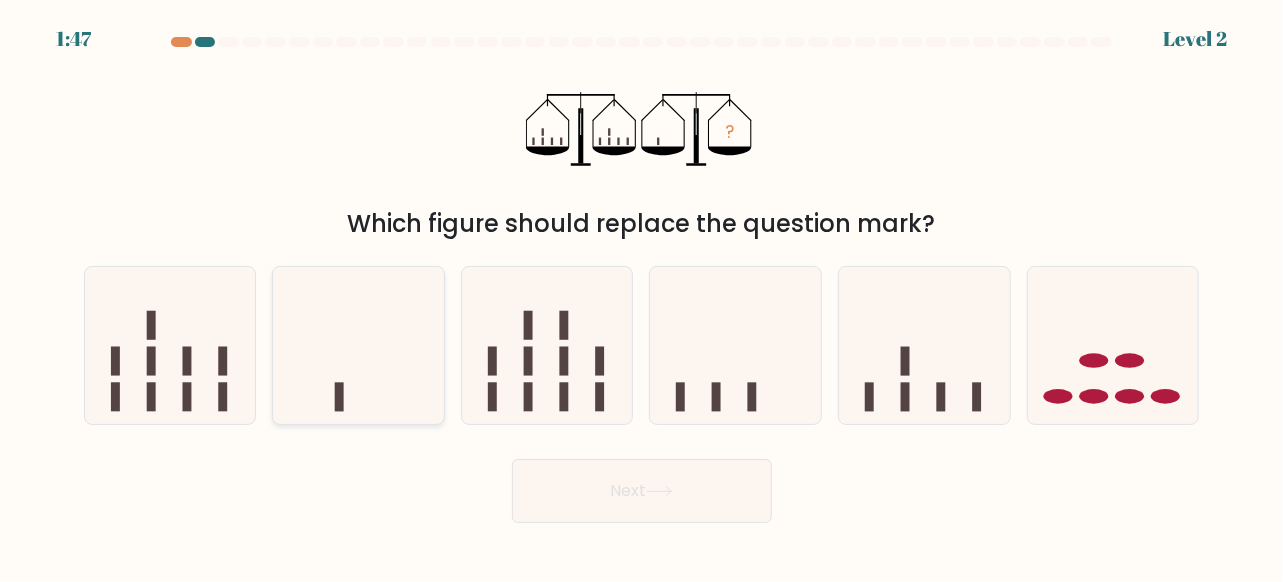 click 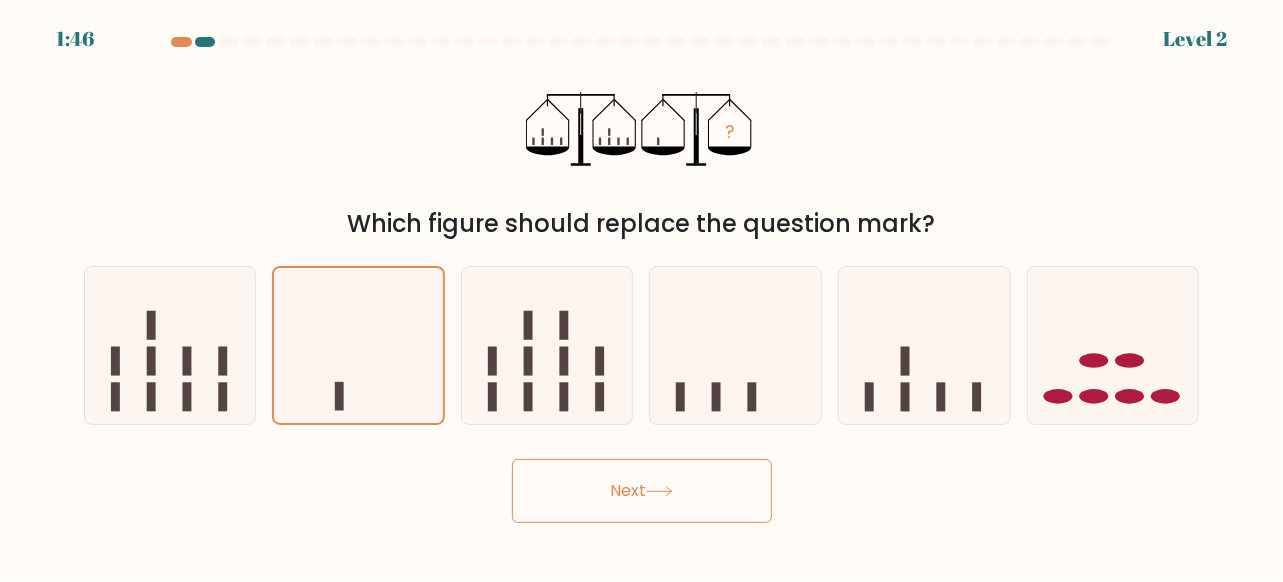 click on "Next" at bounding box center (642, 491) 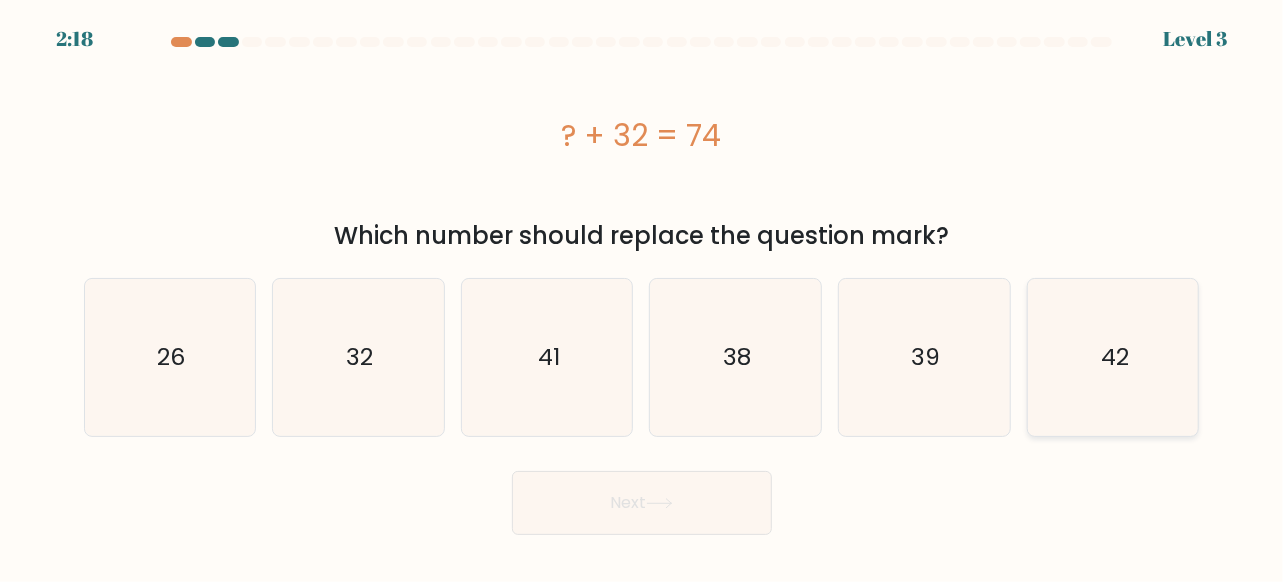 click on "42" 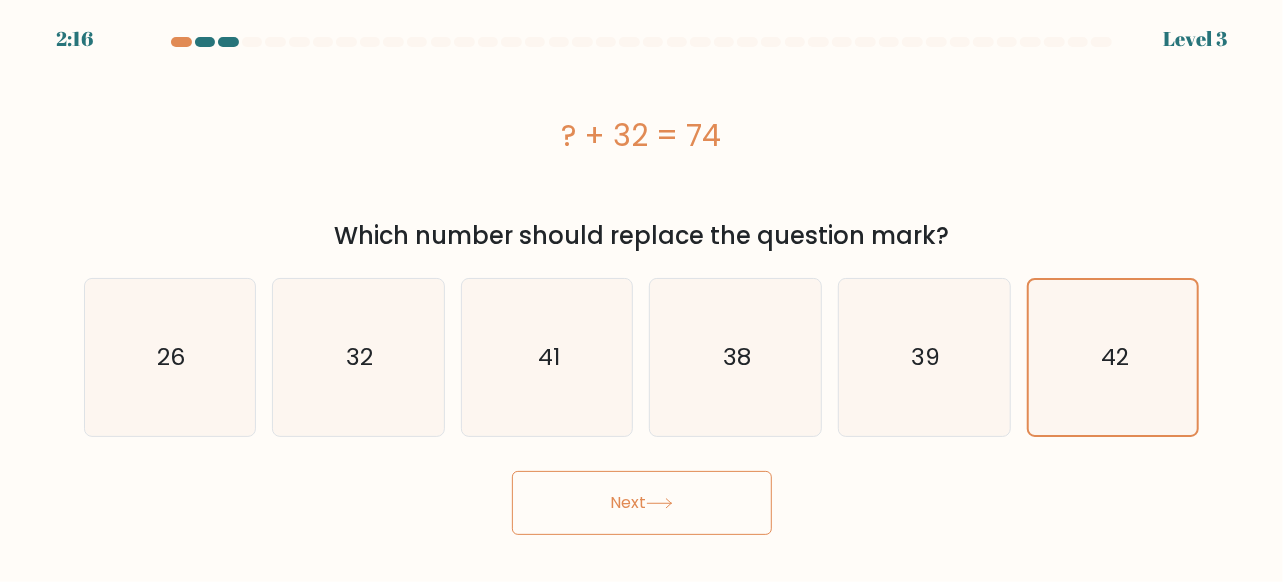 click on "Next" at bounding box center [642, 503] 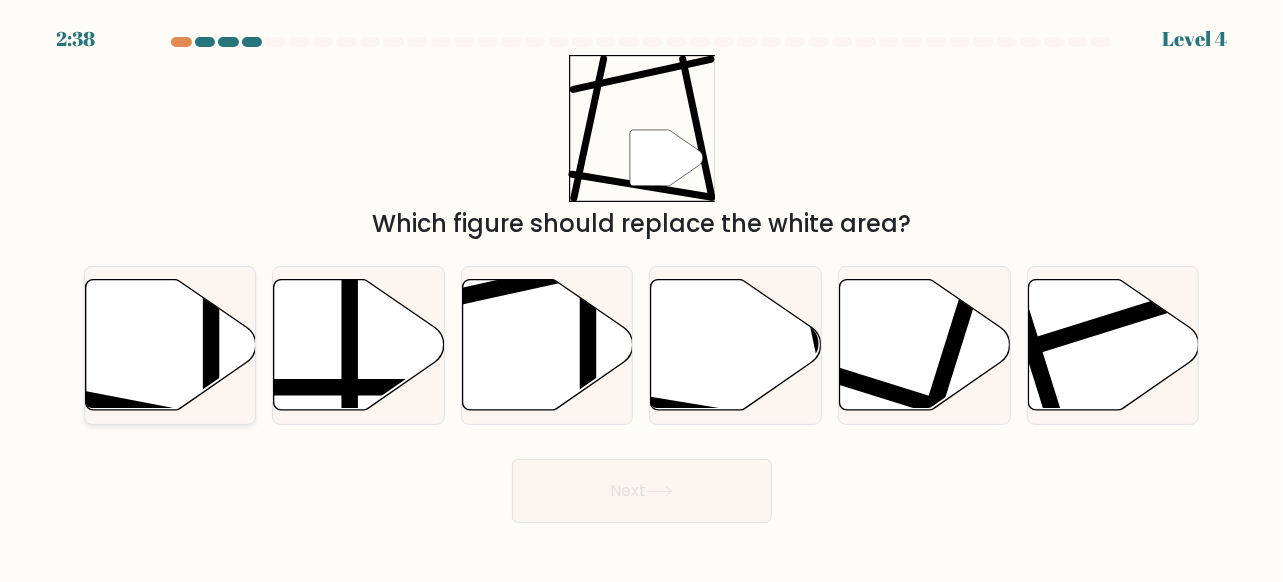 click 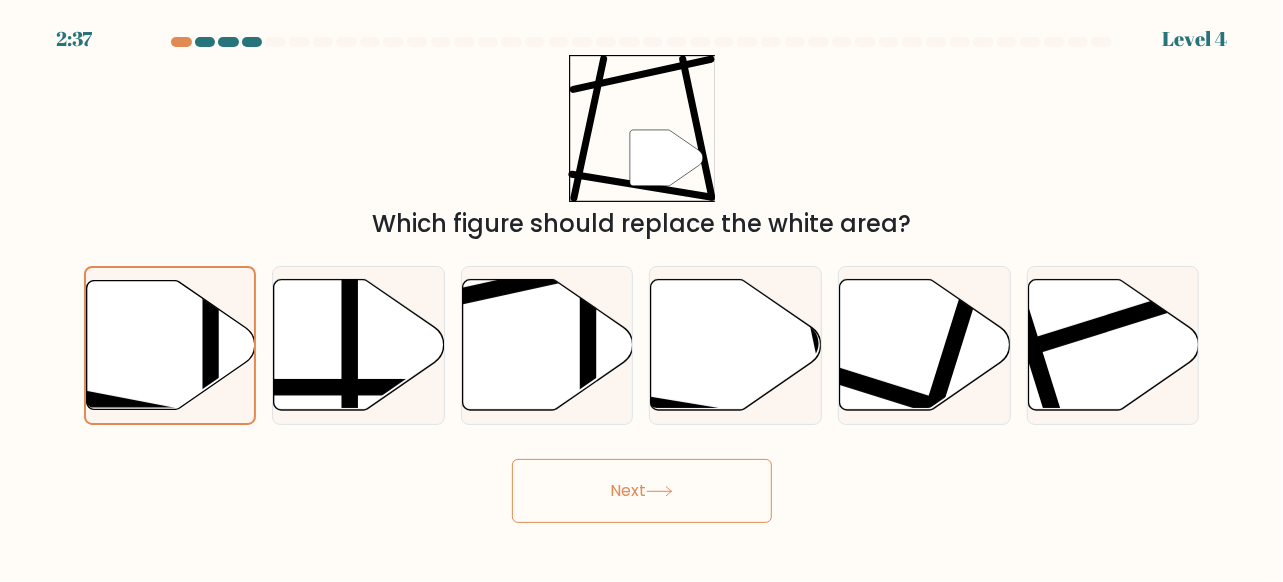 click on "Next" at bounding box center [642, 491] 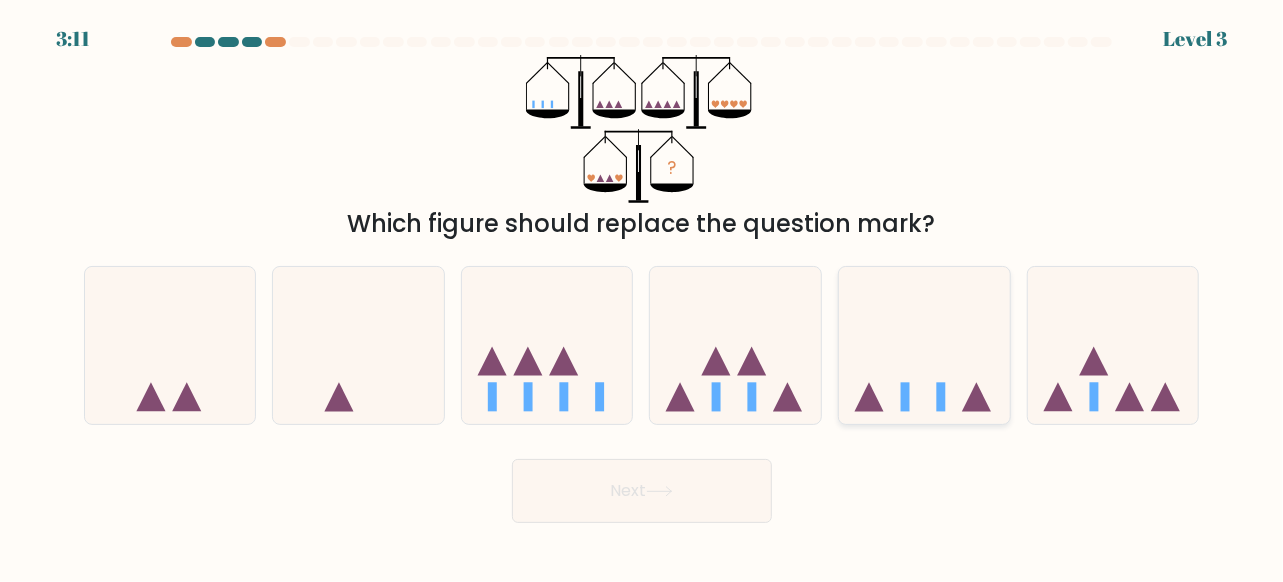 click 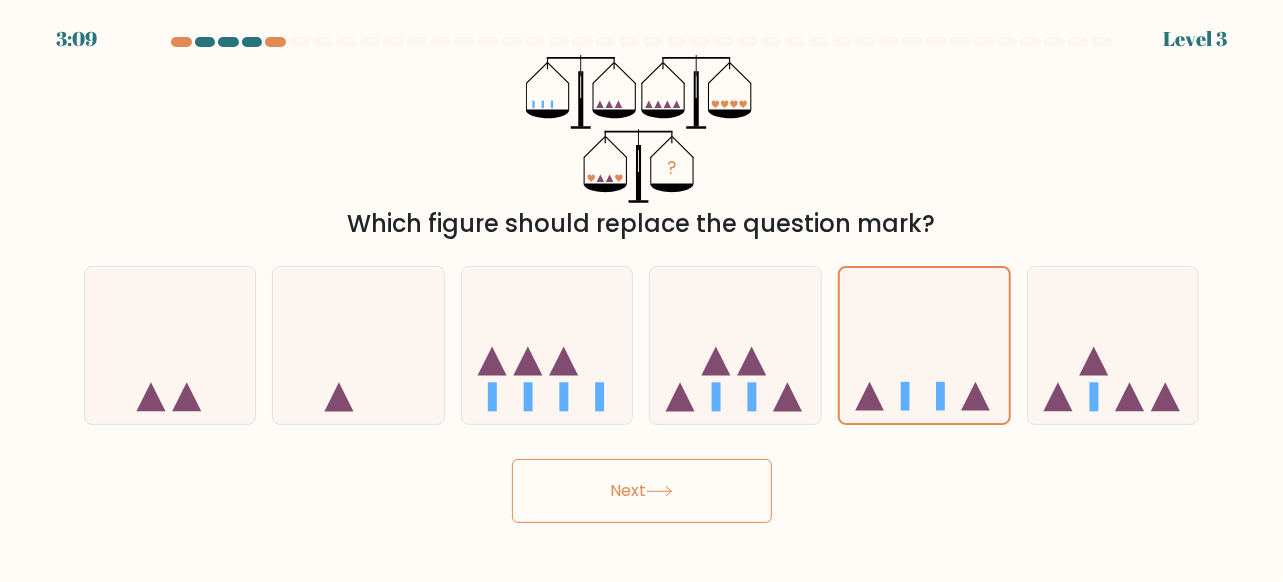 click on "Next" at bounding box center [642, 491] 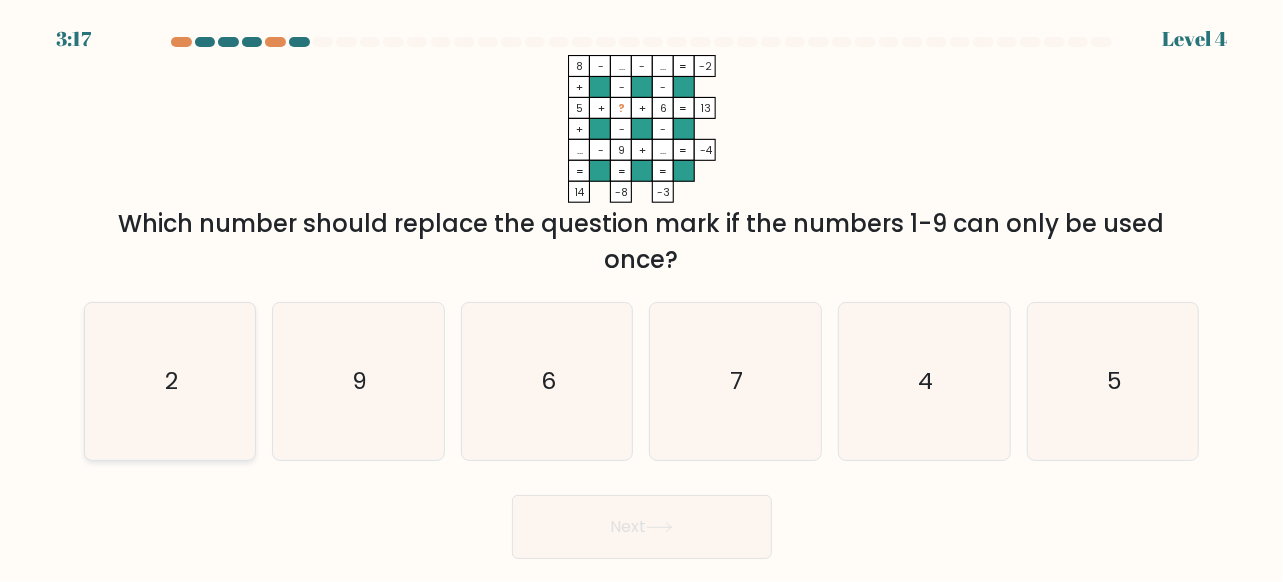 click on "2" 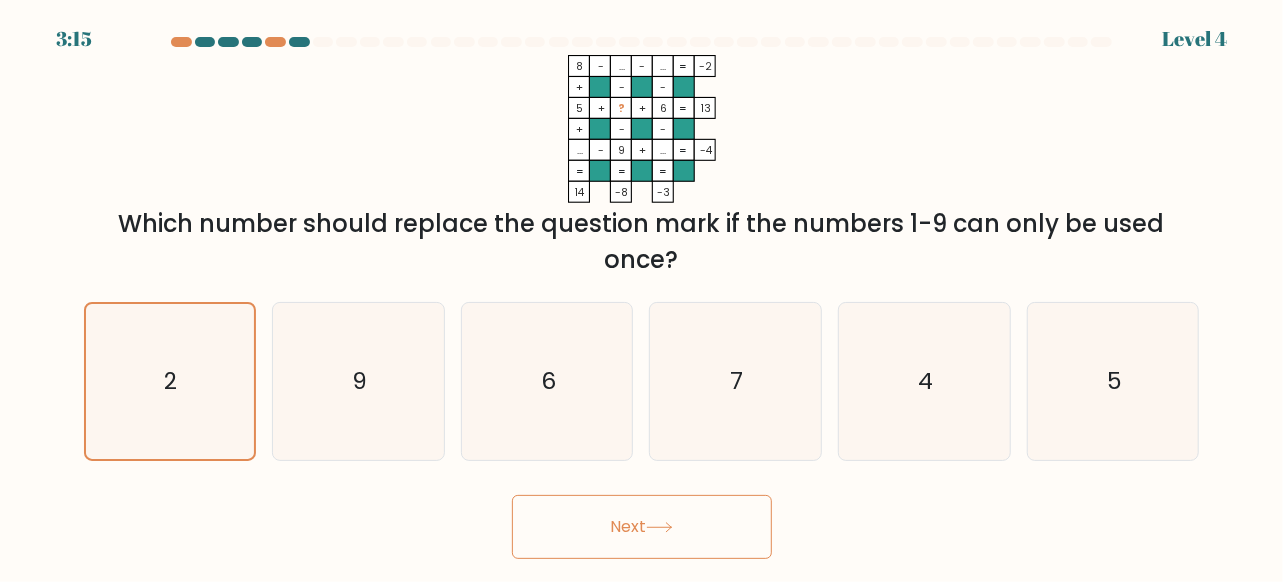 click on "Next" at bounding box center (642, 527) 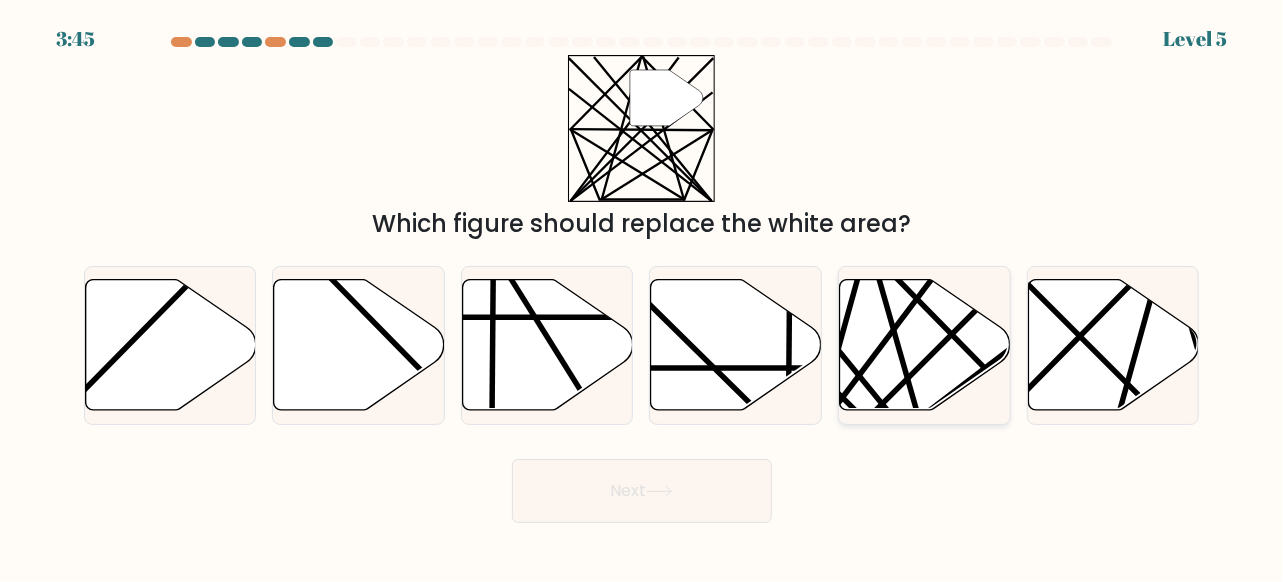 click 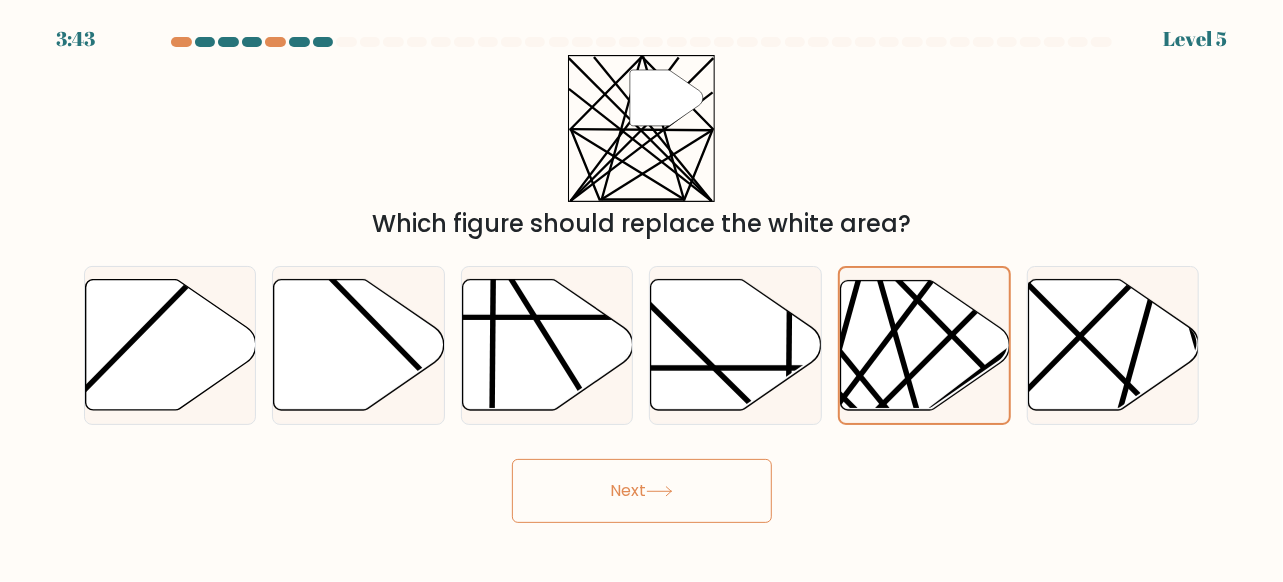 click on "Next" at bounding box center (642, 491) 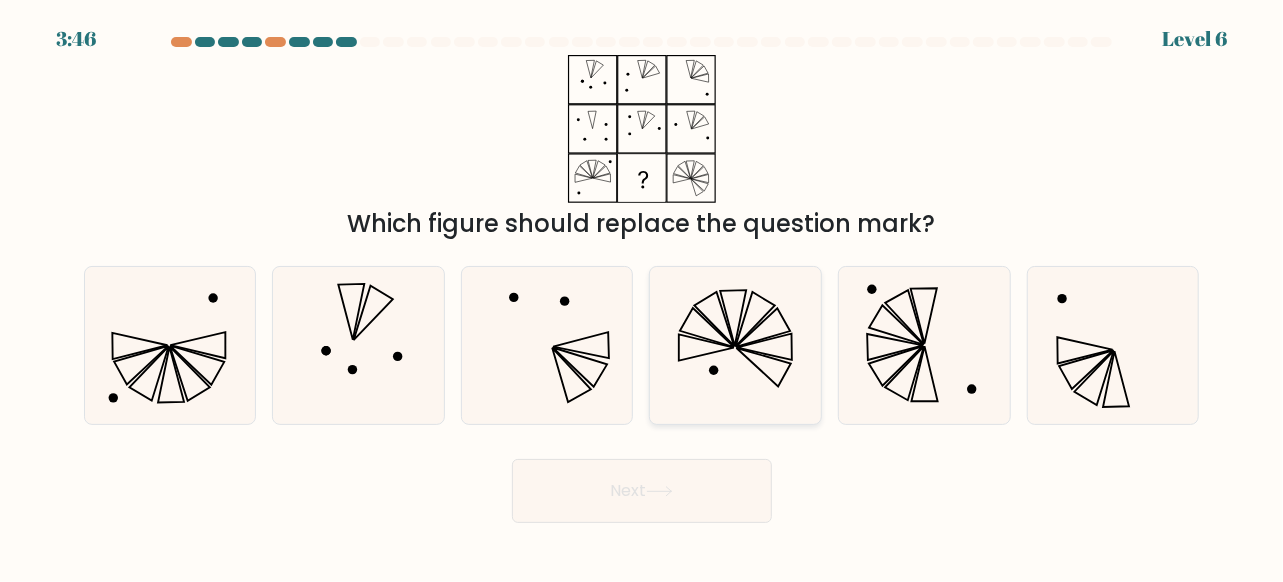 click 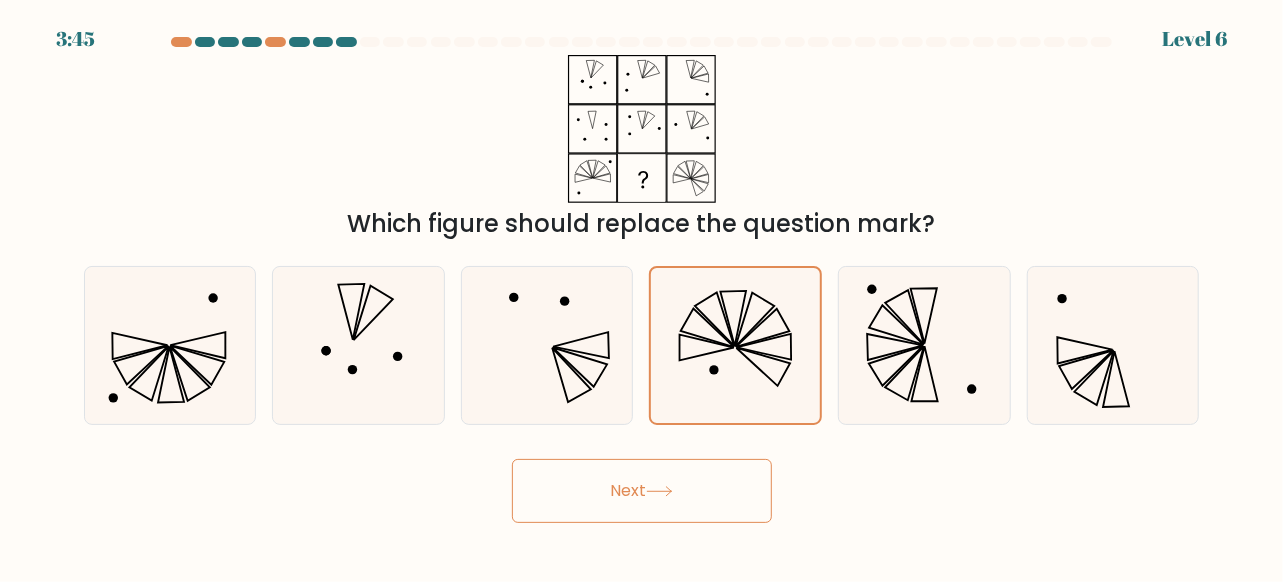 click on "Next" at bounding box center [642, 491] 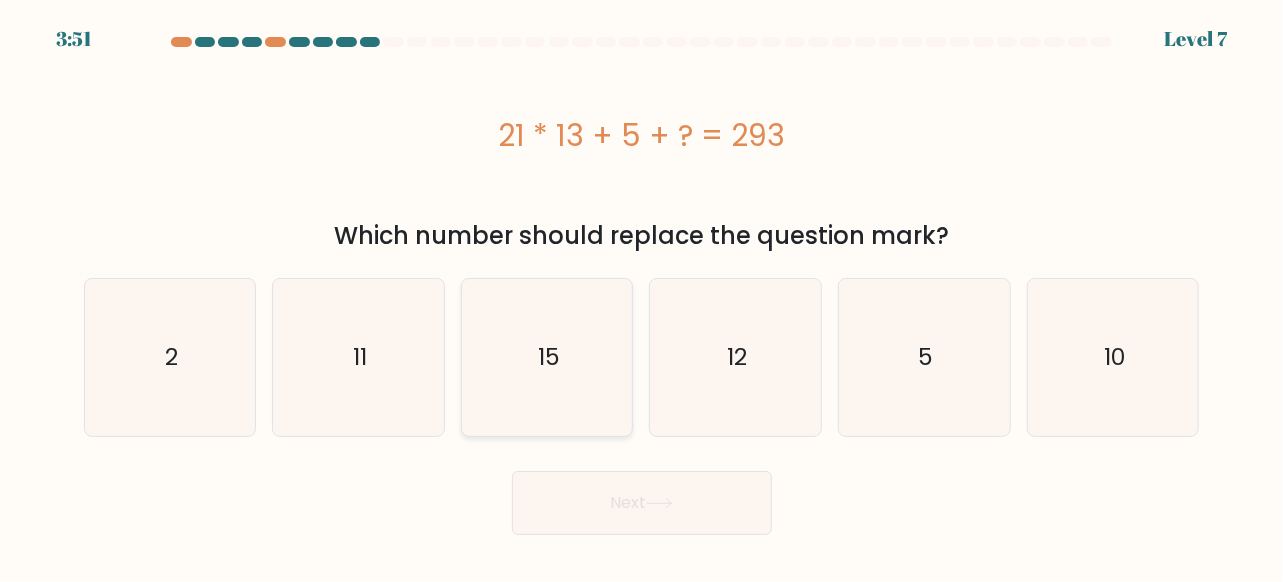 click on "15" 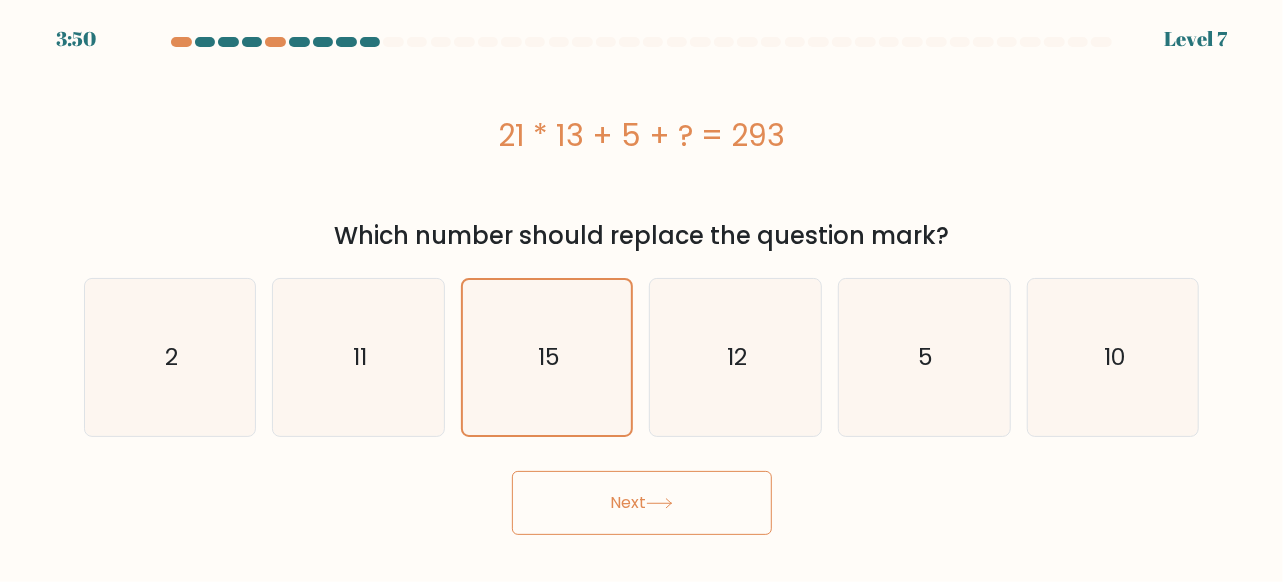 click on "Next" at bounding box center (642, 503) 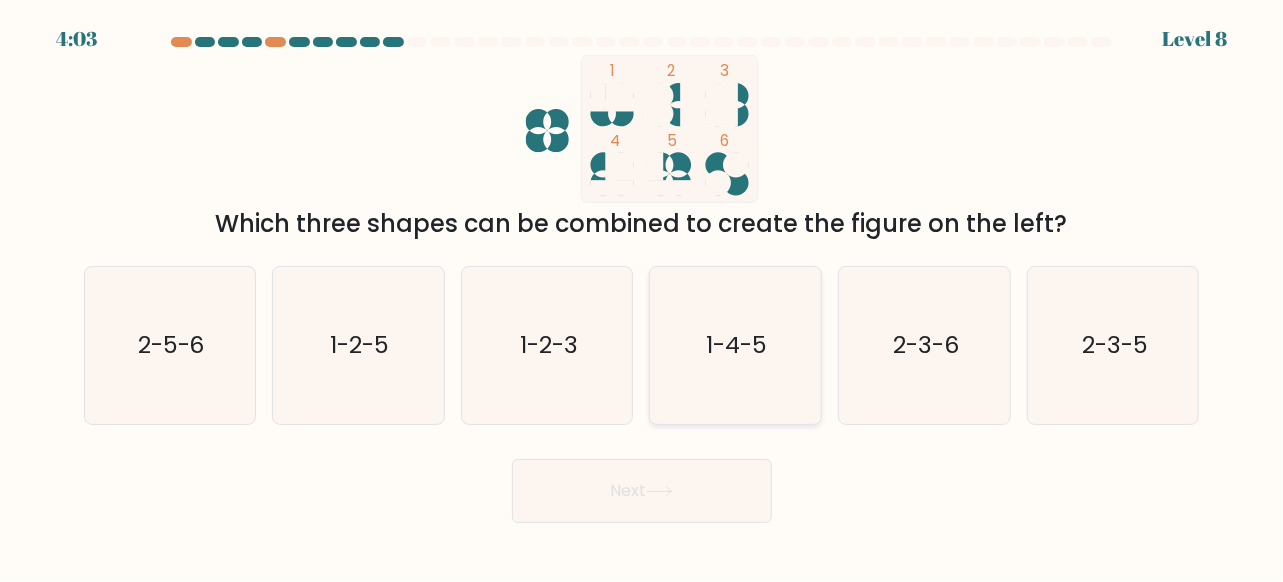 click on "1-4-5" 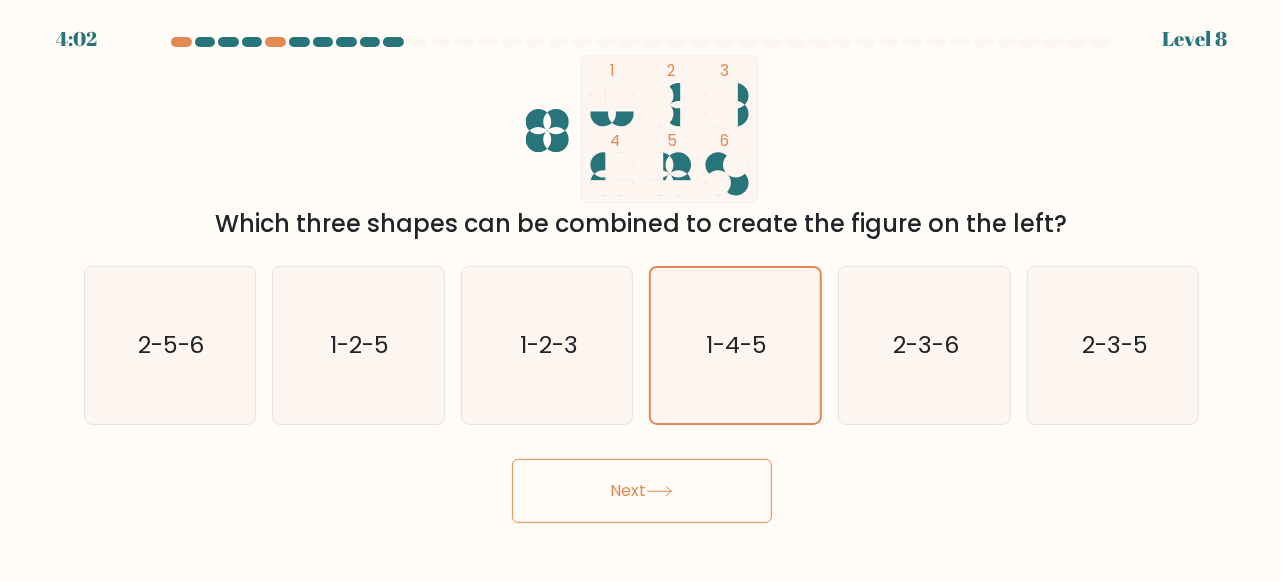 click on "Next" at bounding box center [642, 491] 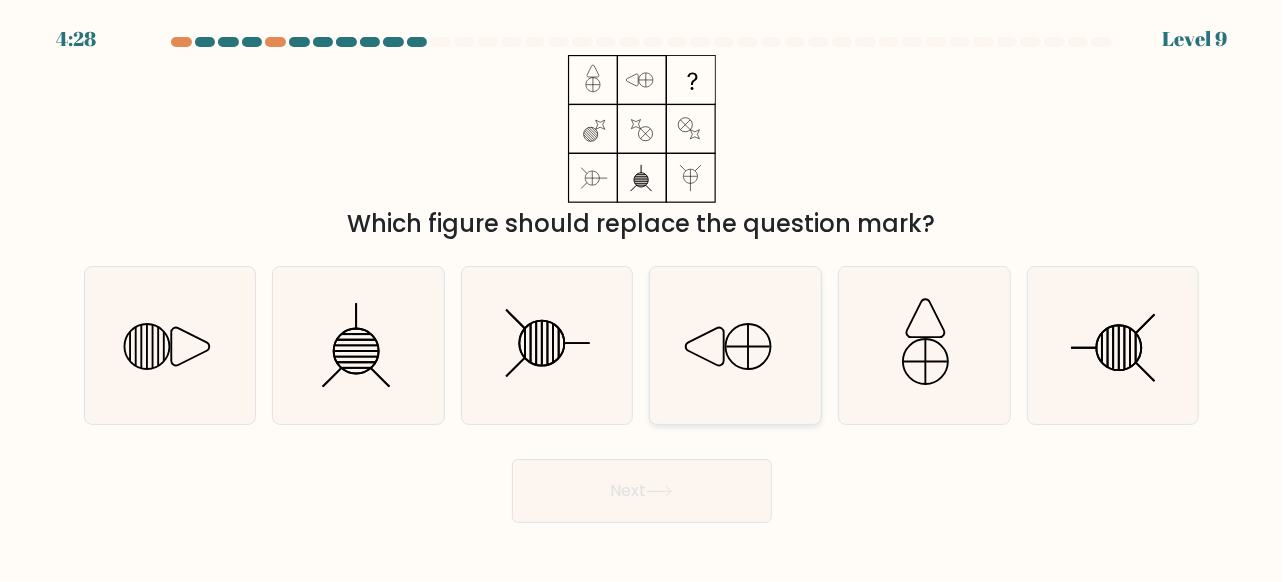 click 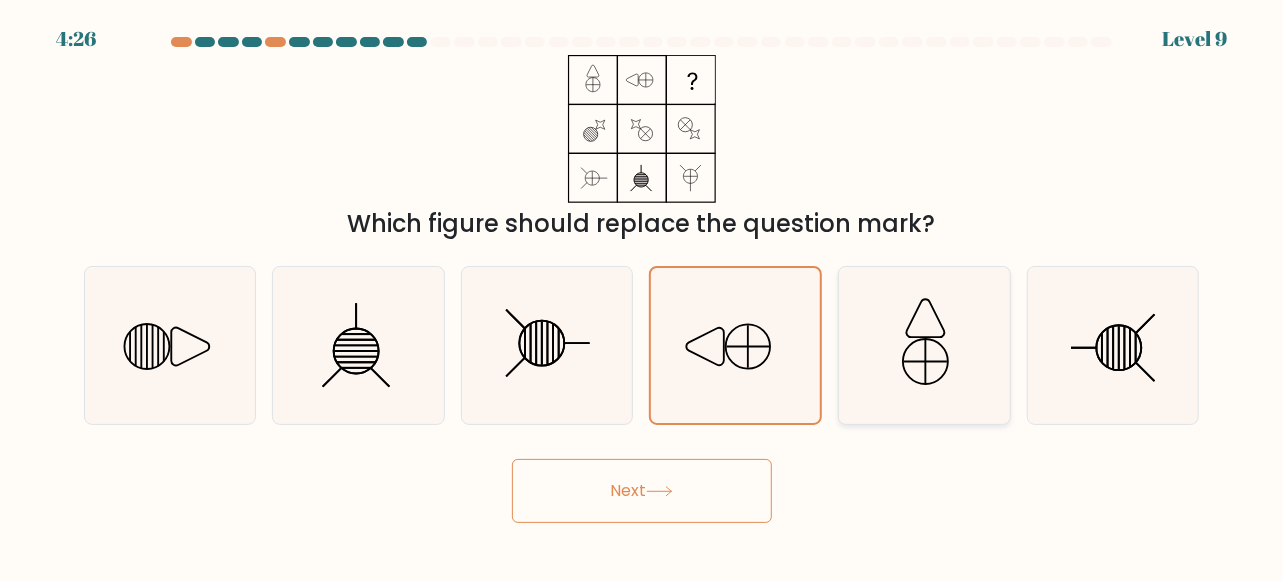 click 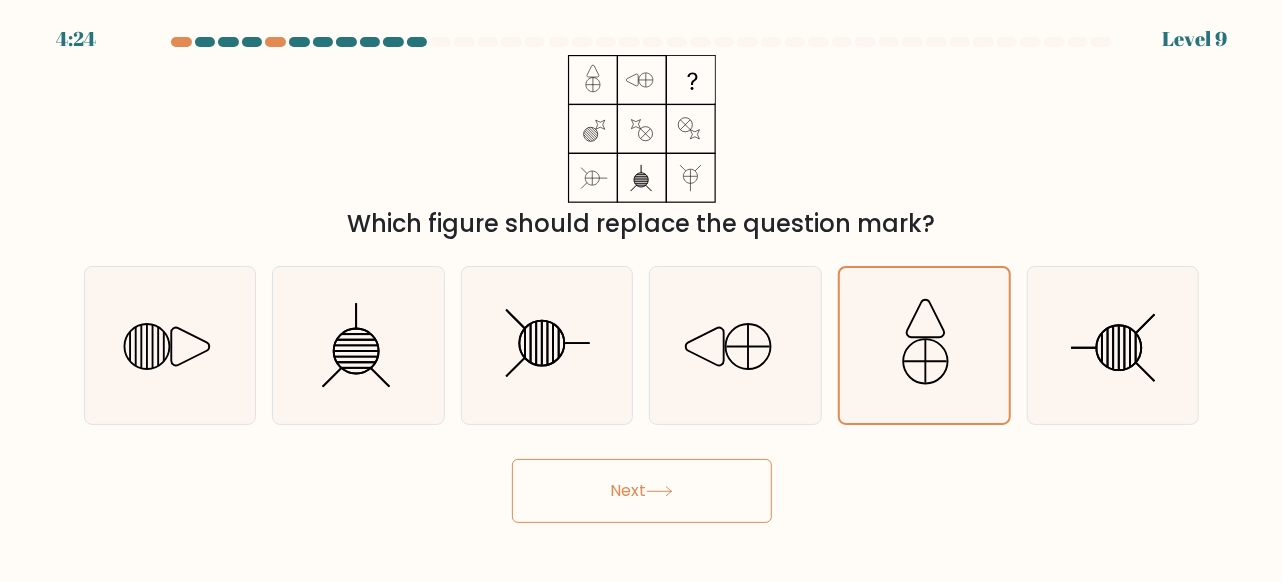 click on "Next" at bounding box center [642, 491] 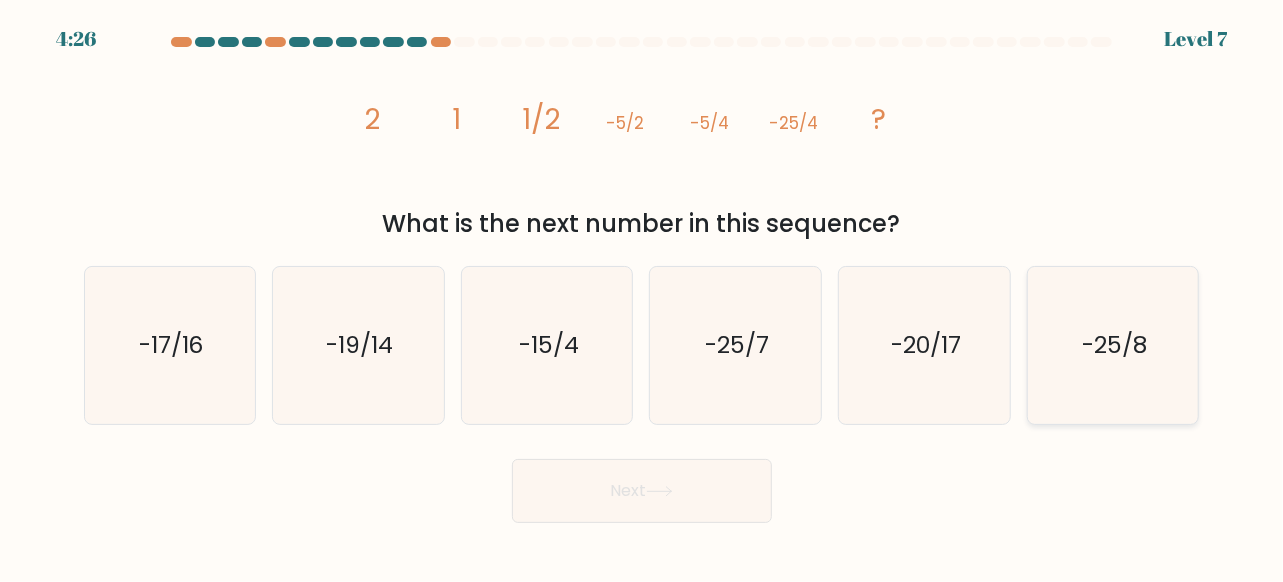 click on "-25/8" 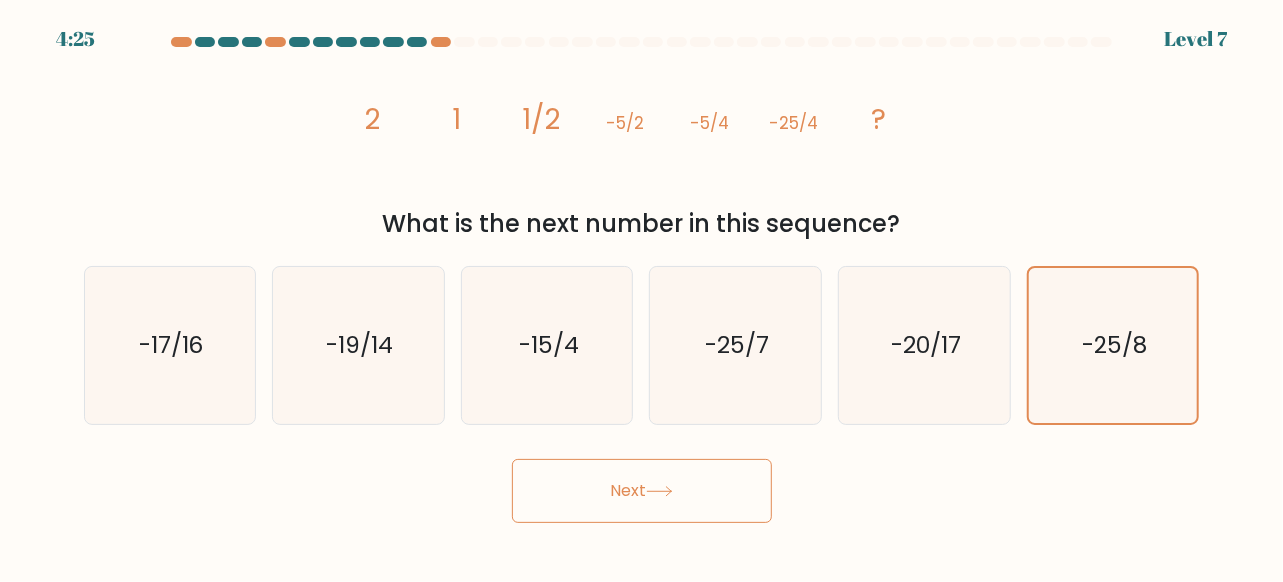 click on "Next" at bounding box center (642, 491) 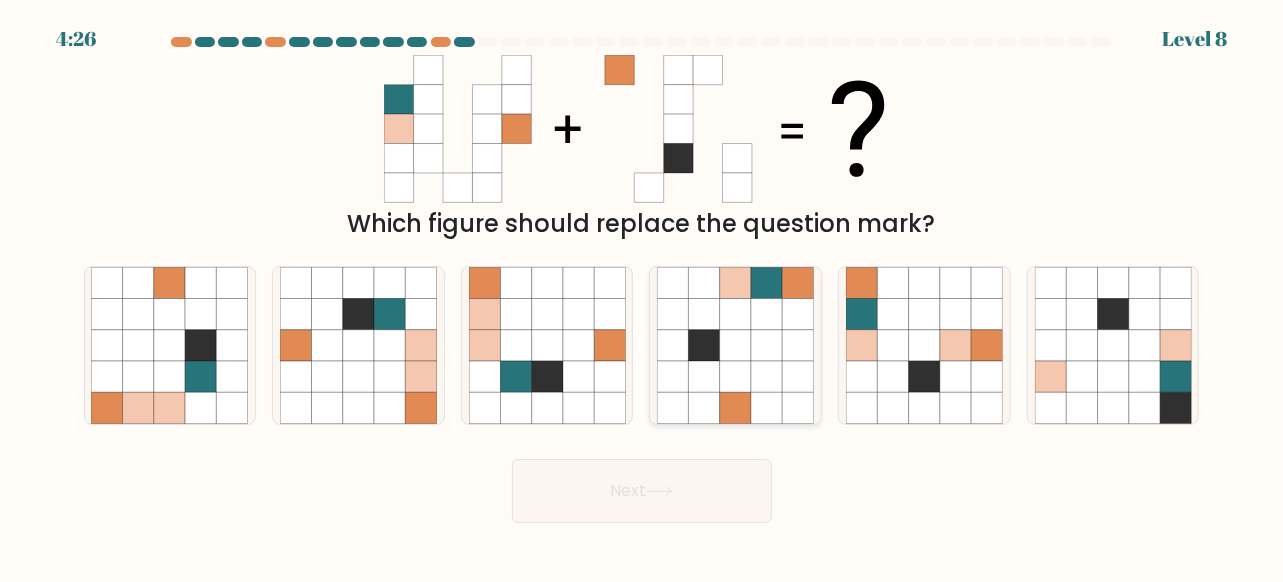 click 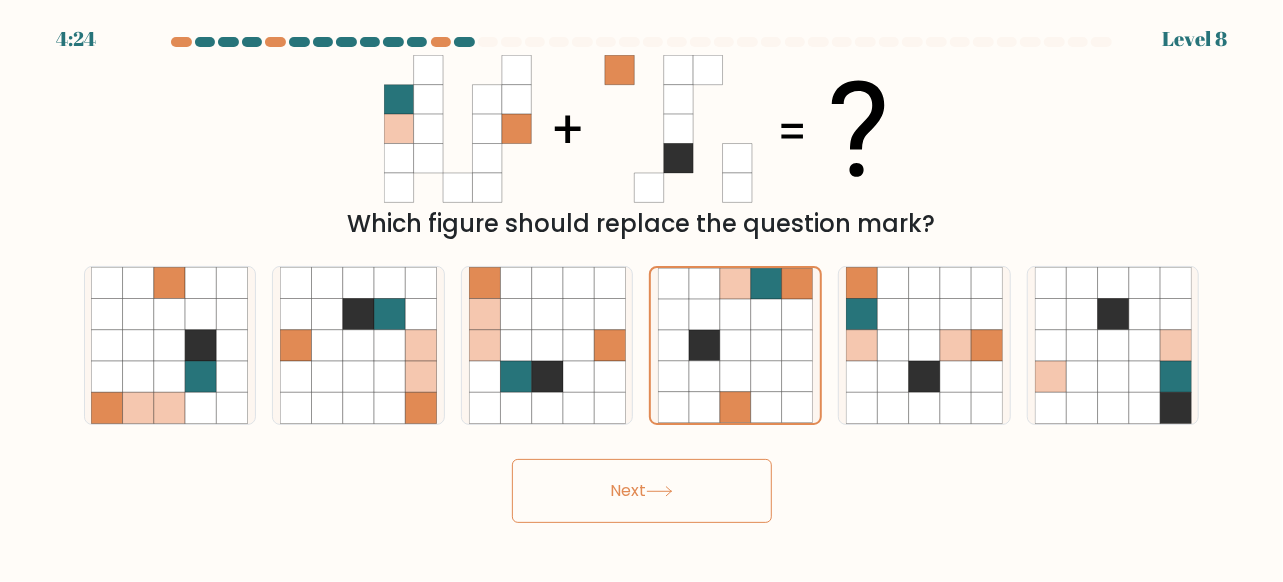 click on "Next" at bounding box center [642, 491] 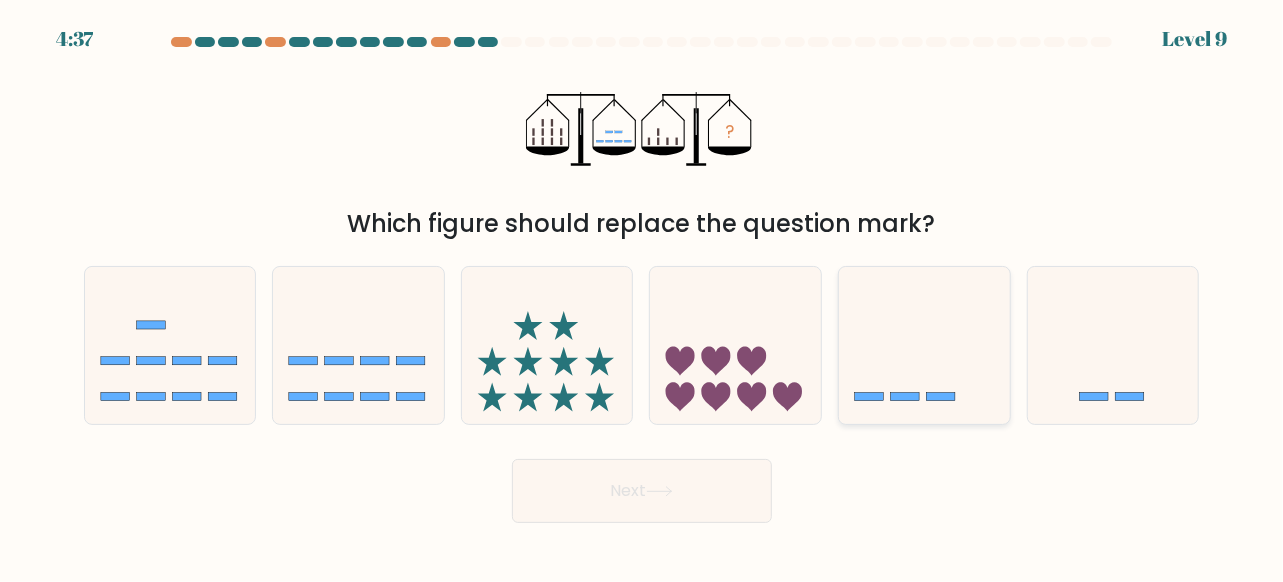 click 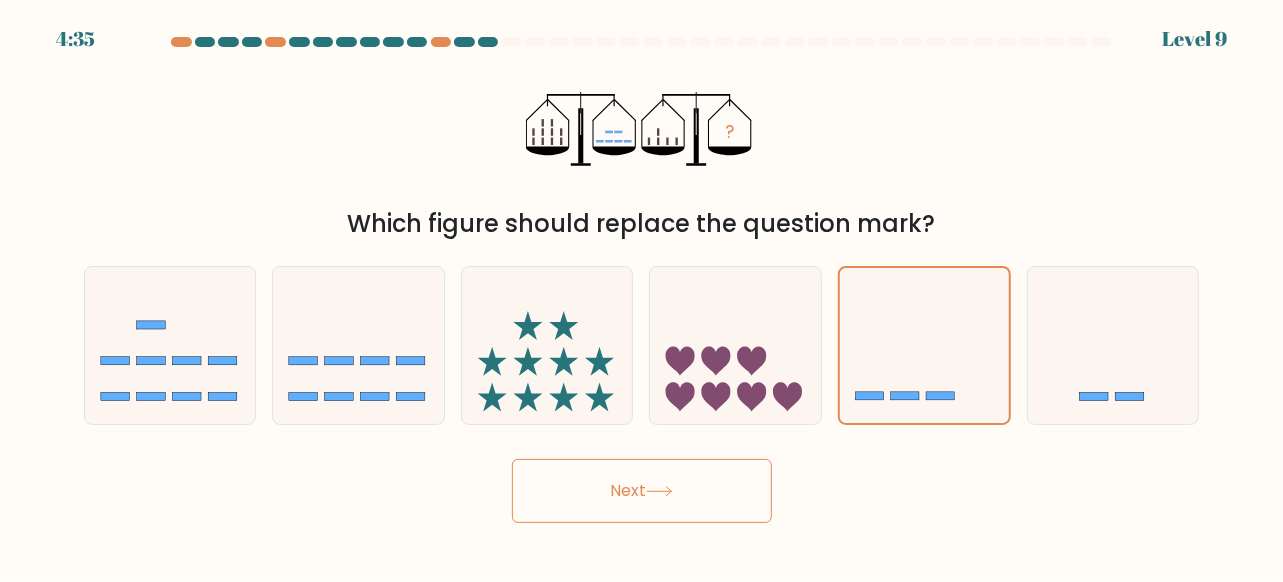click on "Next" at bounding box center [642, 491] 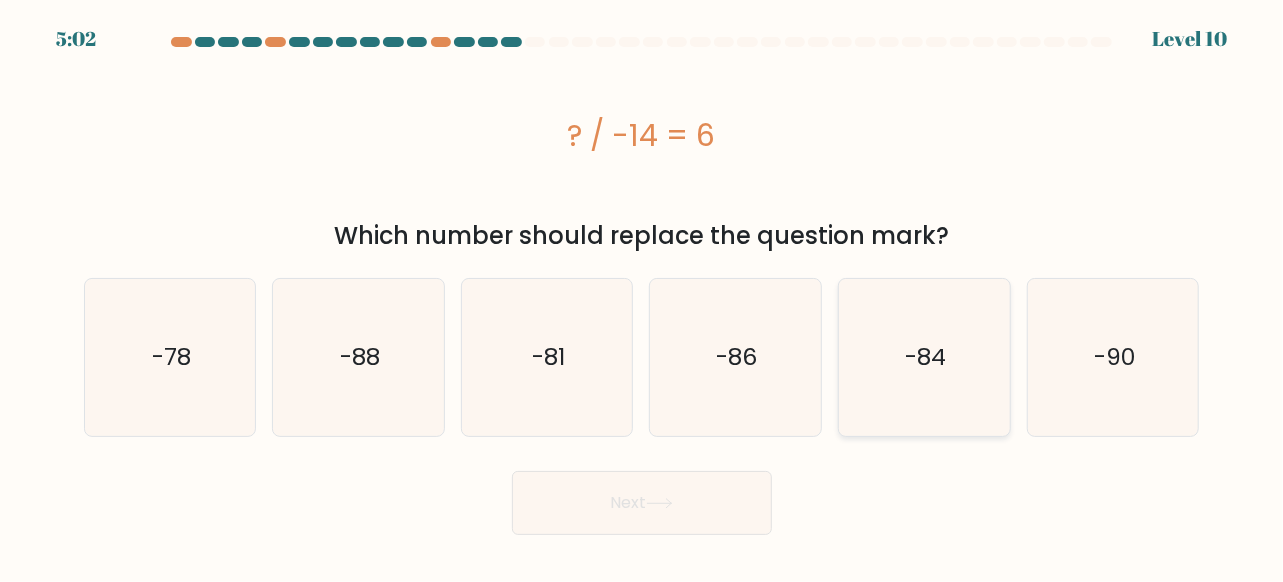 click on "-84" 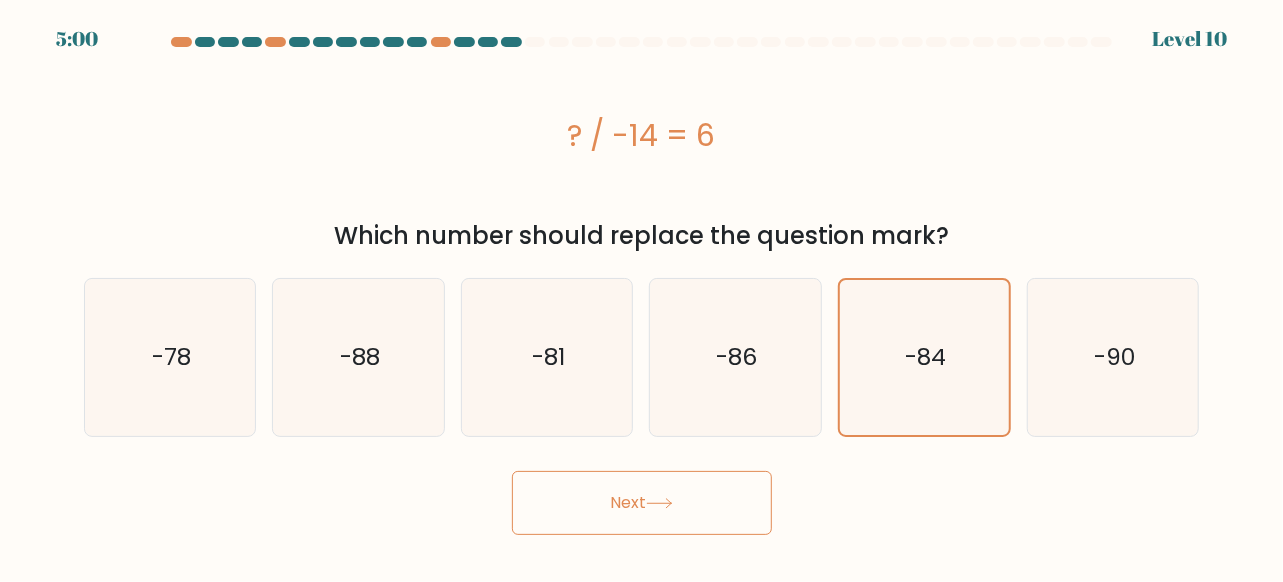 click 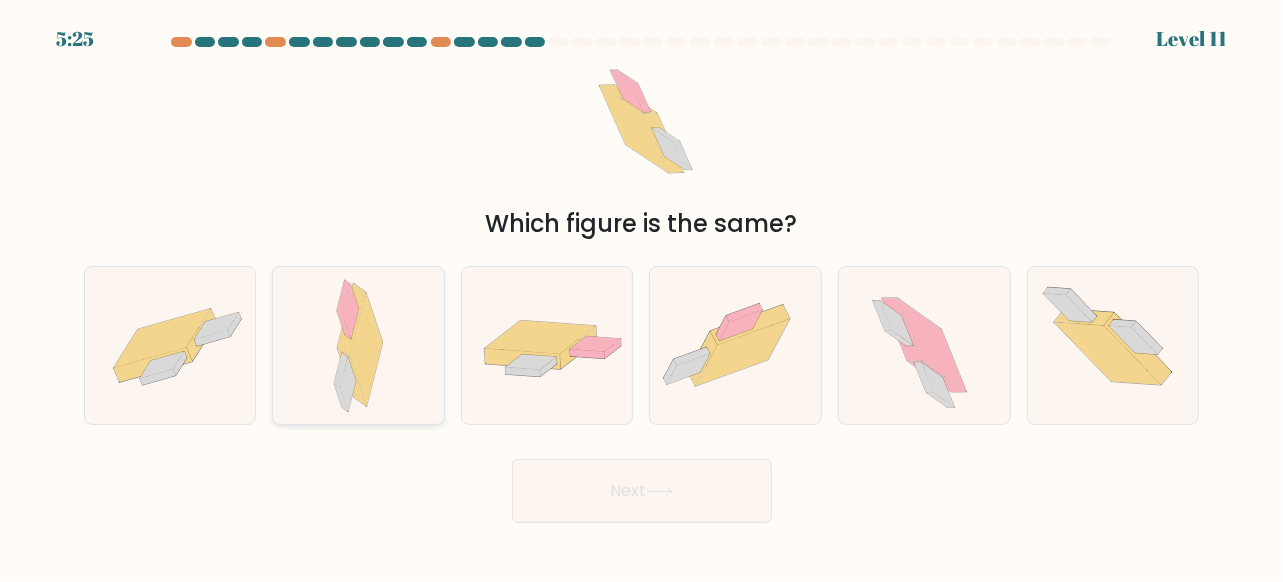click at bounding box center [358, 345] 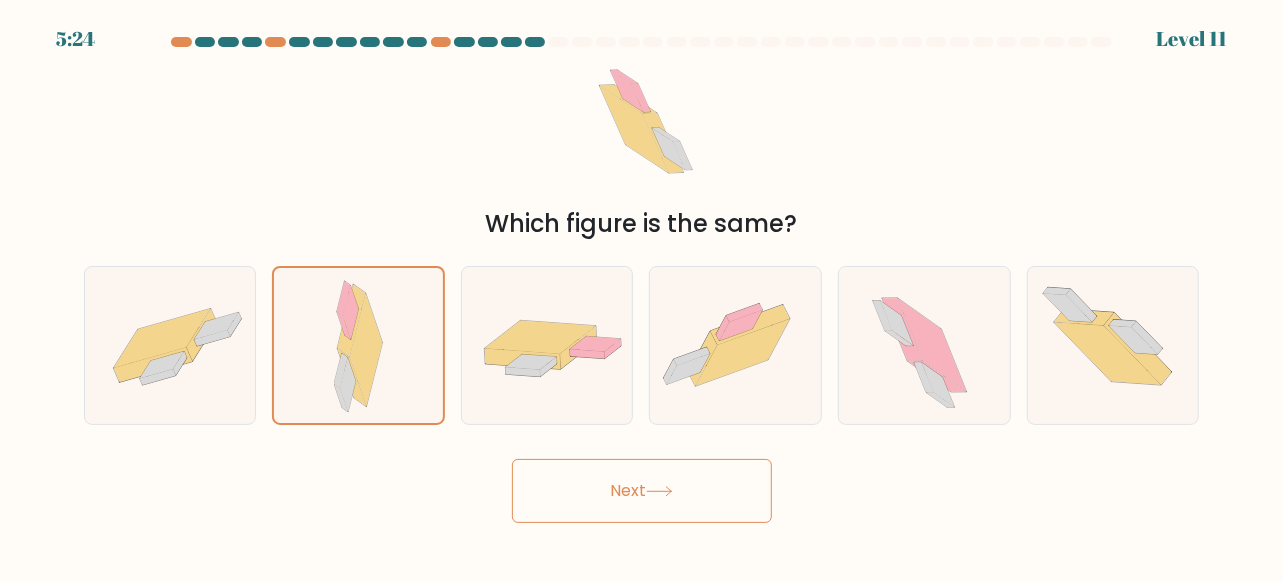 click on "Next" at bounding box center [642, 491] 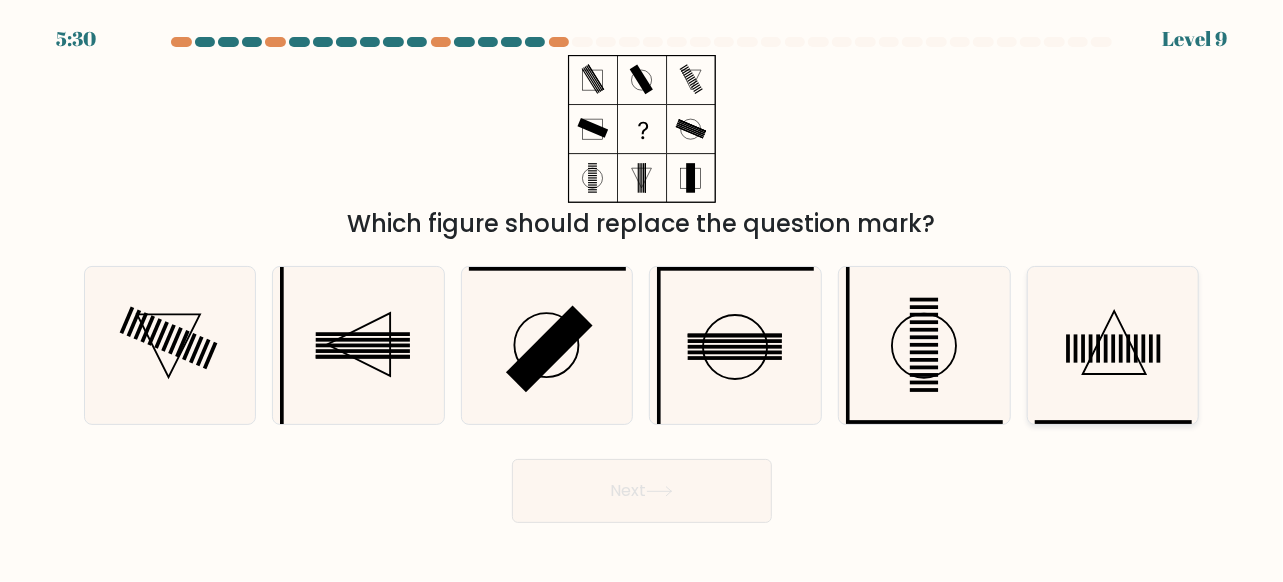click 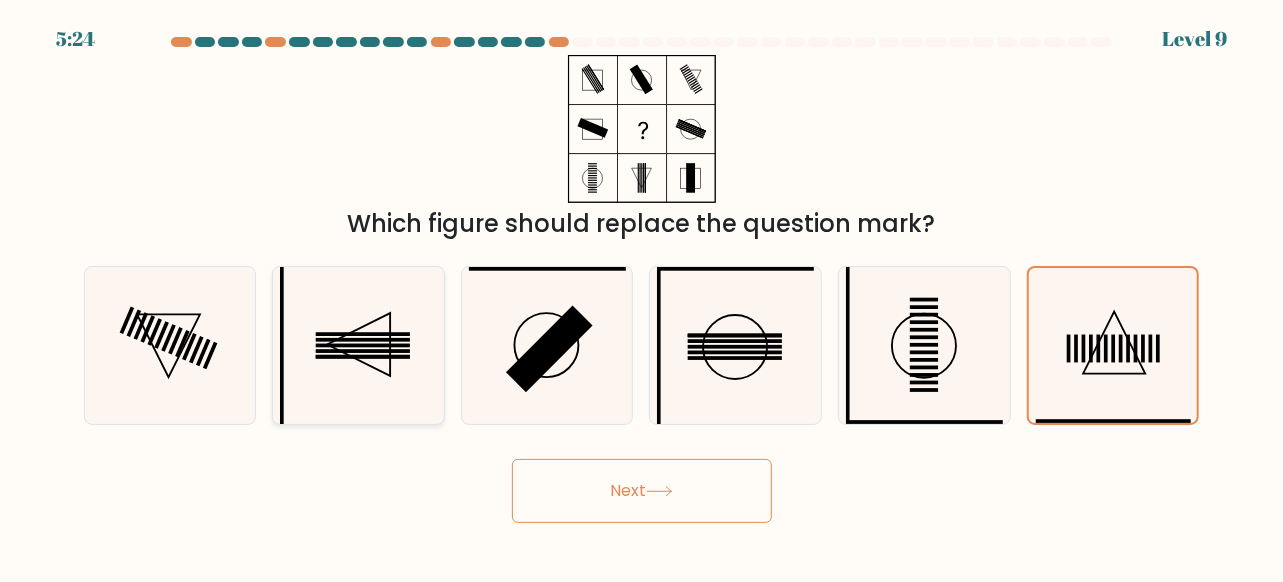 click 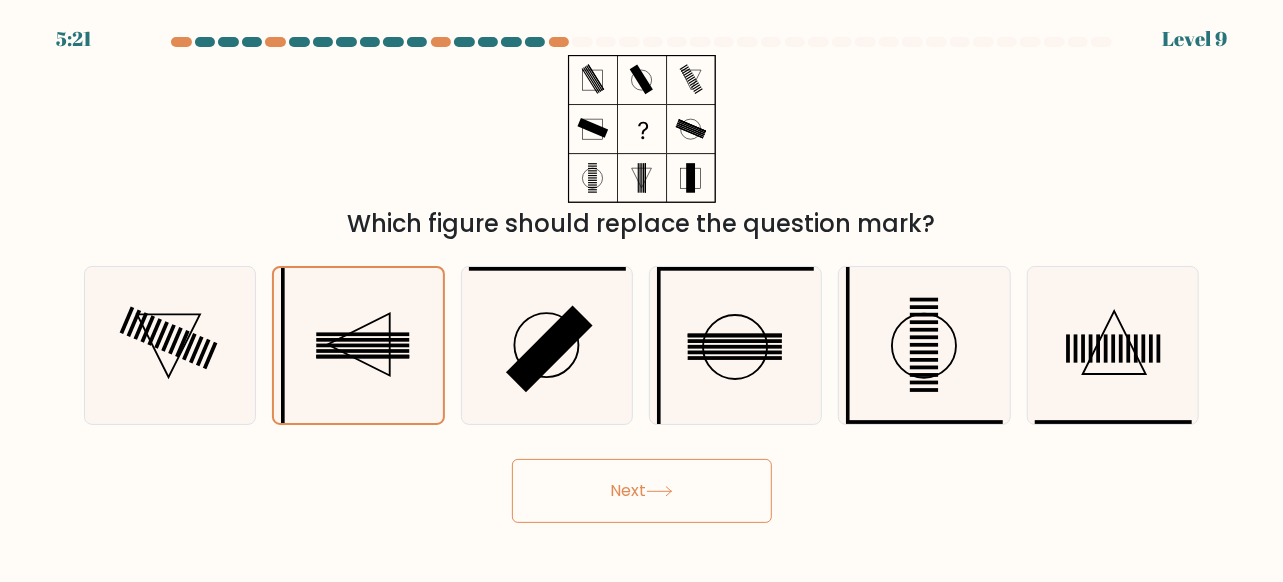 drag, startPoint x: 363, startPoint y: 359, endPoint x: 569, endPoint y: 475, distance: 236.41489 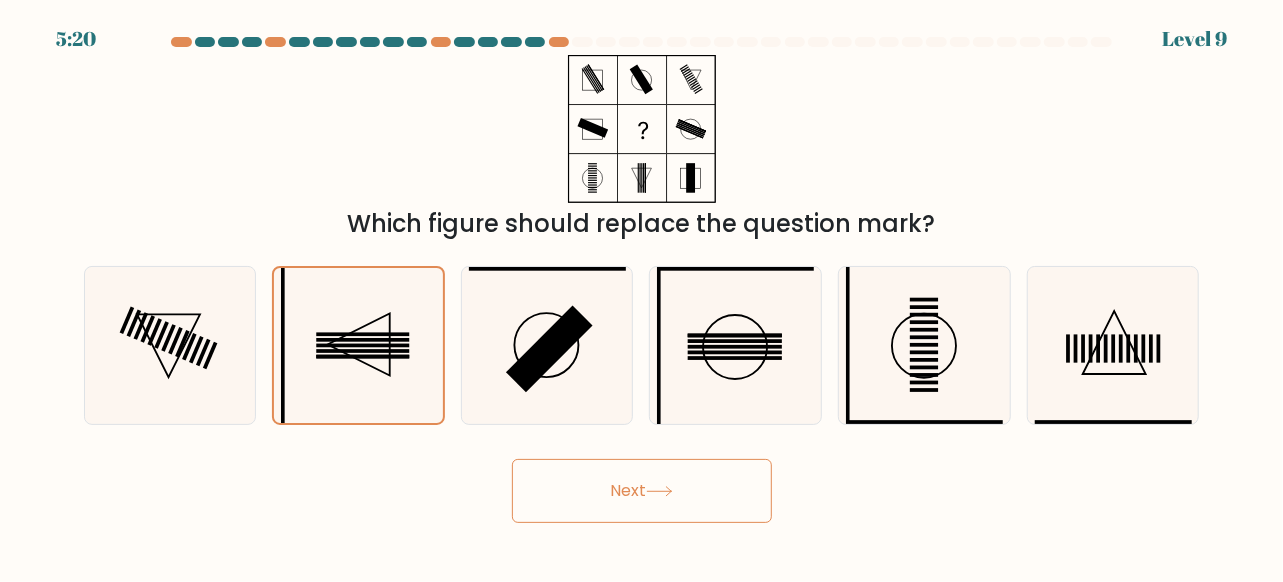 click on "Next" at bounding box center (642, 491) 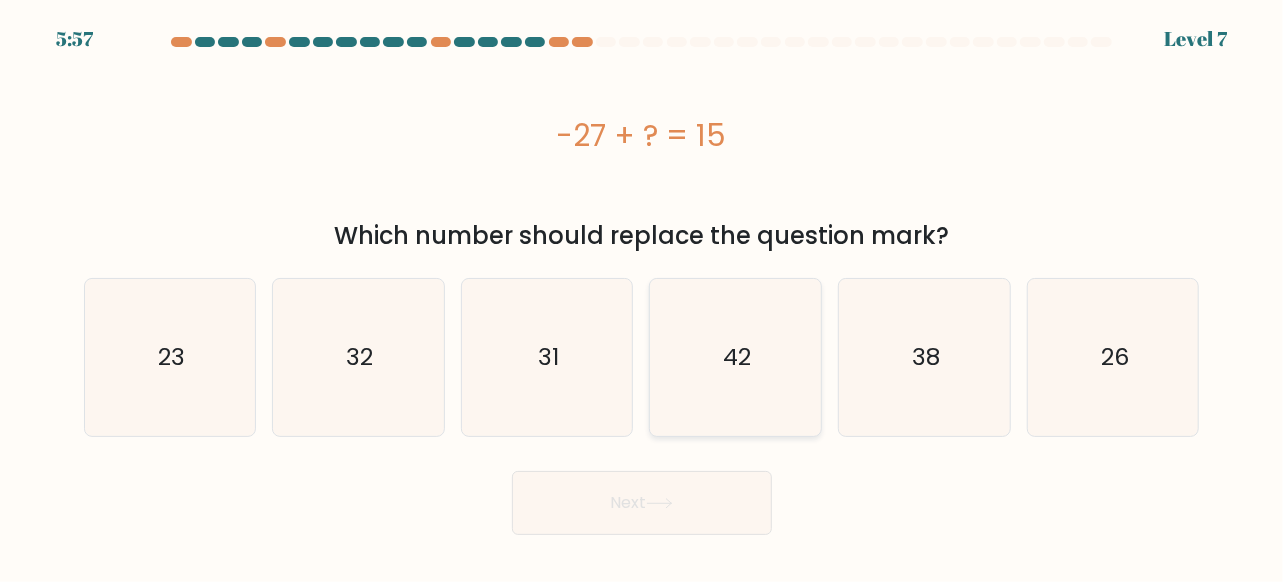 click on "42" 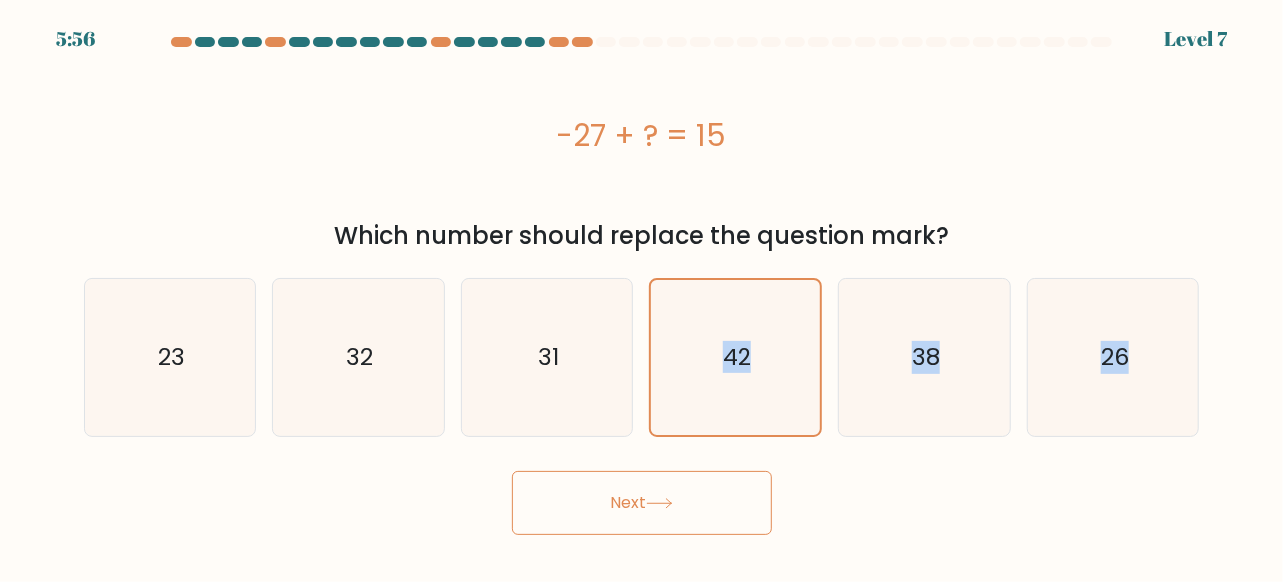 drag, startPoint x: 688, startPoint y: 424, endPoint x: 668, endPoint y: 491, distance: 69.92139 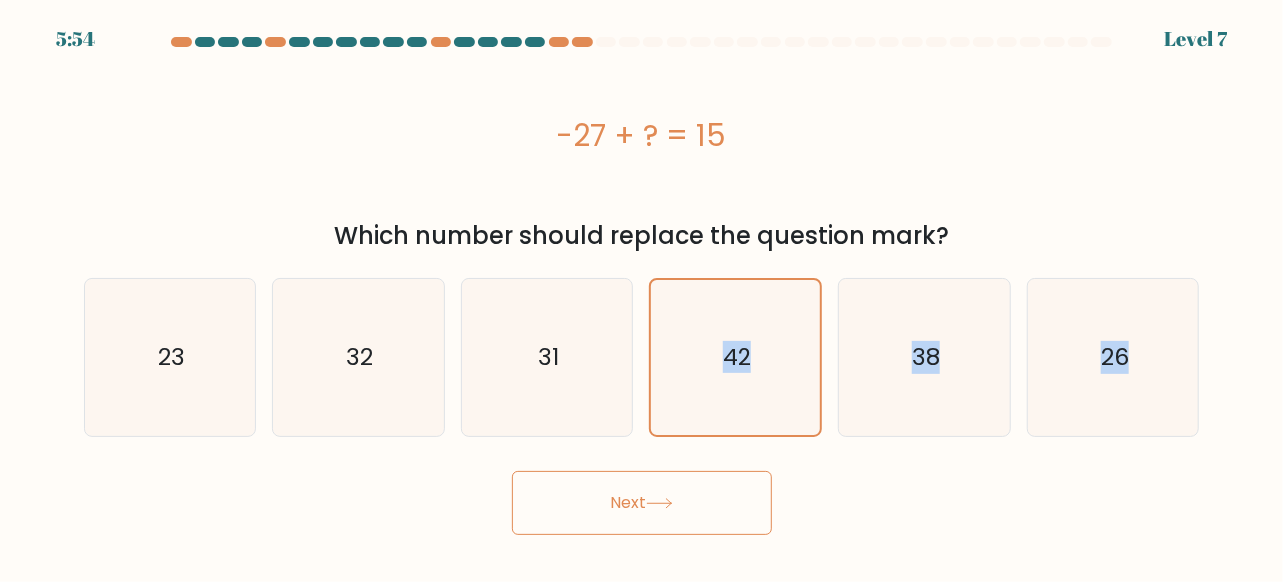click 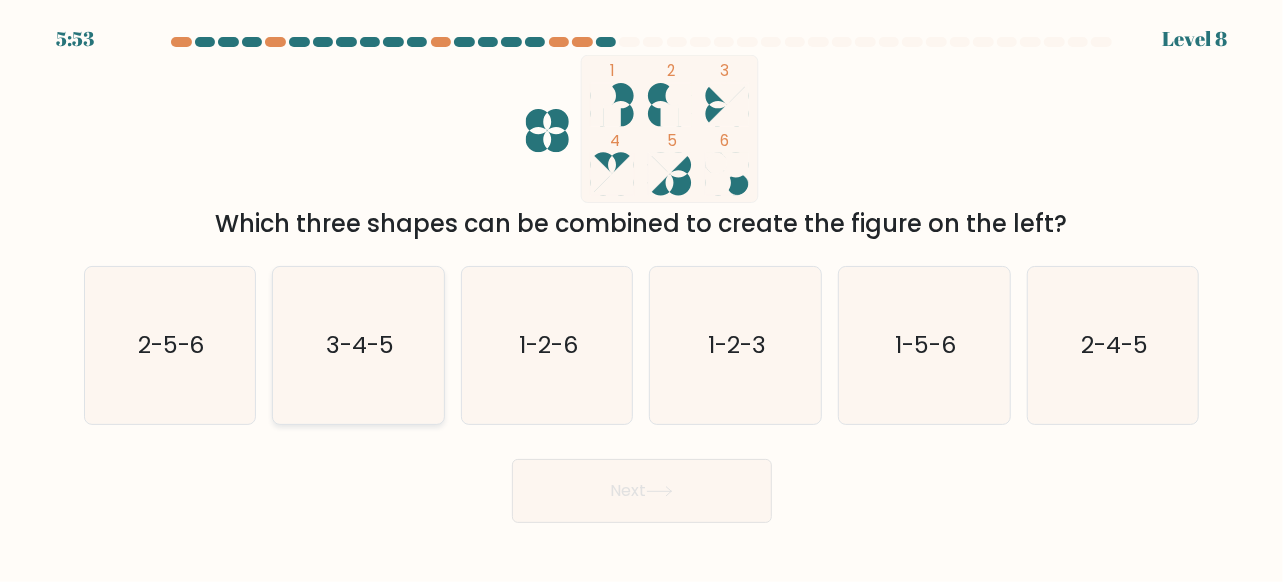 click on "3-4-5" 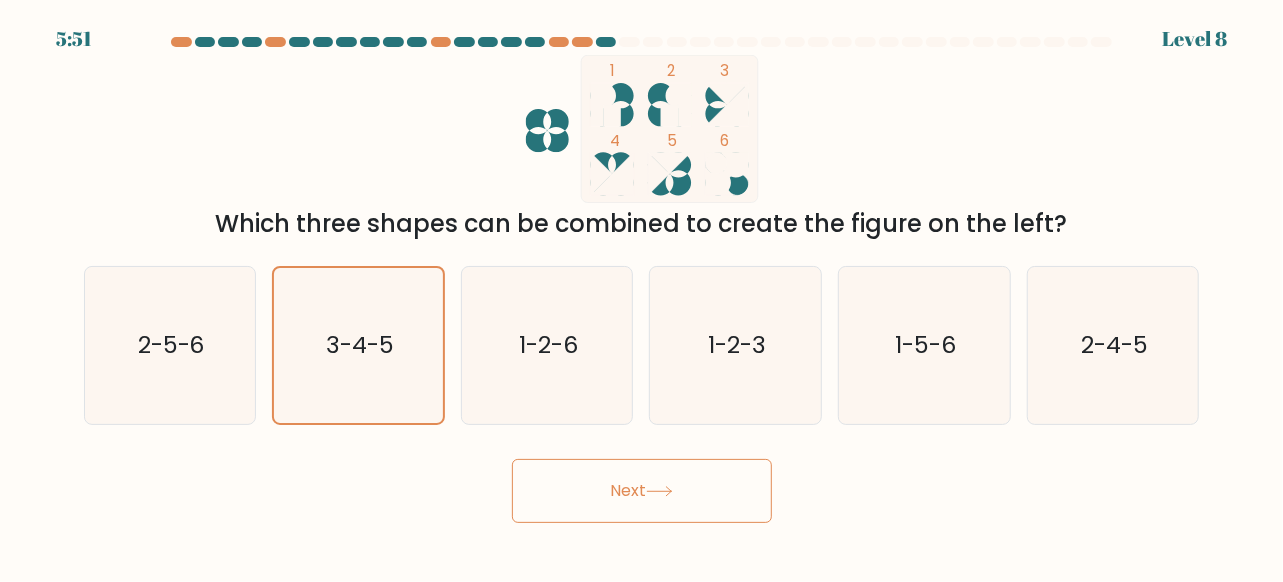 click on "Next" at bounding box center (642, 491) 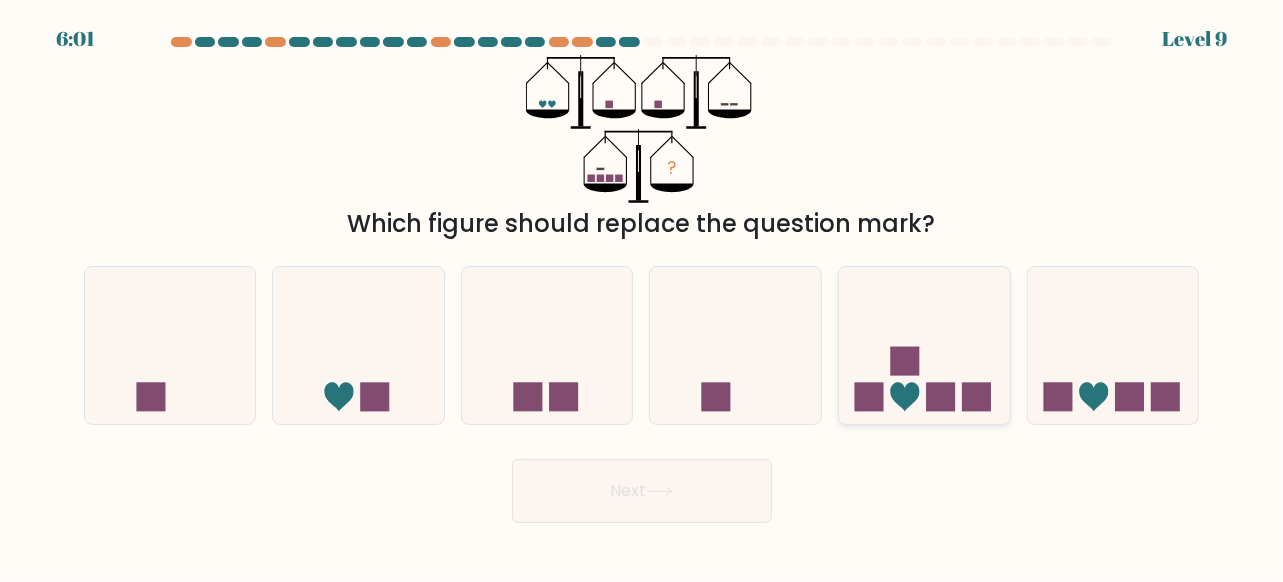 click 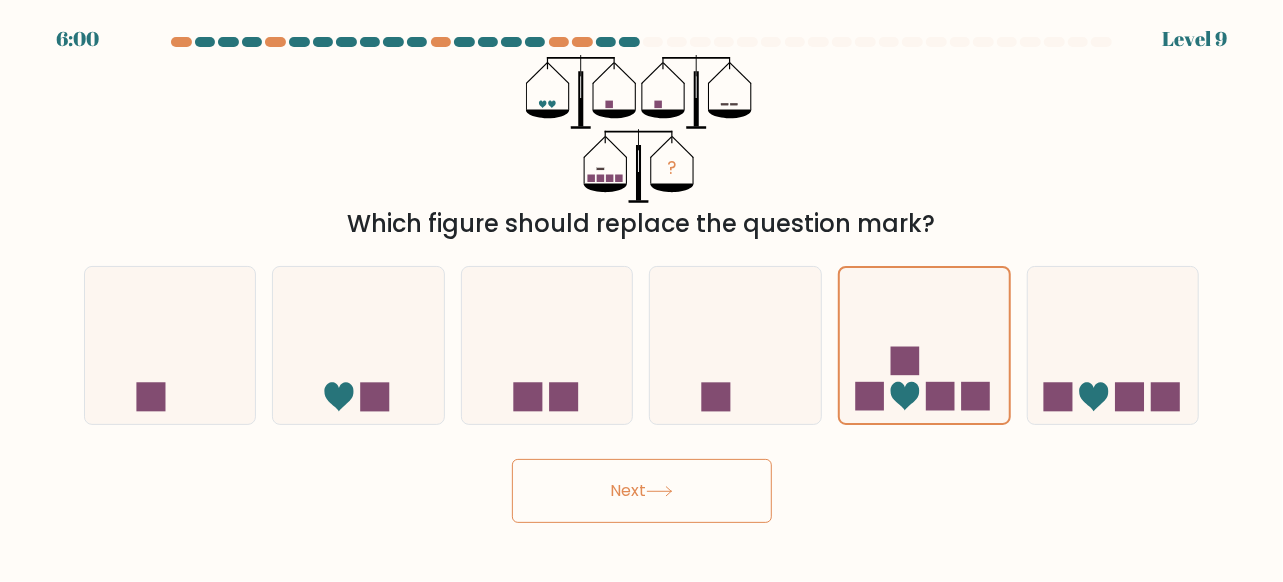click on "Next" at bounding box center [642, 491] 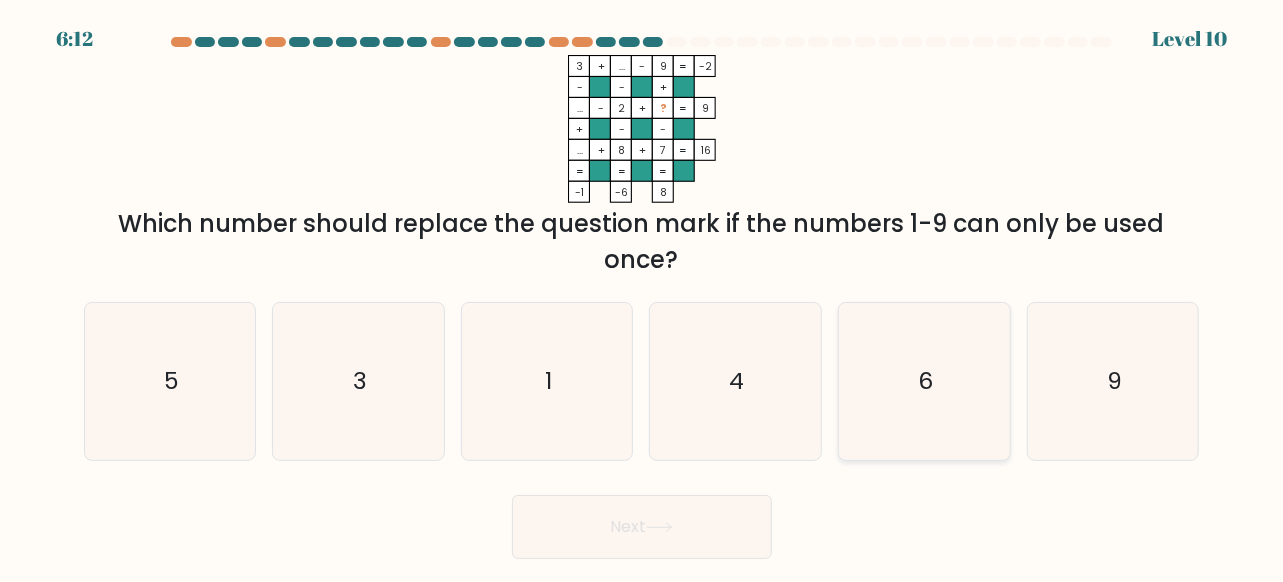 click on "6" 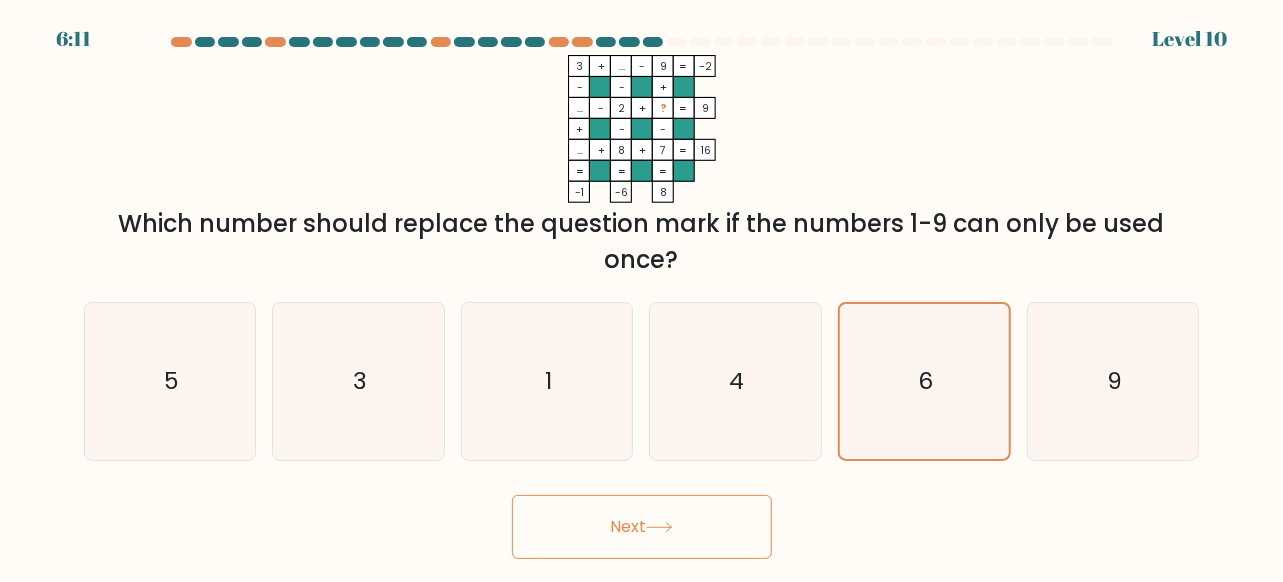 click on "Next" at bounding box center [642, 527] 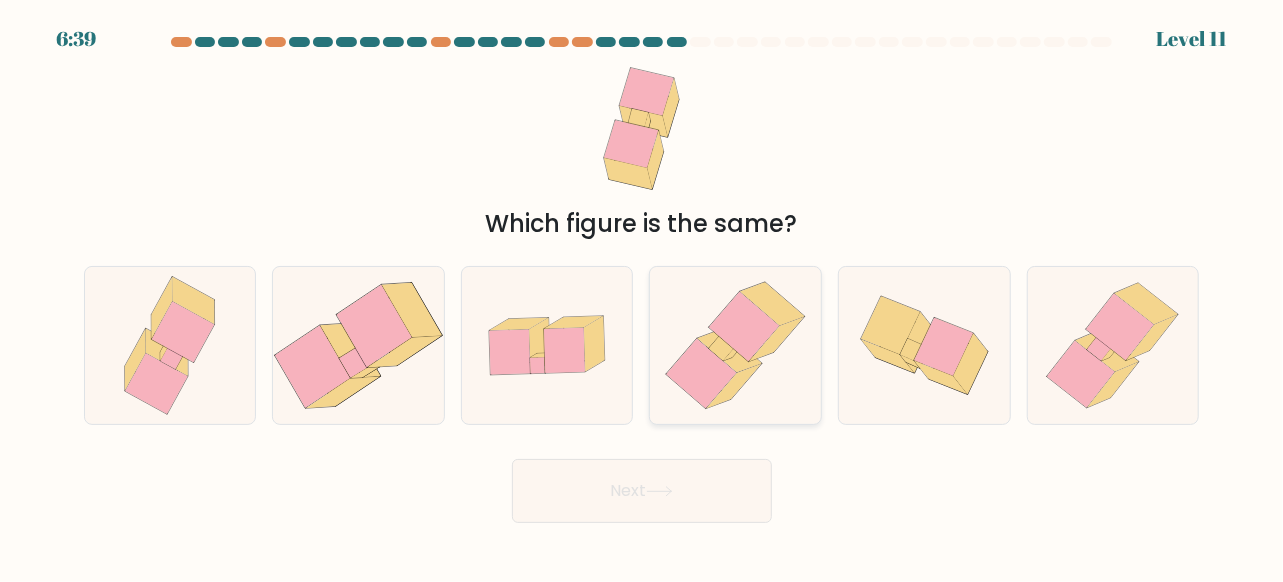 click 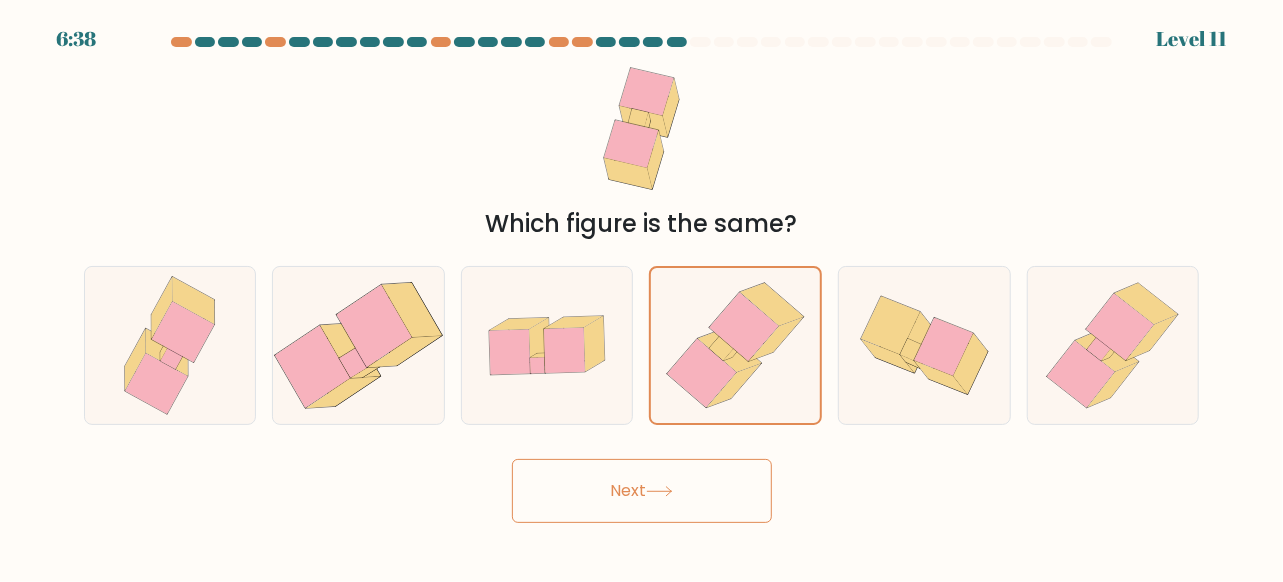 click on "Next" at bounding box center [642, 491] 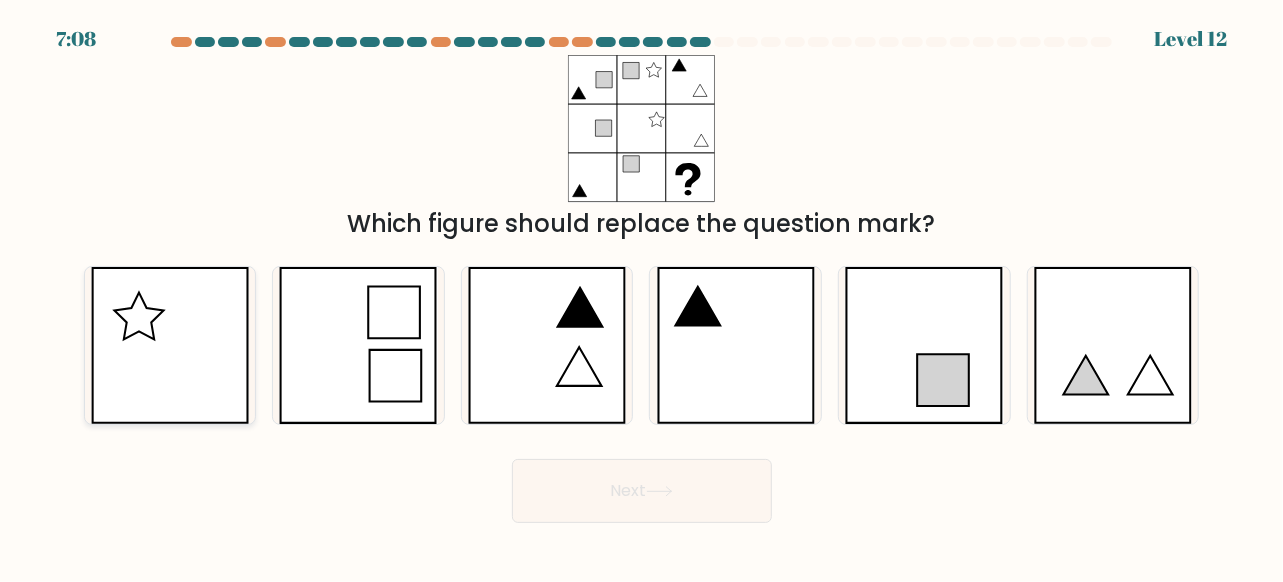 click 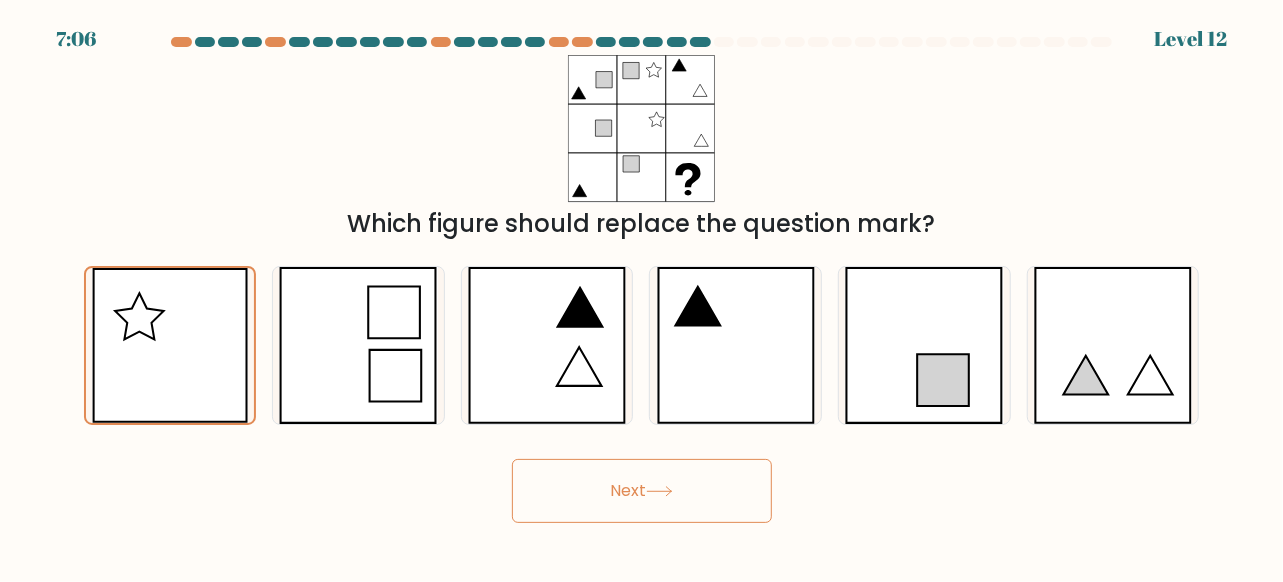 click on "Next" at bounding box center (642, 491) 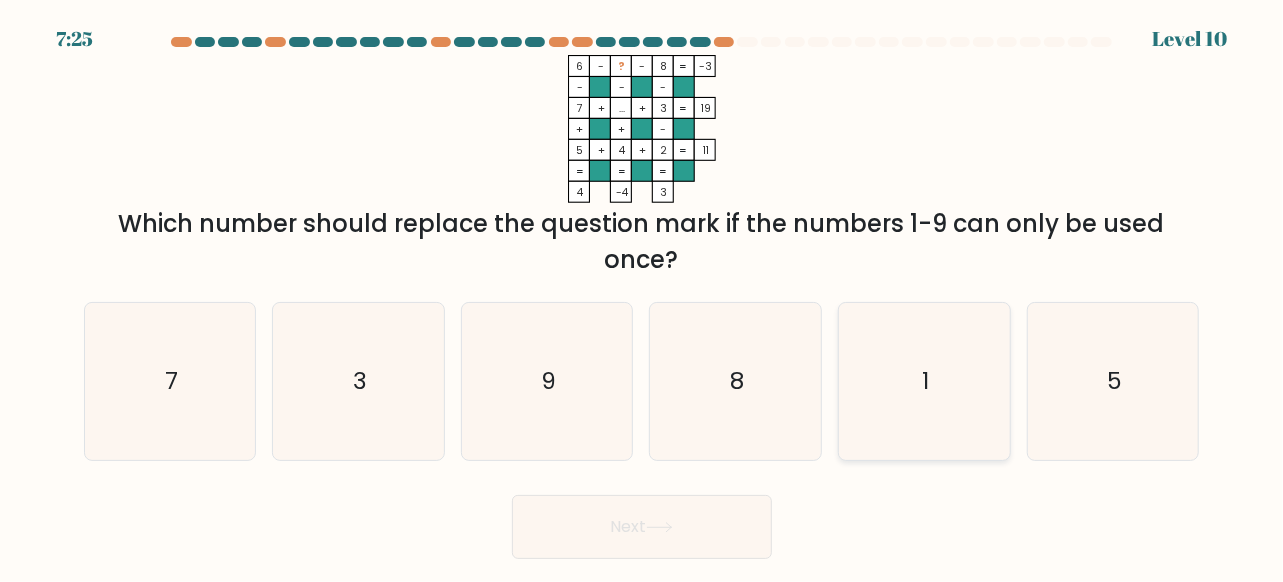 click on "1" 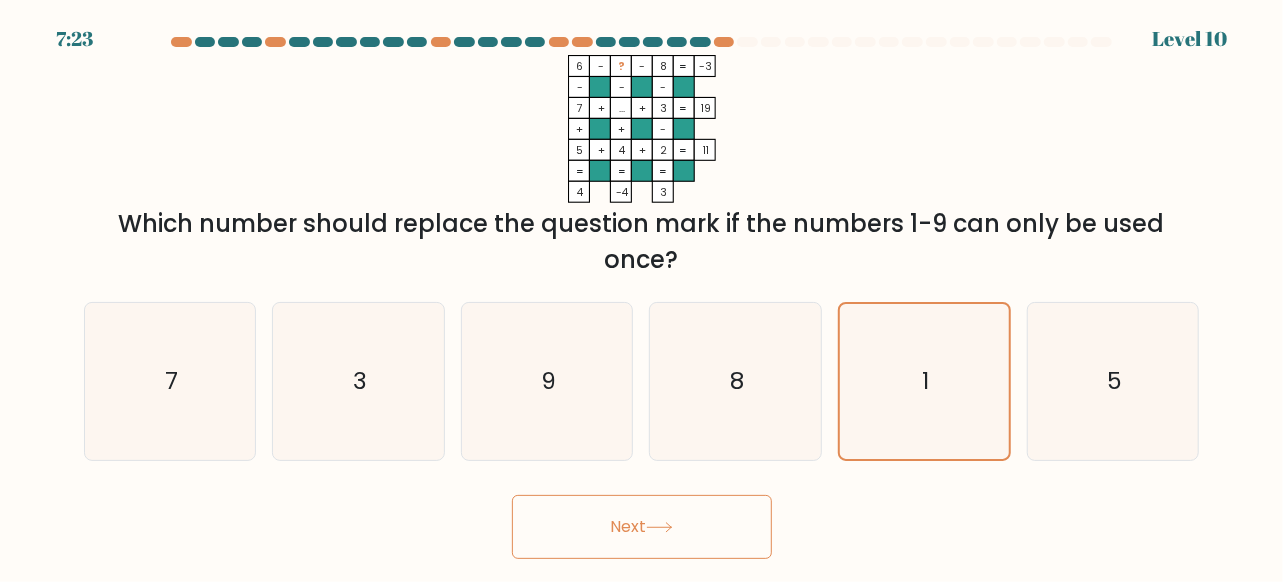click on "Next" at bounding box center (642, 527) 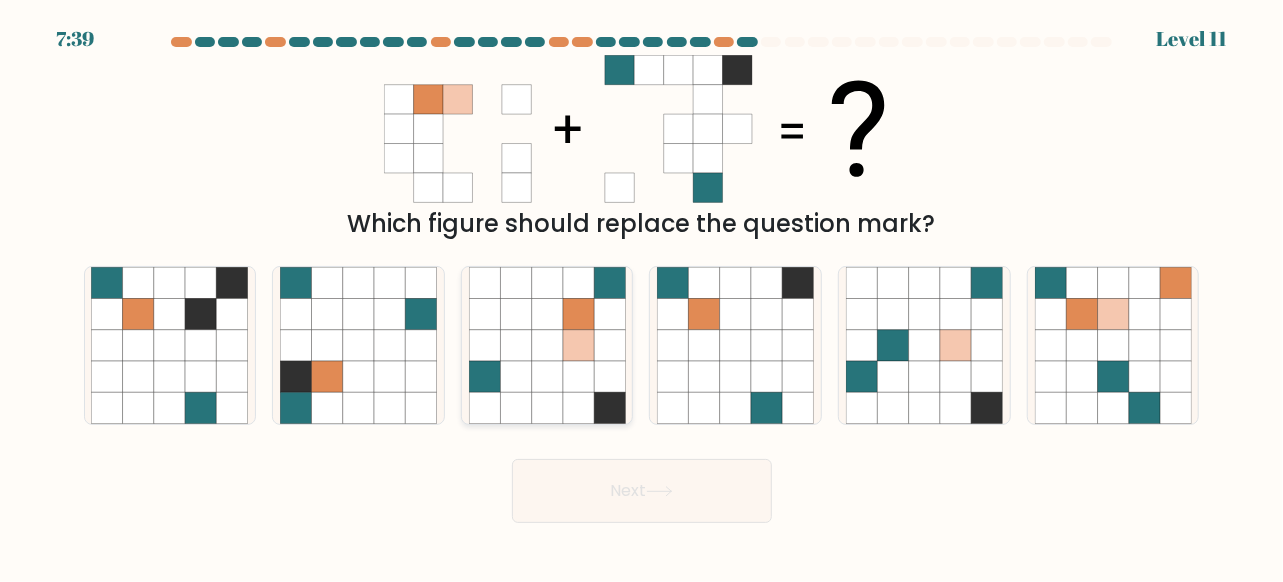 click 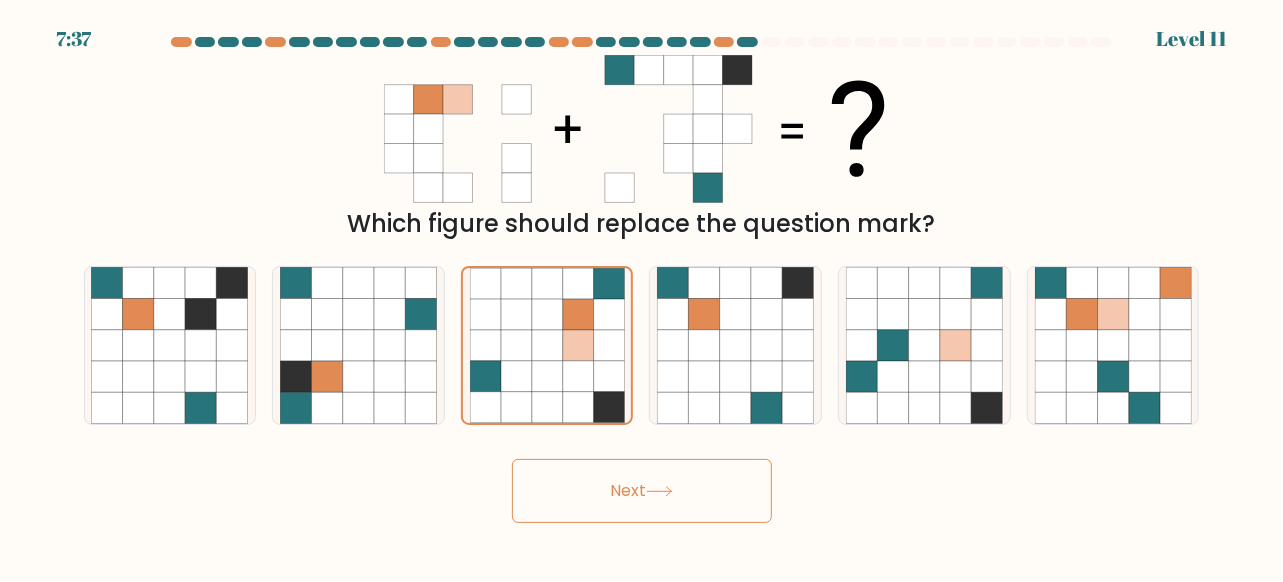 click on "Next" at bounding box center (642, 491) 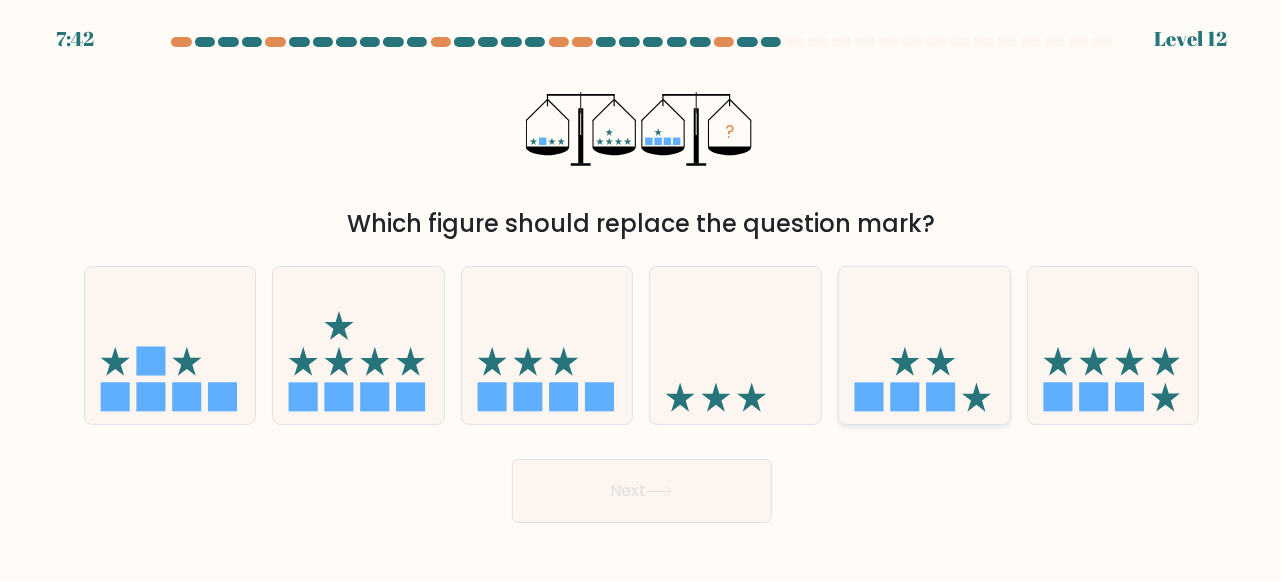click 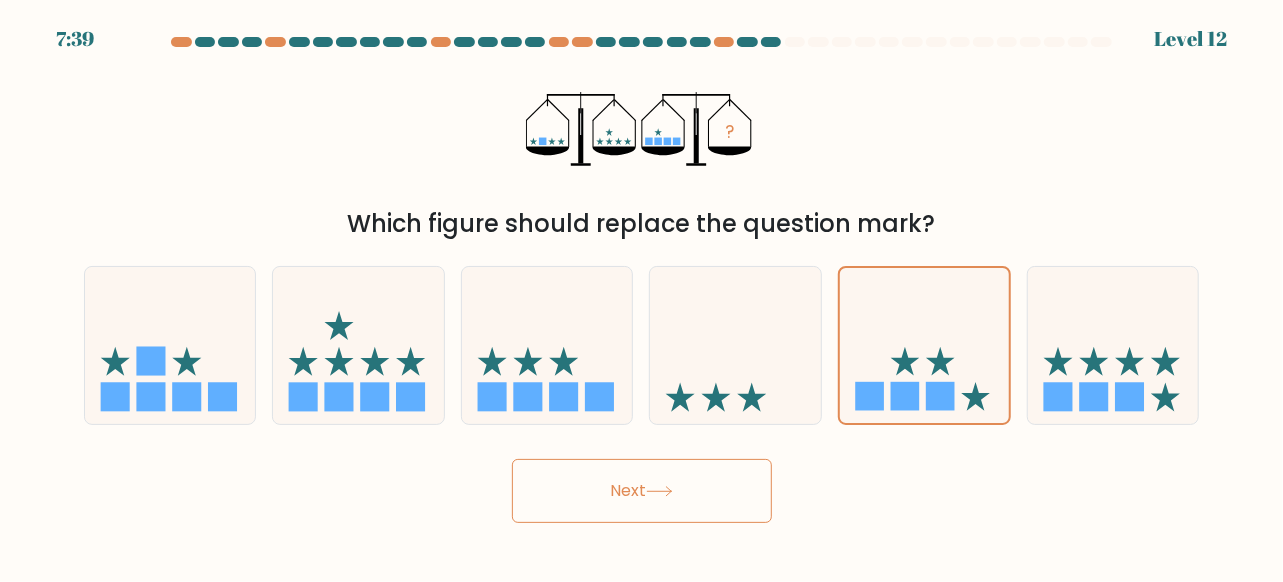 click on "Next" at bounding box center (642, 491) 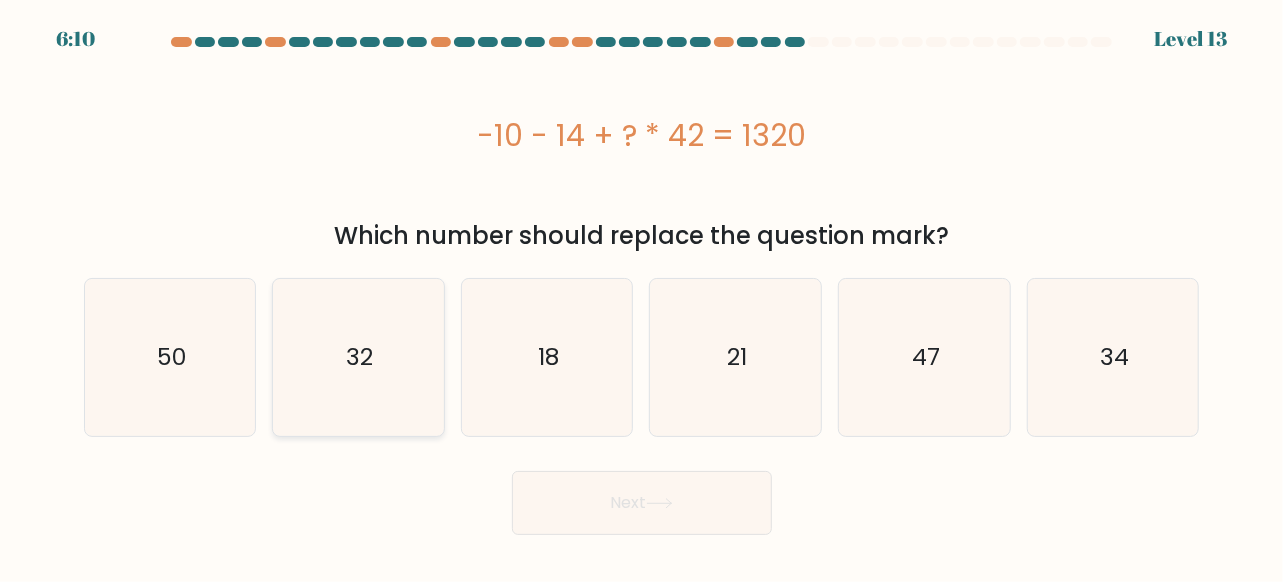 click on "32" 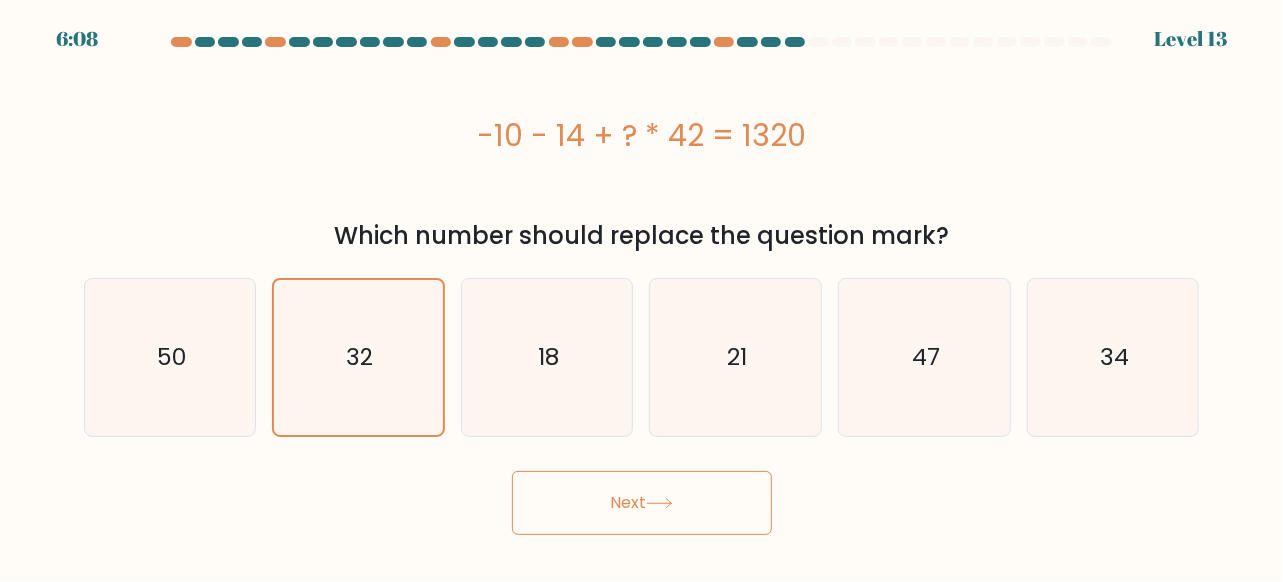 click on "Next" at bounding box center [642, 503] 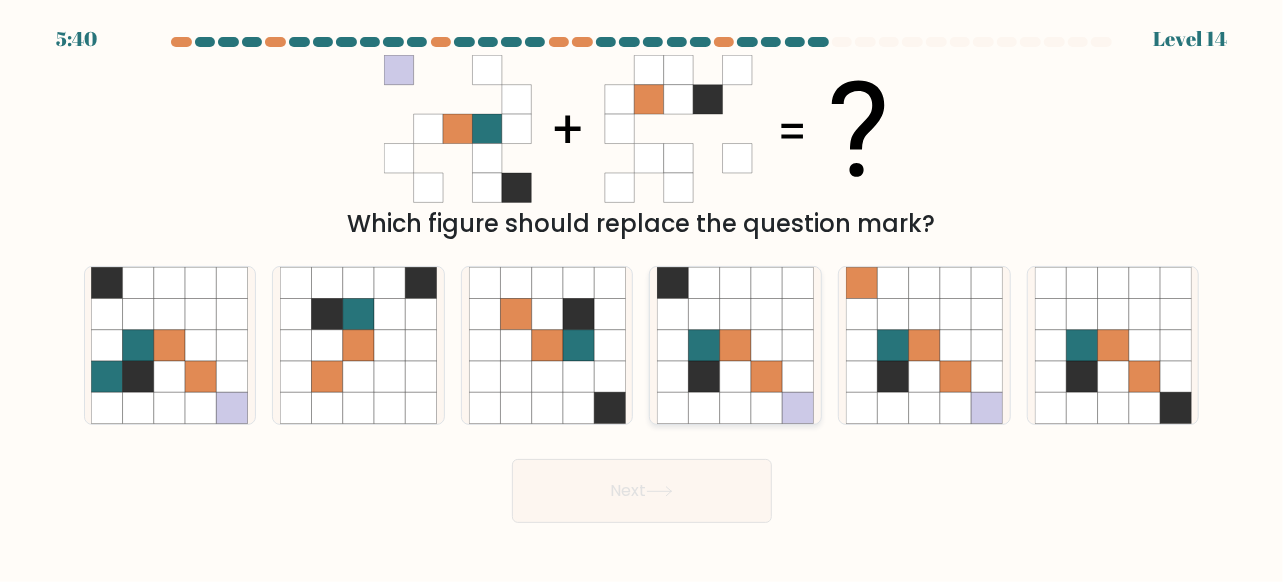 click 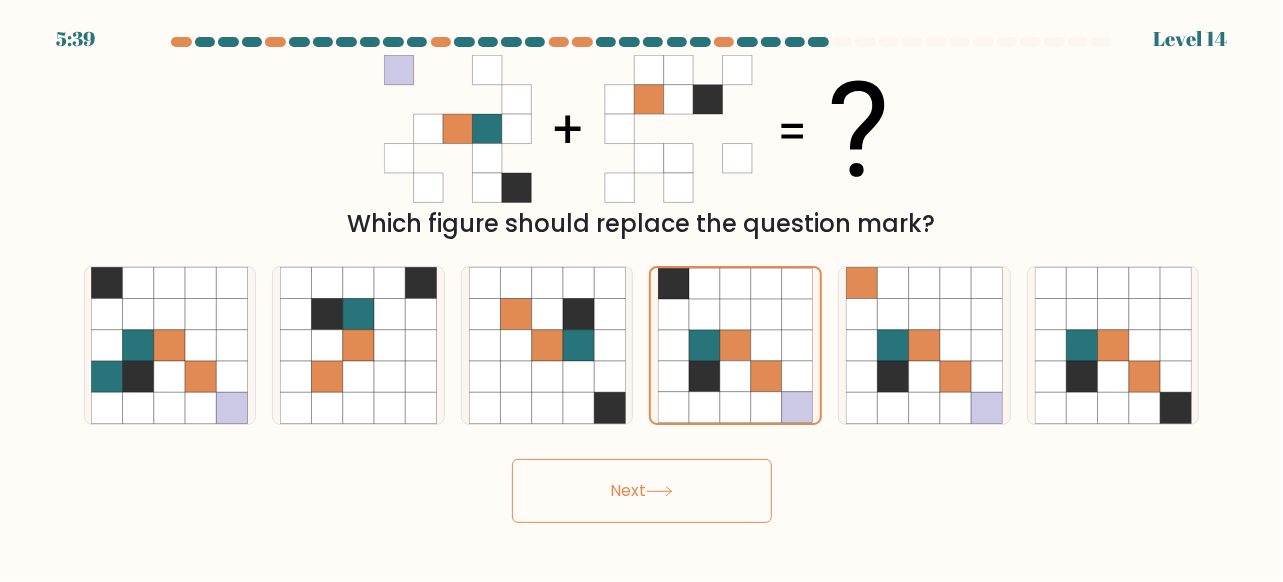 click on "Next" at bounding box center (642, 491) 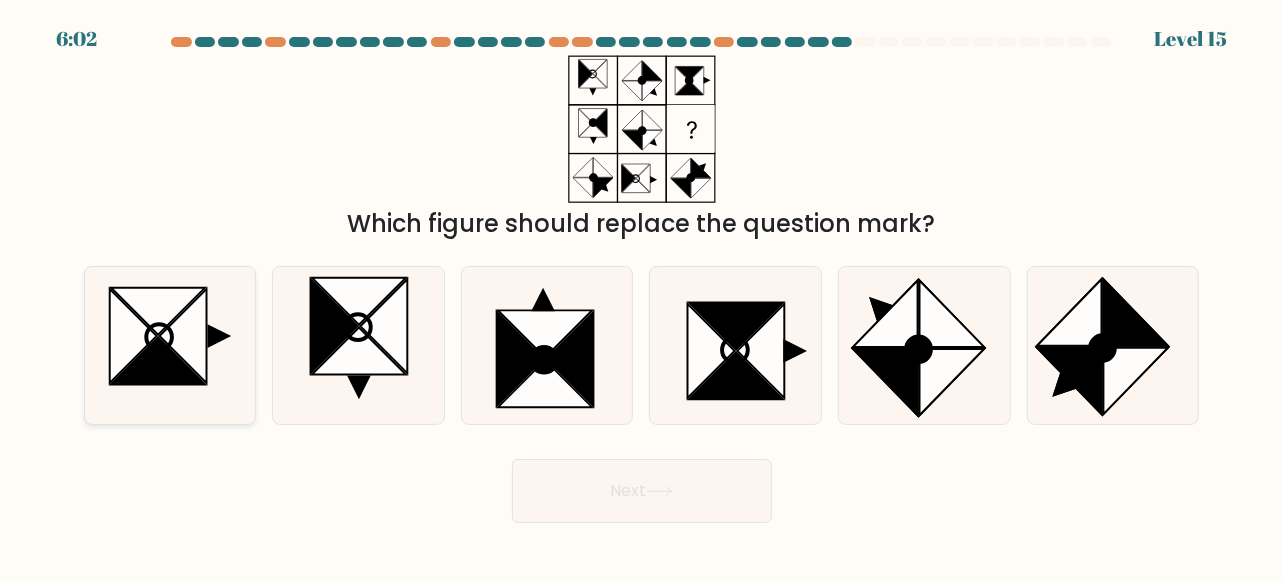 click 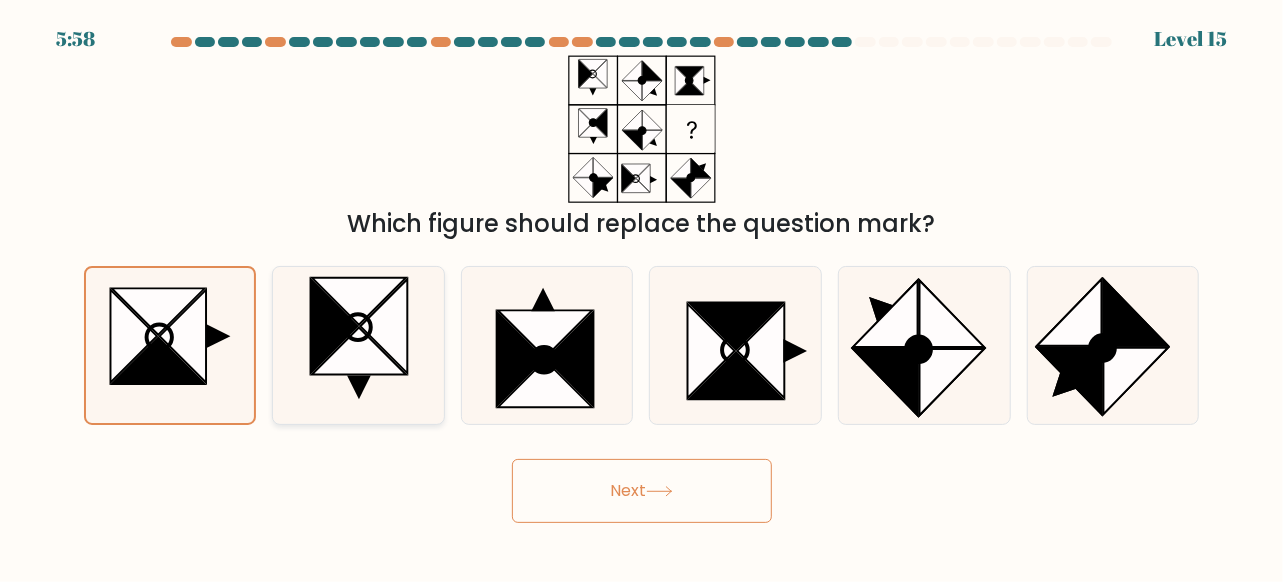 click 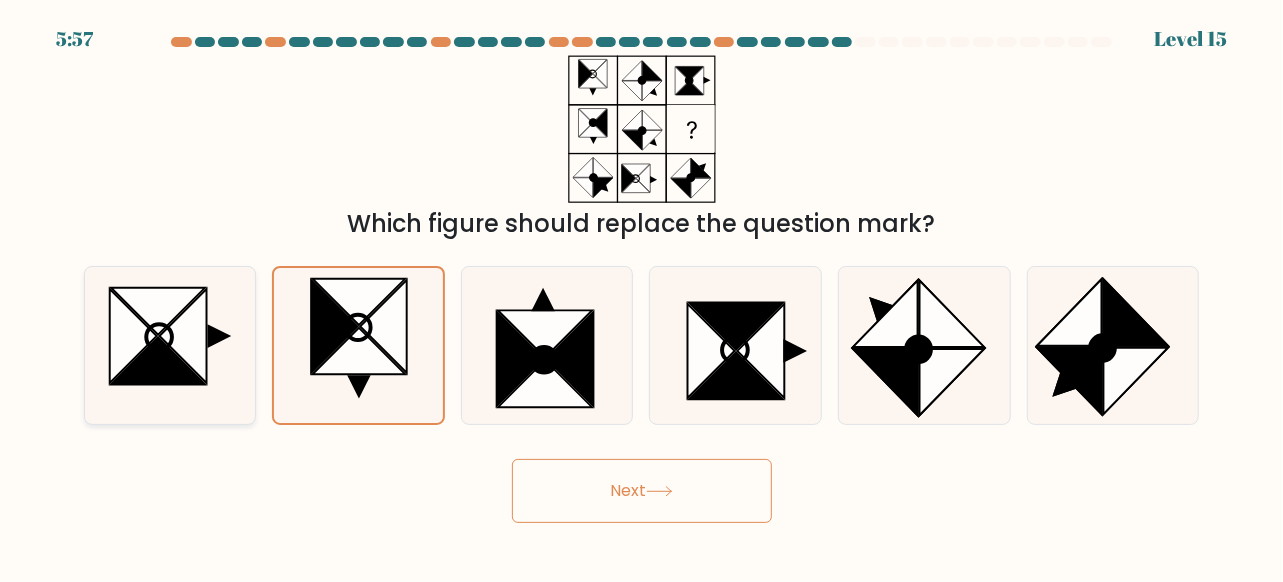 click 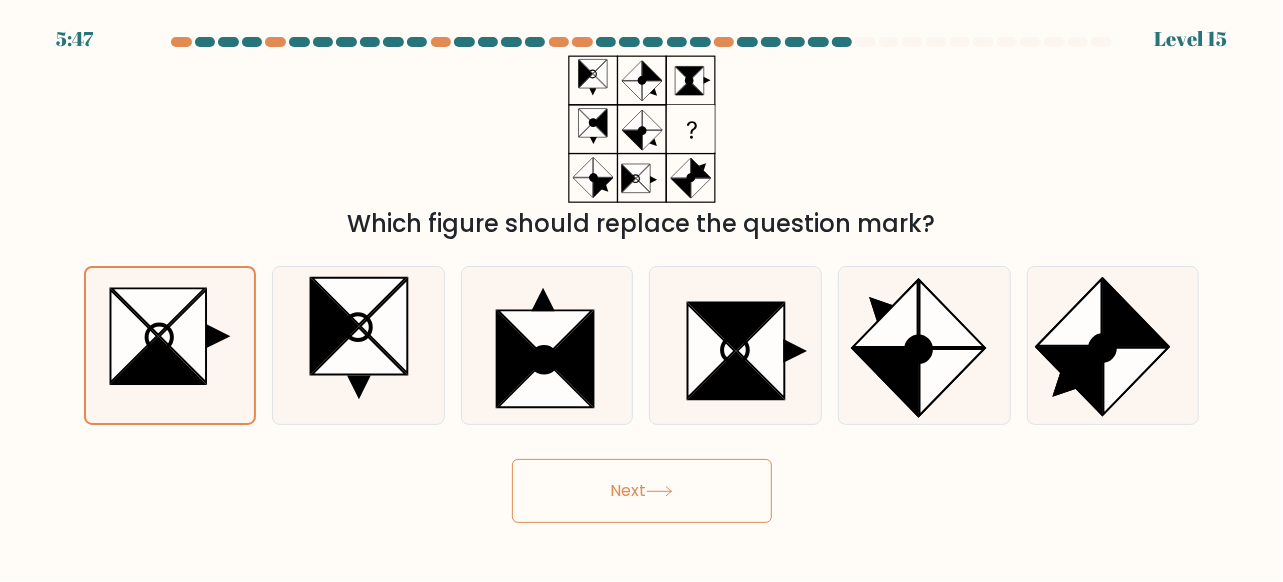 click 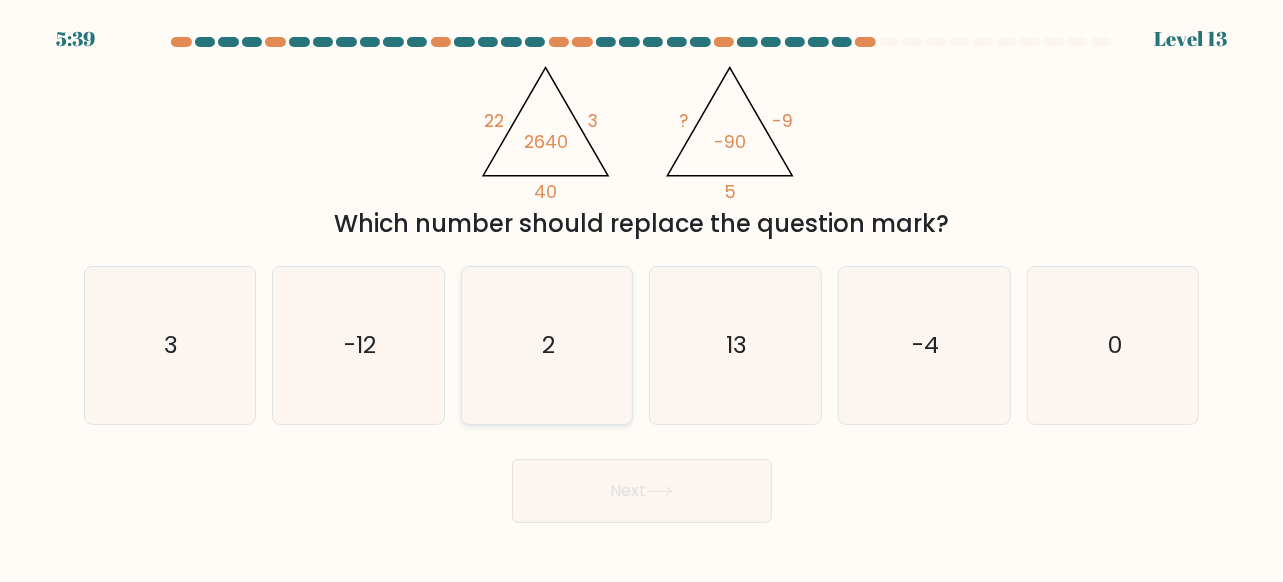 click on "2" 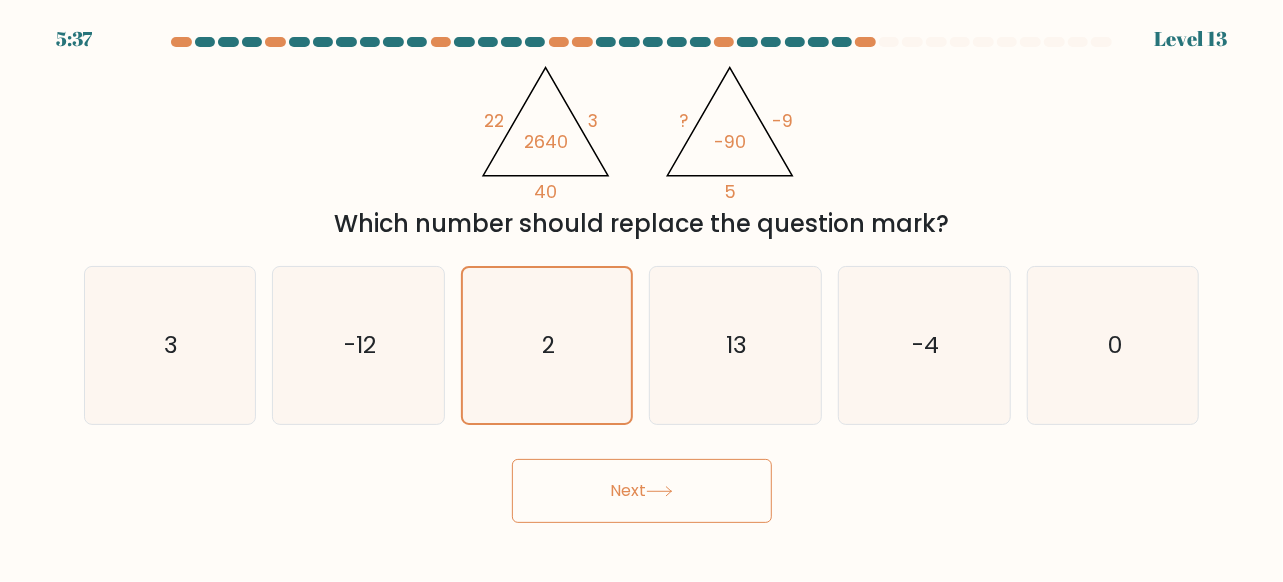 click on "Next" at bounding box center [642, 491] 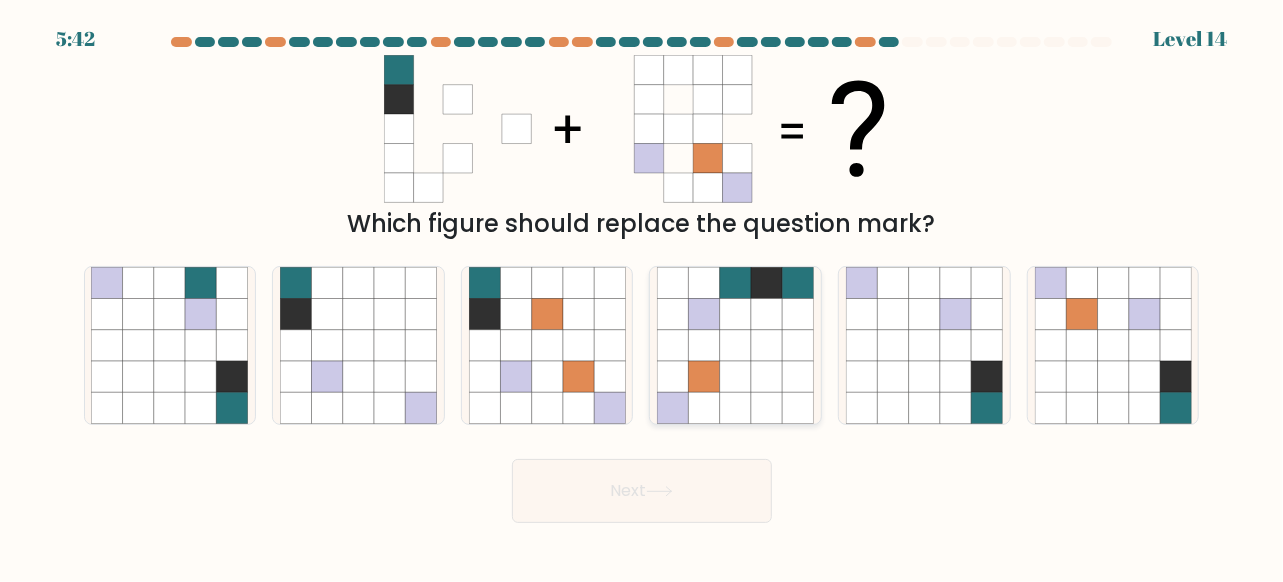 click 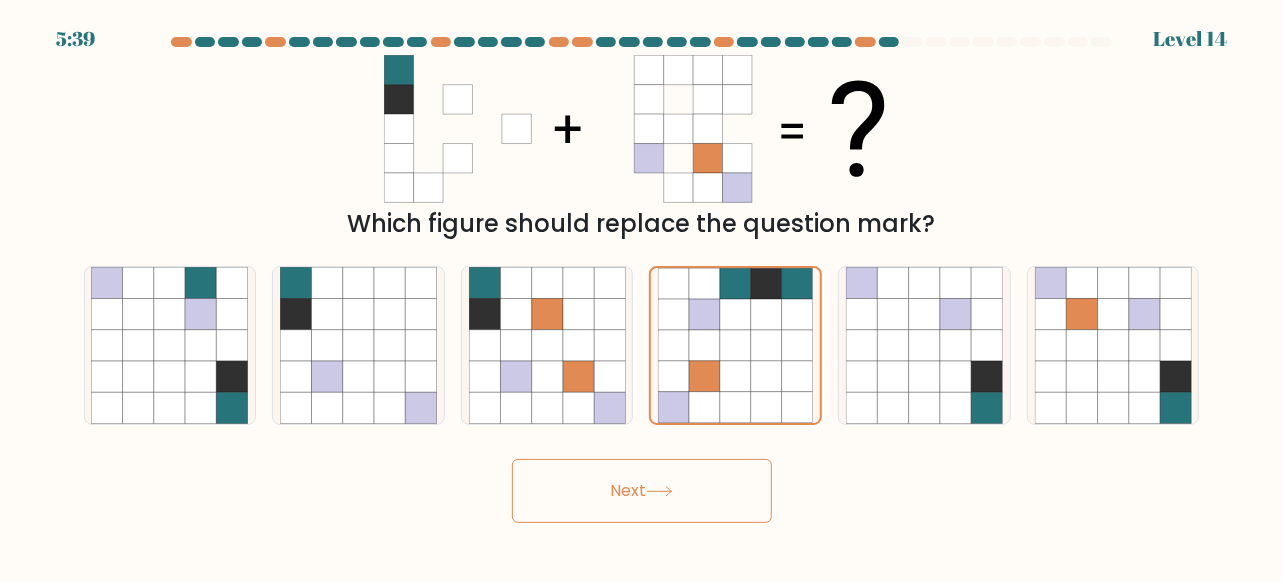 click 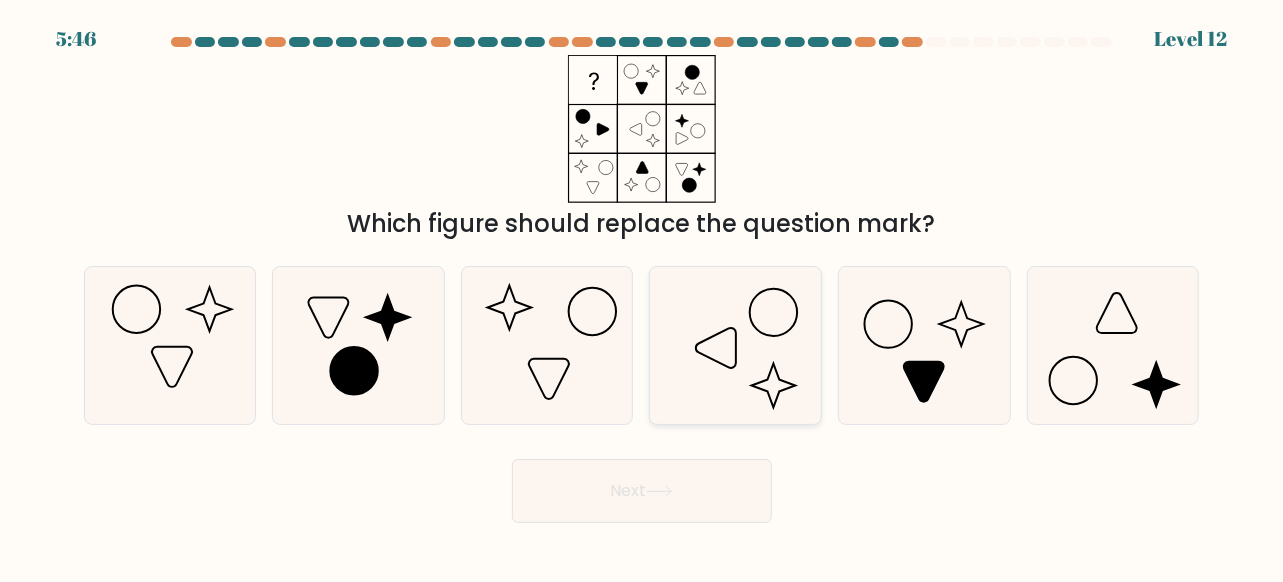 click 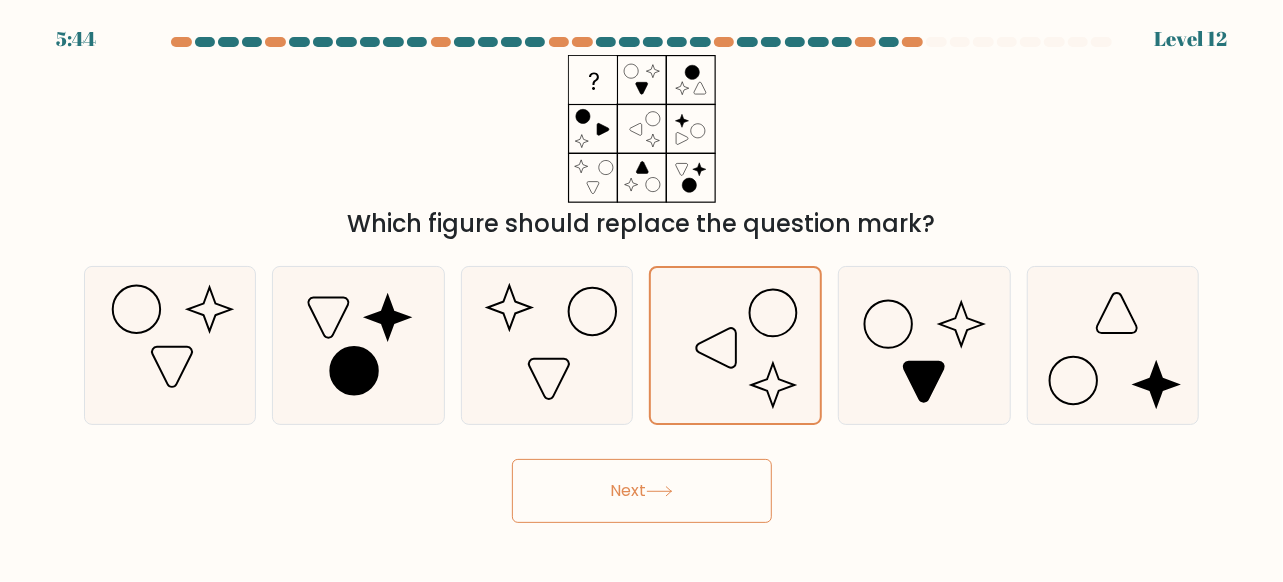 click on "Next" at bounding box center (642, 491) 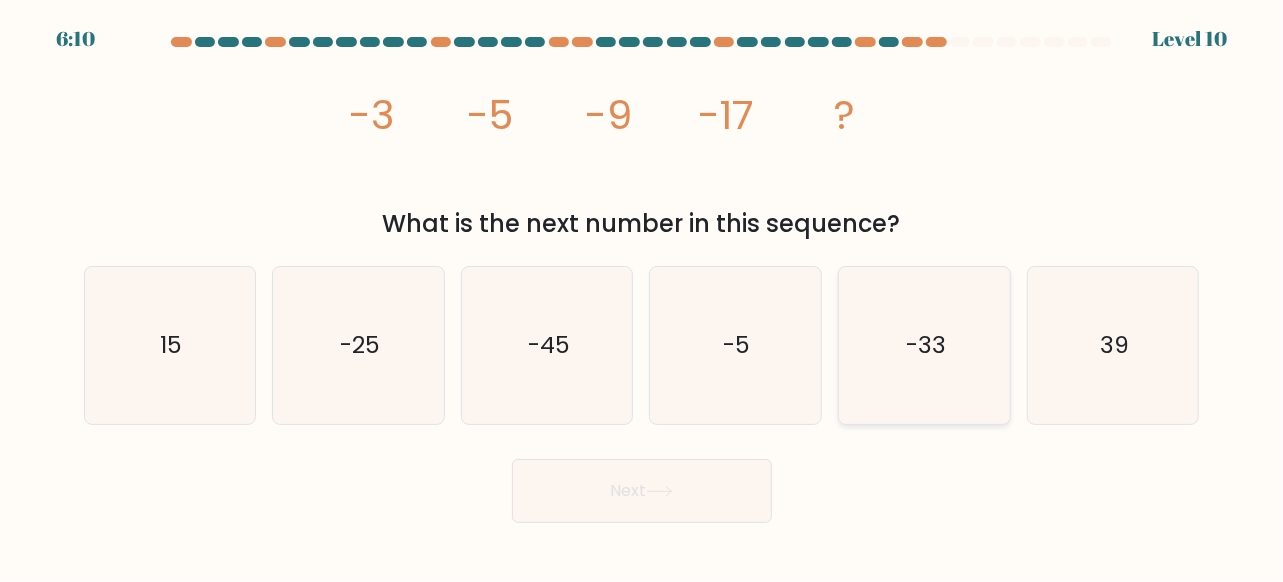 click on "-33" 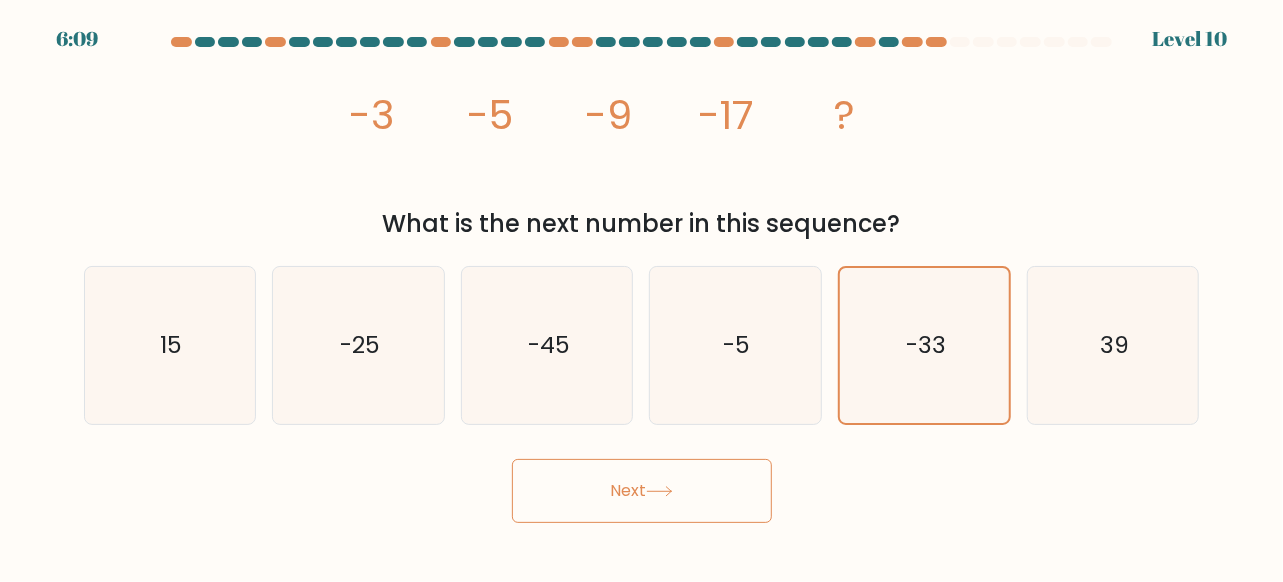 click on "Next" at bounding box center (642, 491) 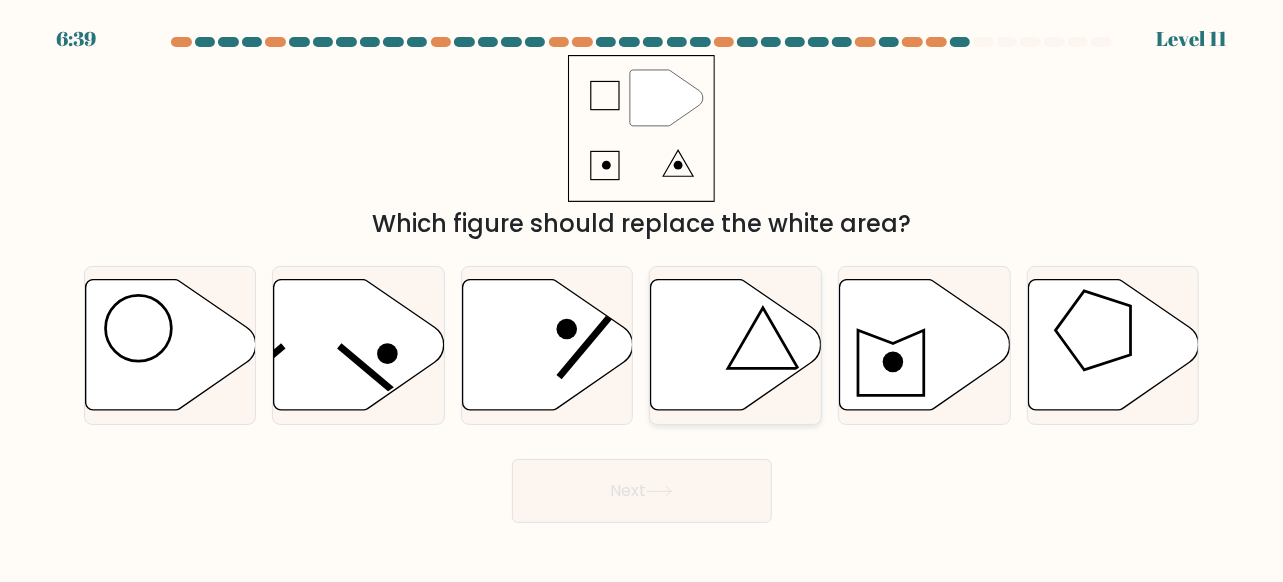 click 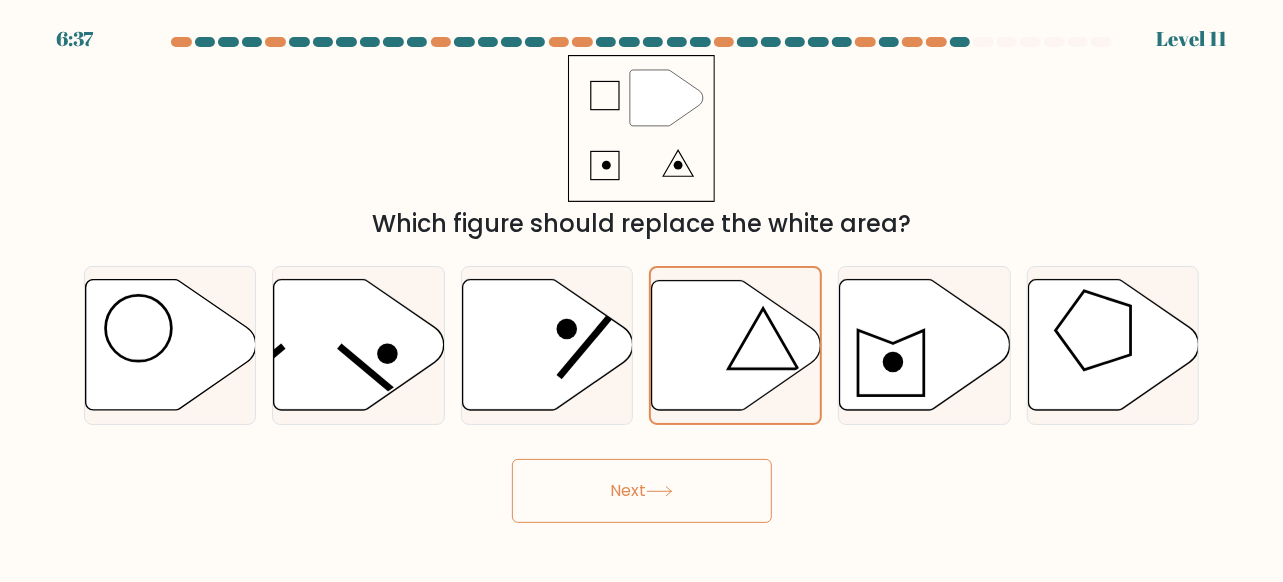 click on "Next" at bounding box center [642, 491] 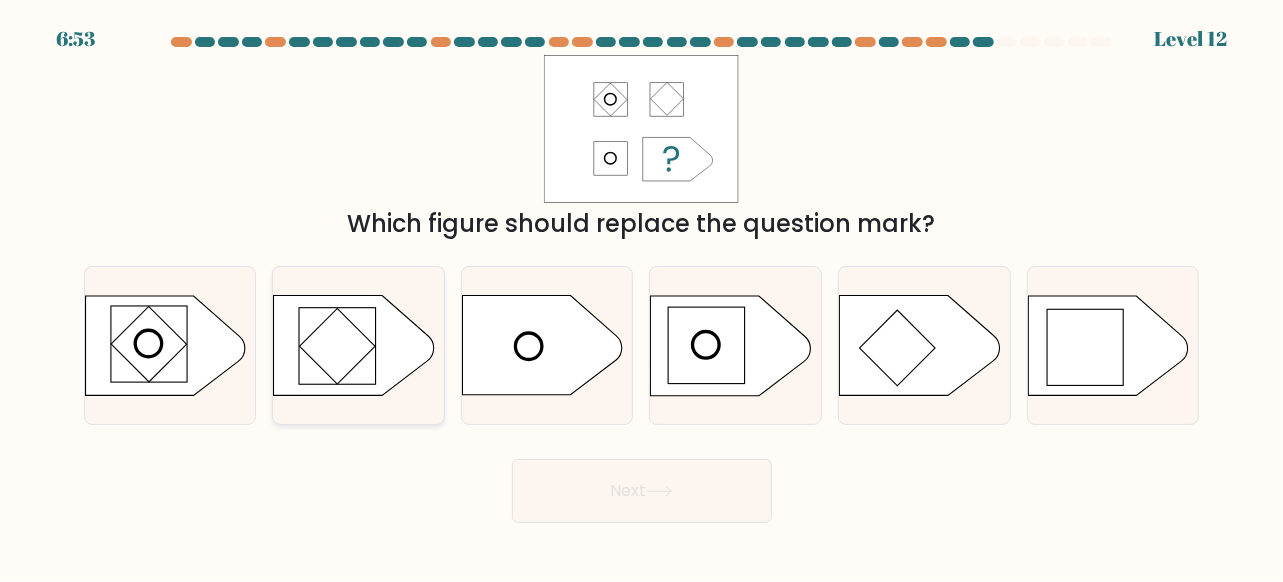 click 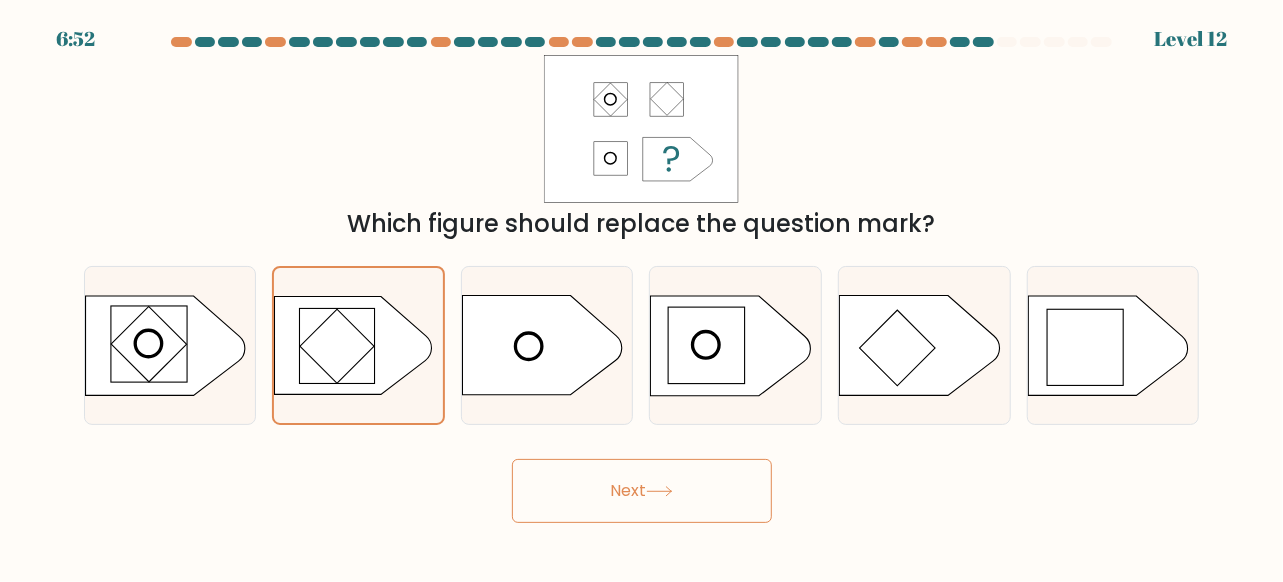 click on "Next" at bounding box center (642, 491) 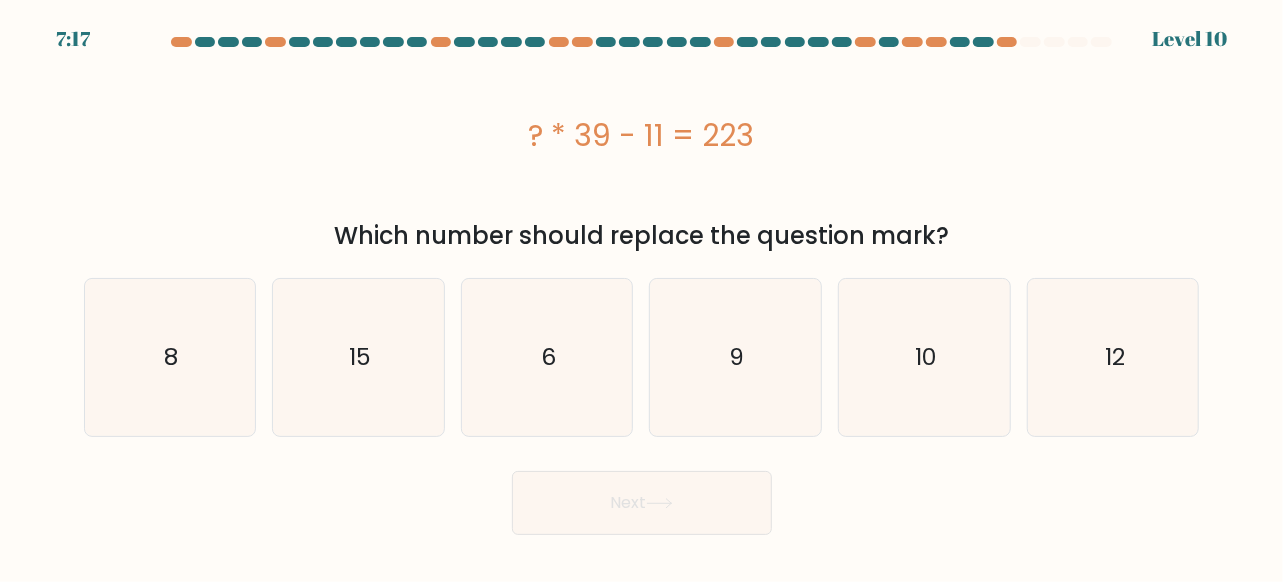 click on "? * 39 - 11 = 223" at bounding box center (642, 135) 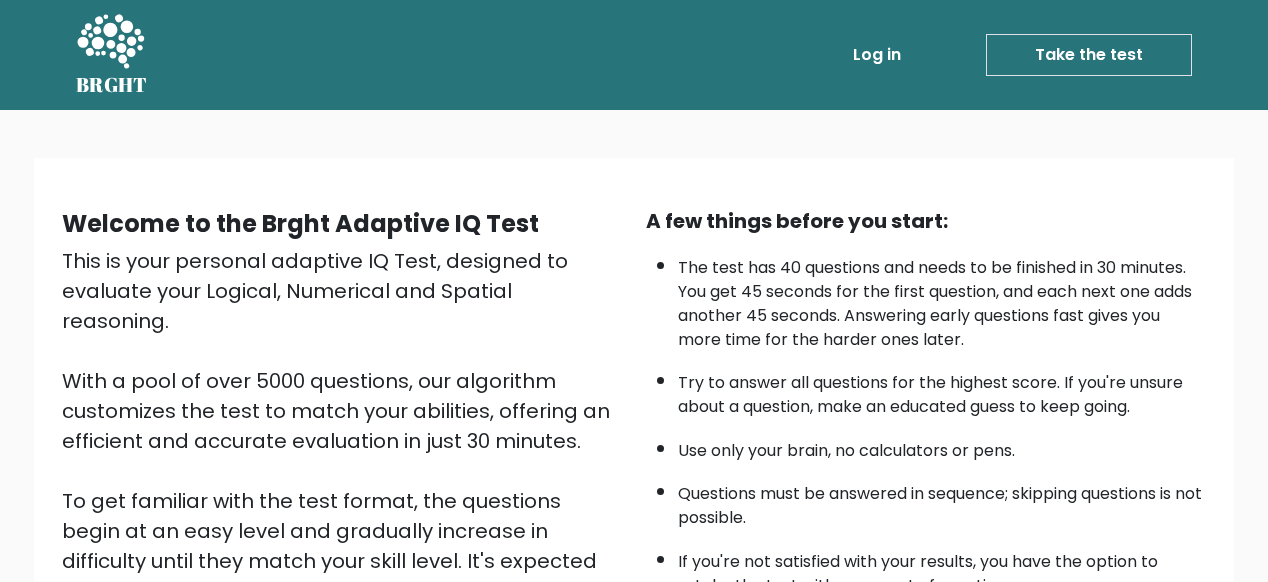 scroll, scrollTop: 280, scrollLeft: 0, axis: vertical 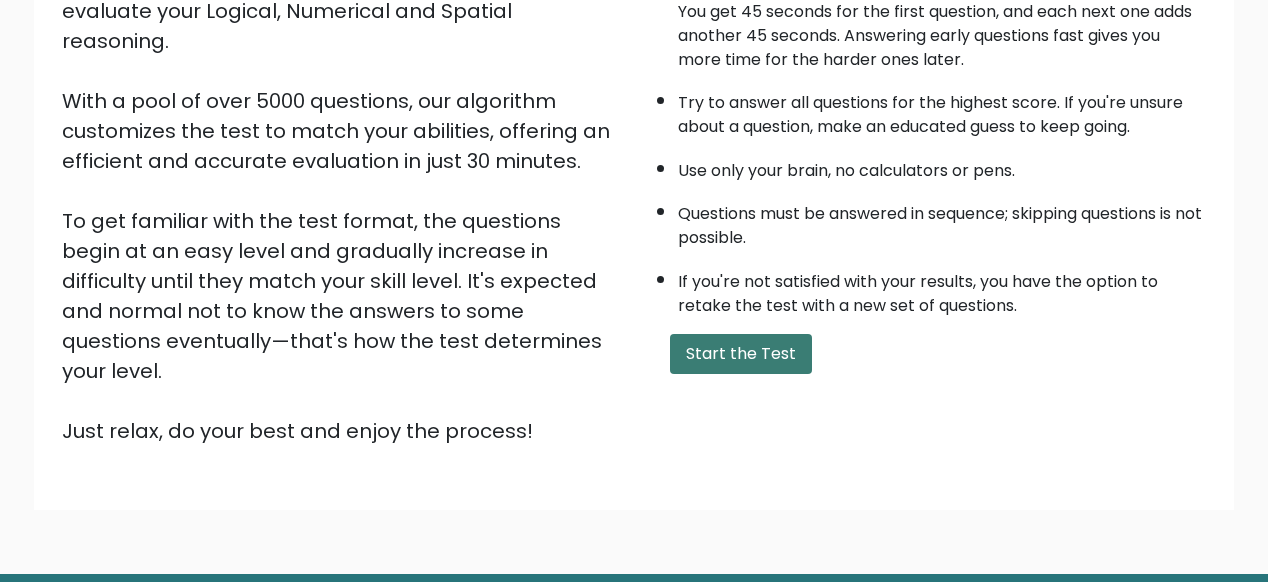 click on "Start the Test" at bounding box center (741, 354) 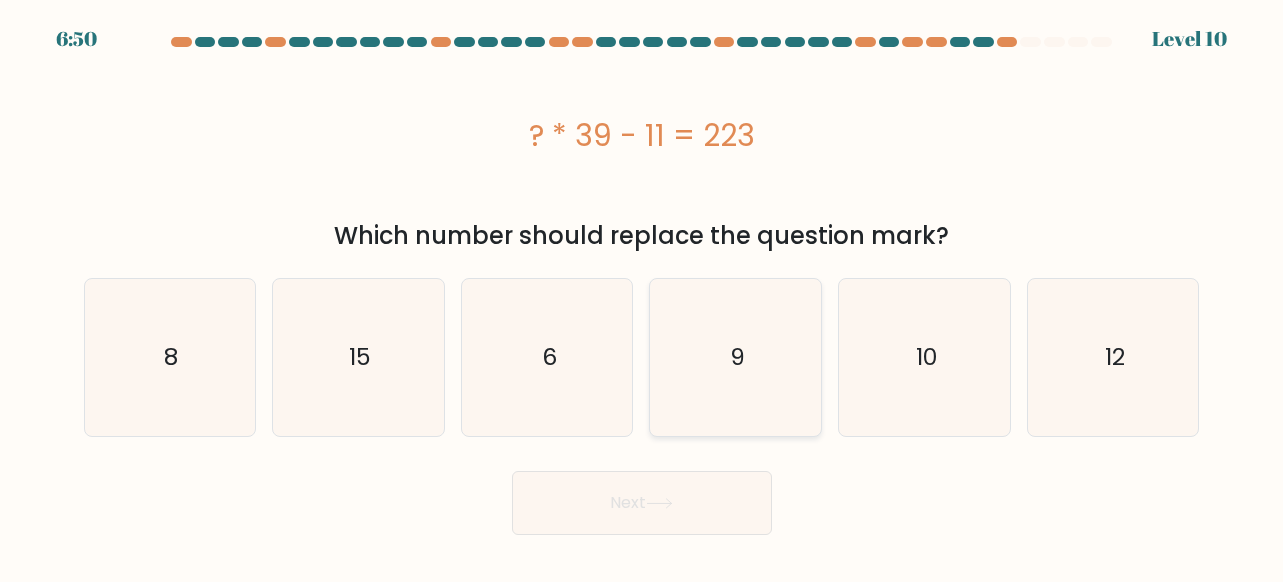 scroll, scrollTop: 0, scrollLeft: 0, axis: both 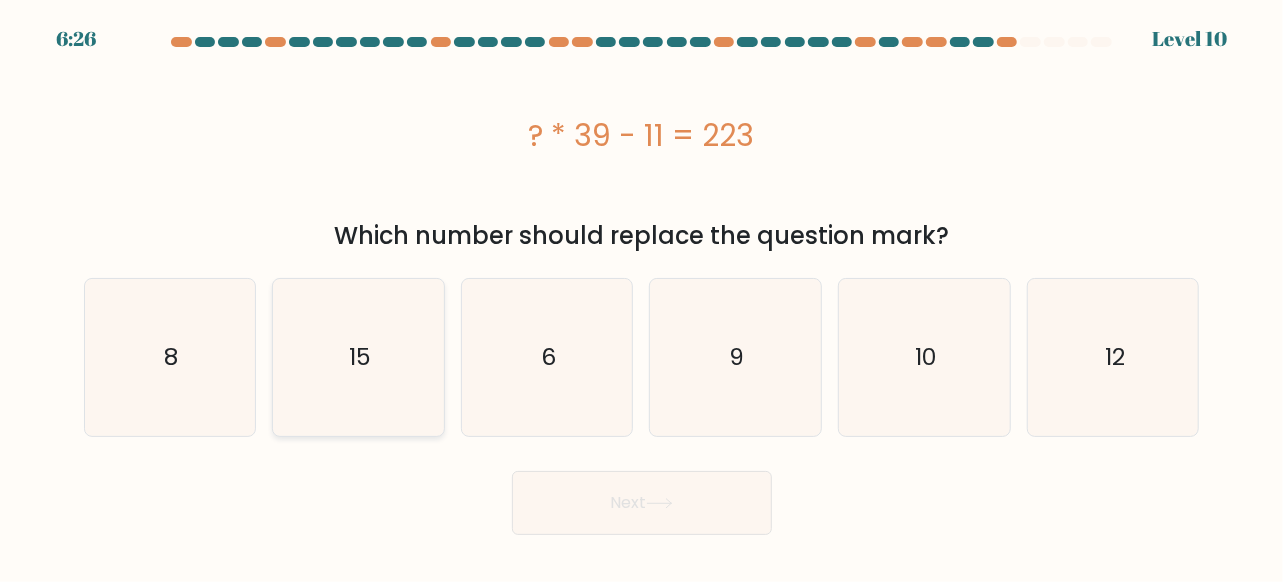 click on "15" 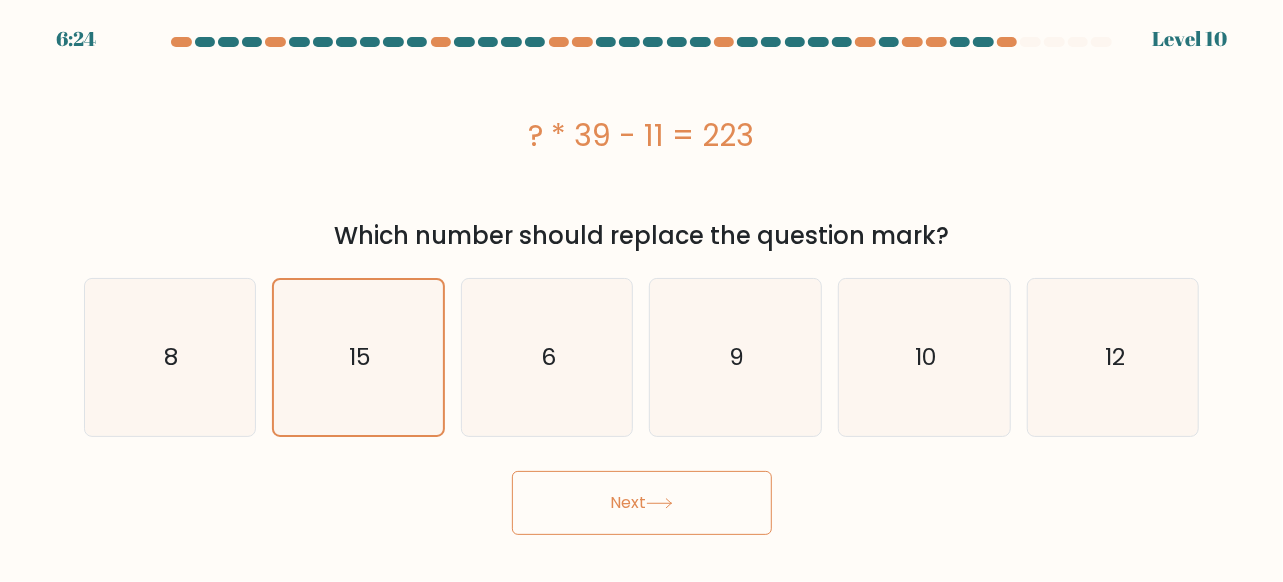 click on "Next" at bounding box center [642, 503] 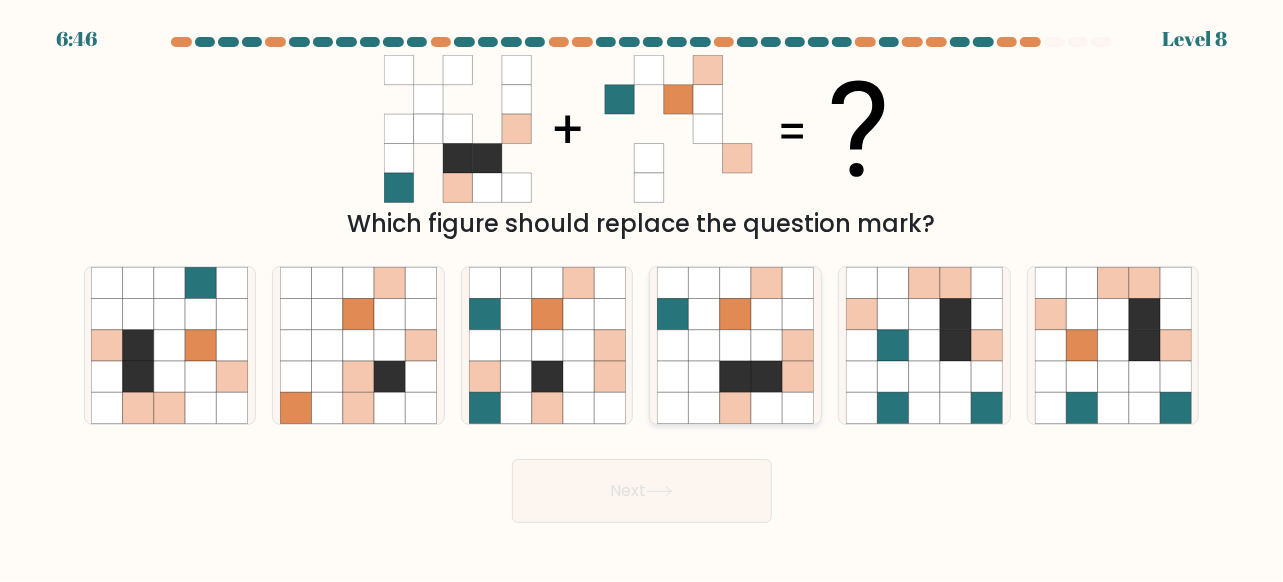 click 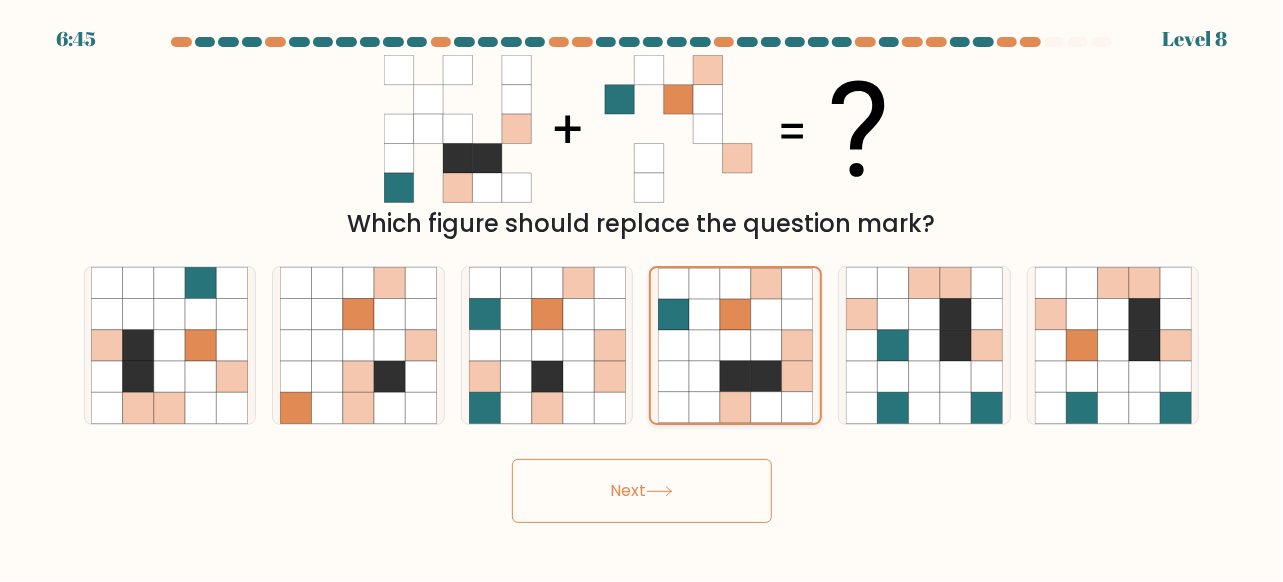 click 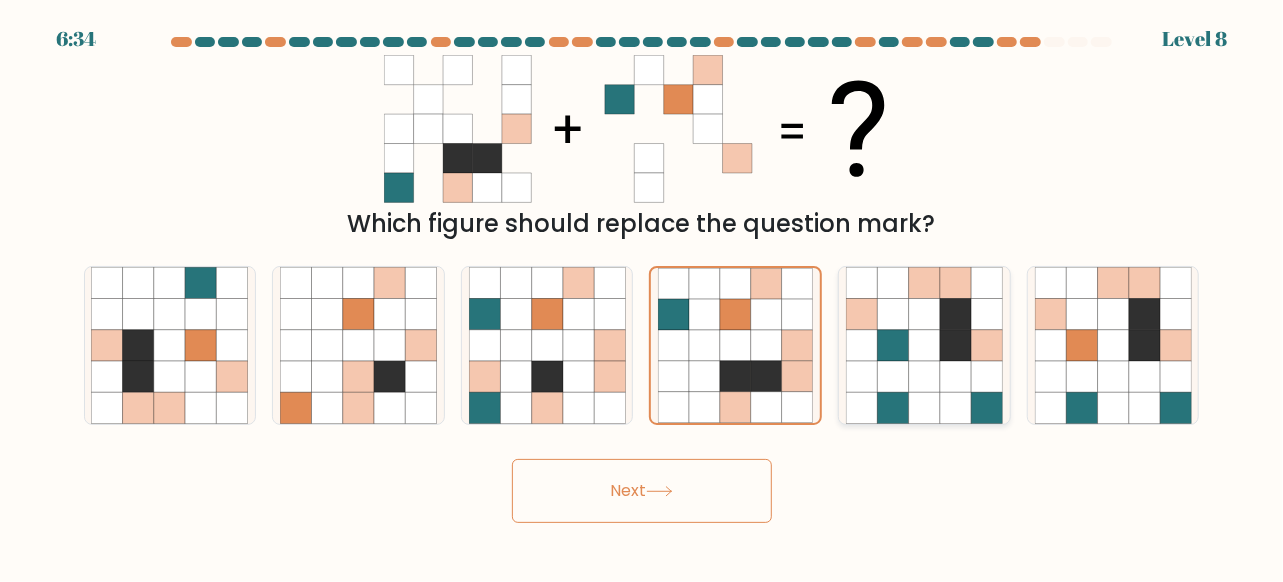 click 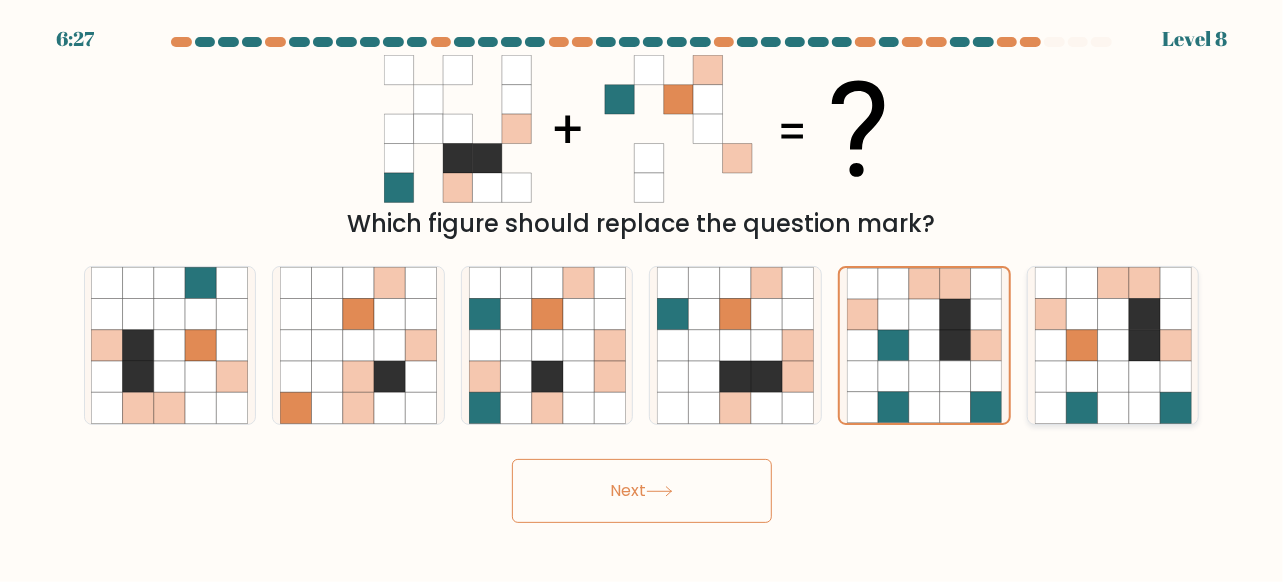 click 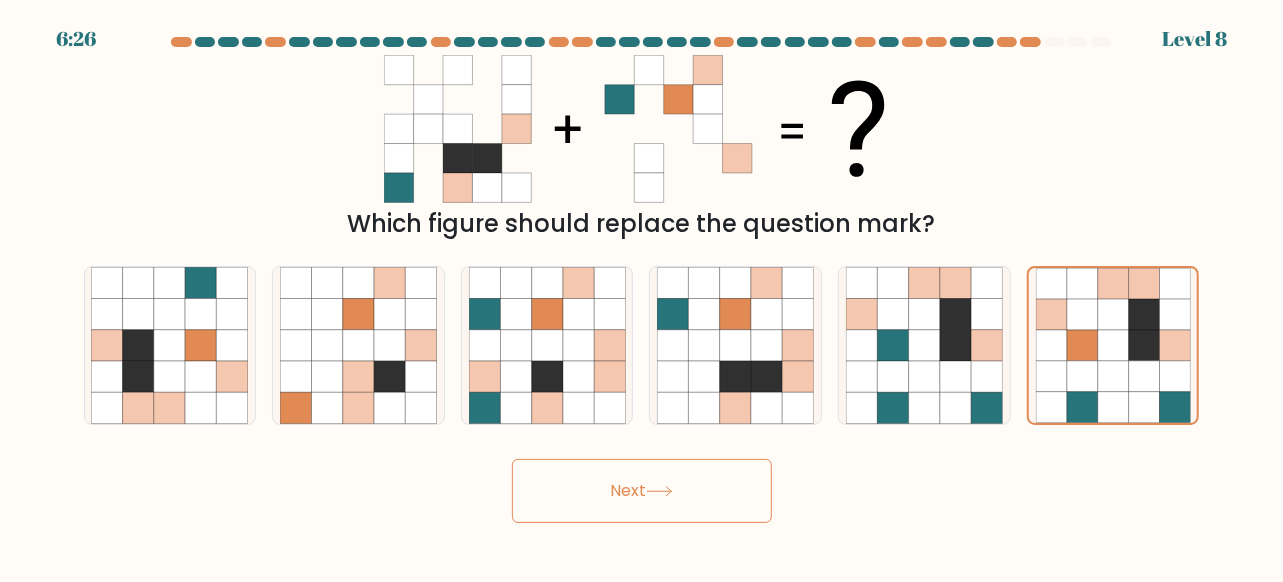 click on "Next" at bounding box center [642, 491] 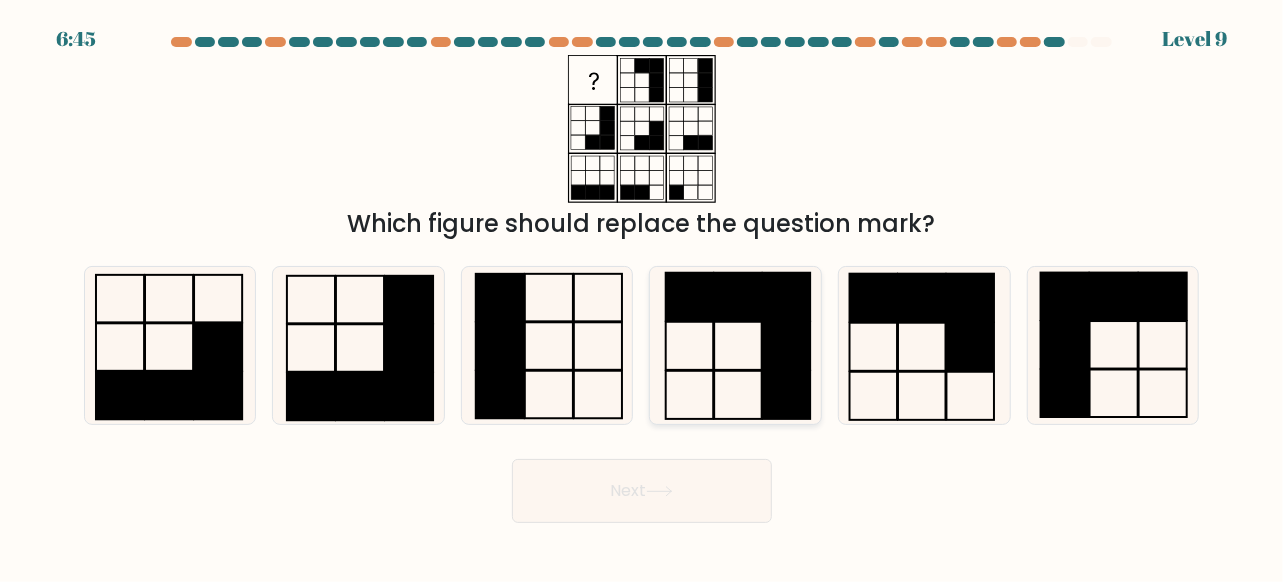 click 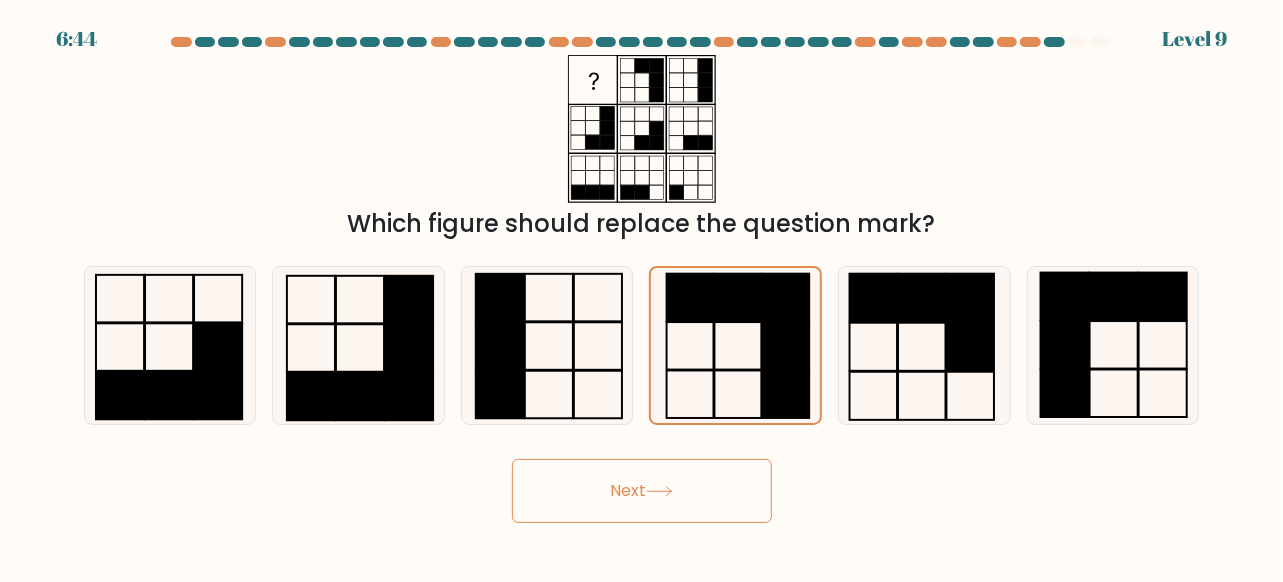 click 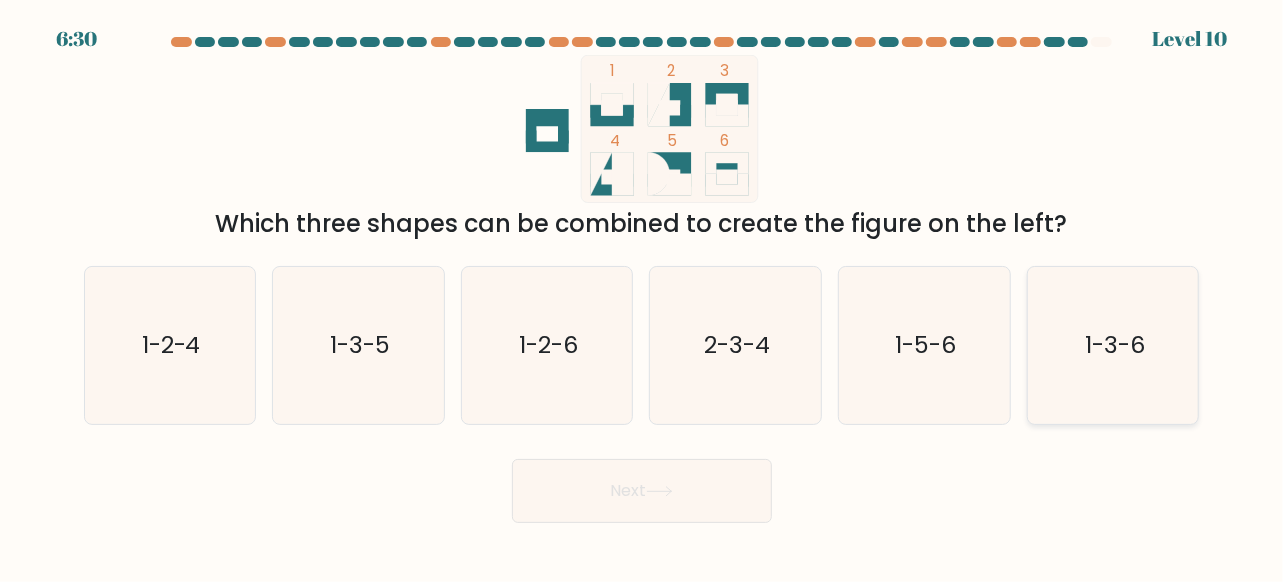 click on "1-3-6" 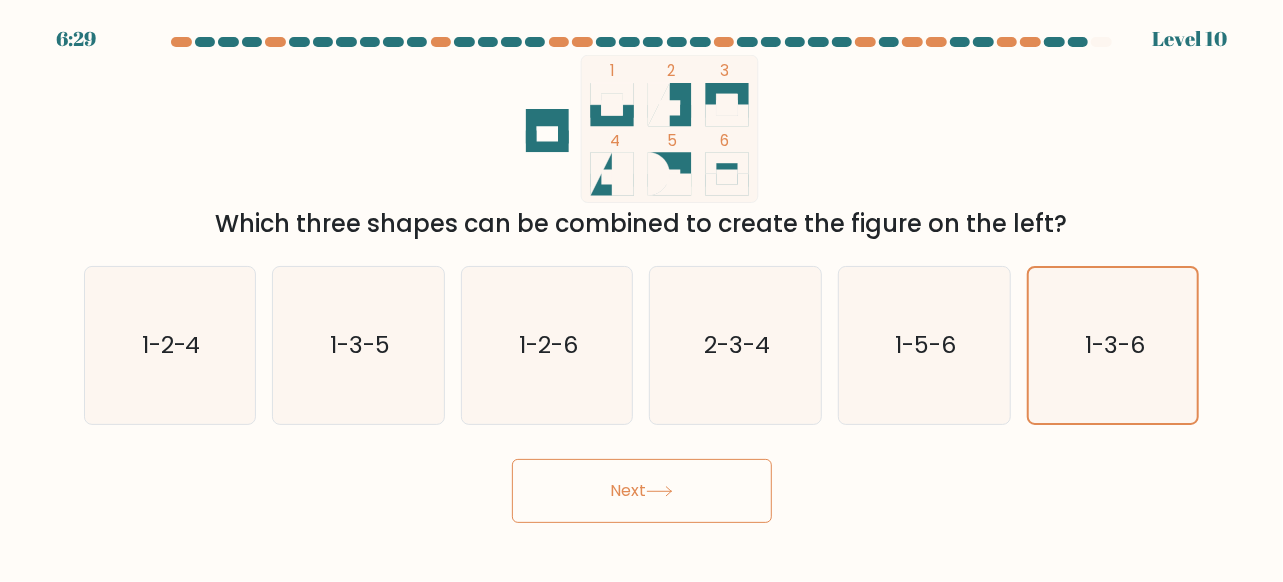 click on "Next" at bounding box center [642, 491] 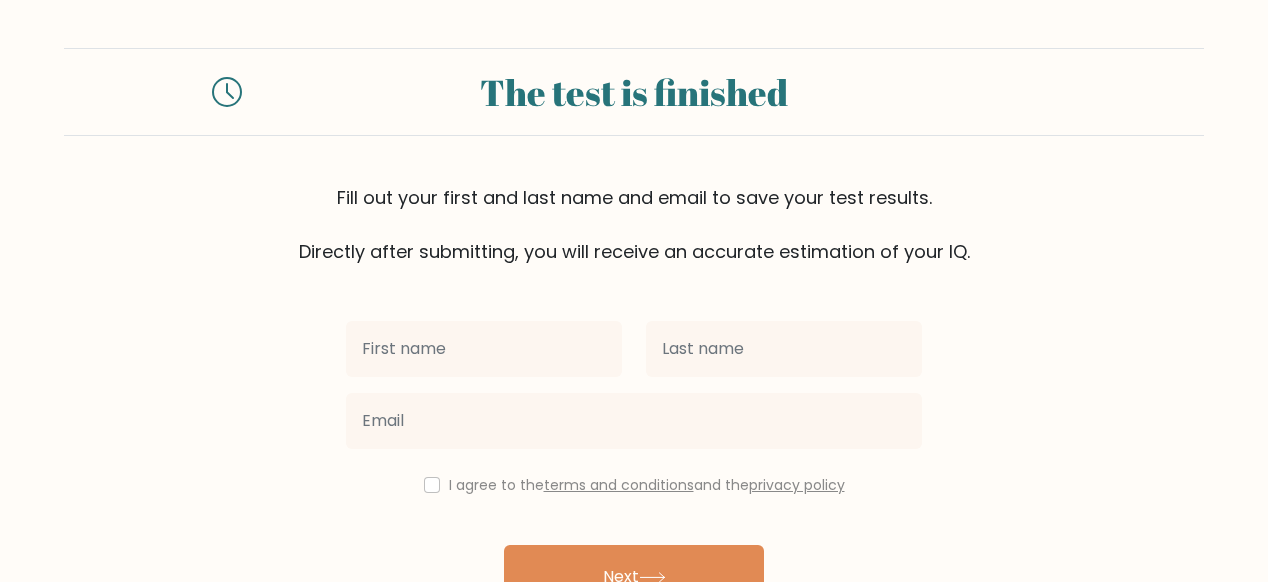 scroll, scrollTop: 0, scrollLeft: 0, axis: both 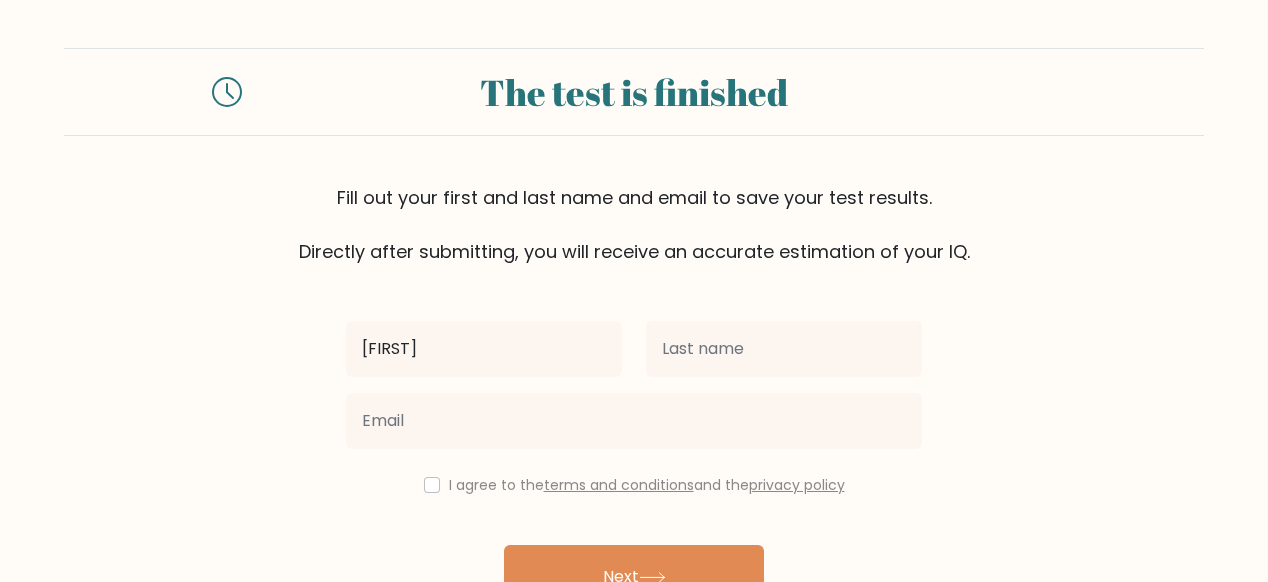 type on "[FIRST]" 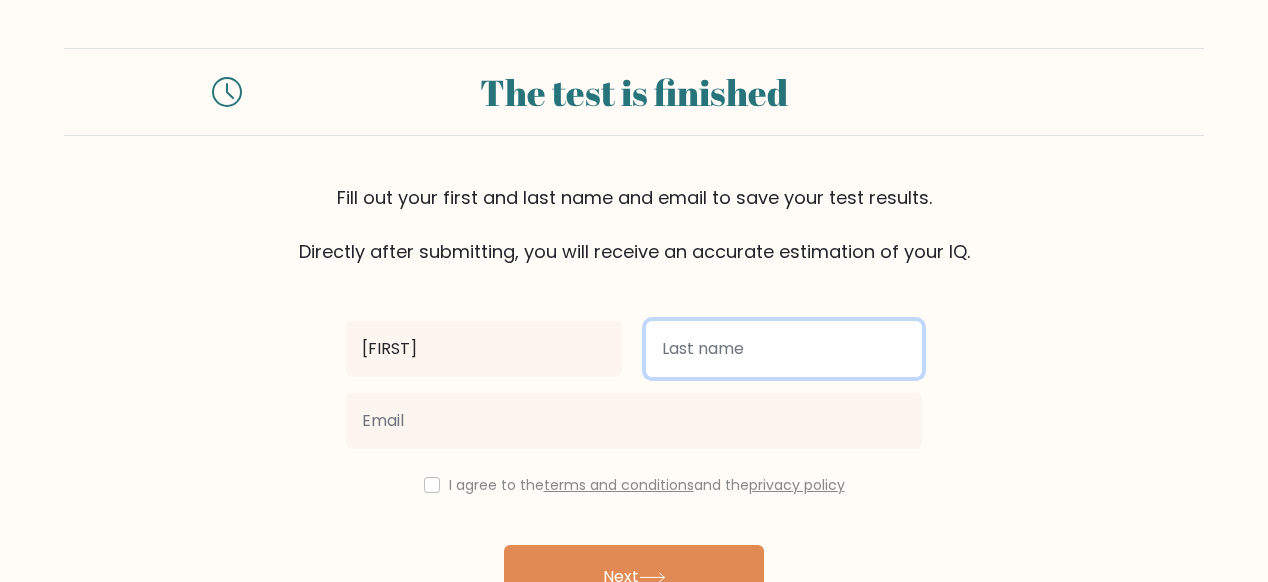 click at bounding box center [784, 349] 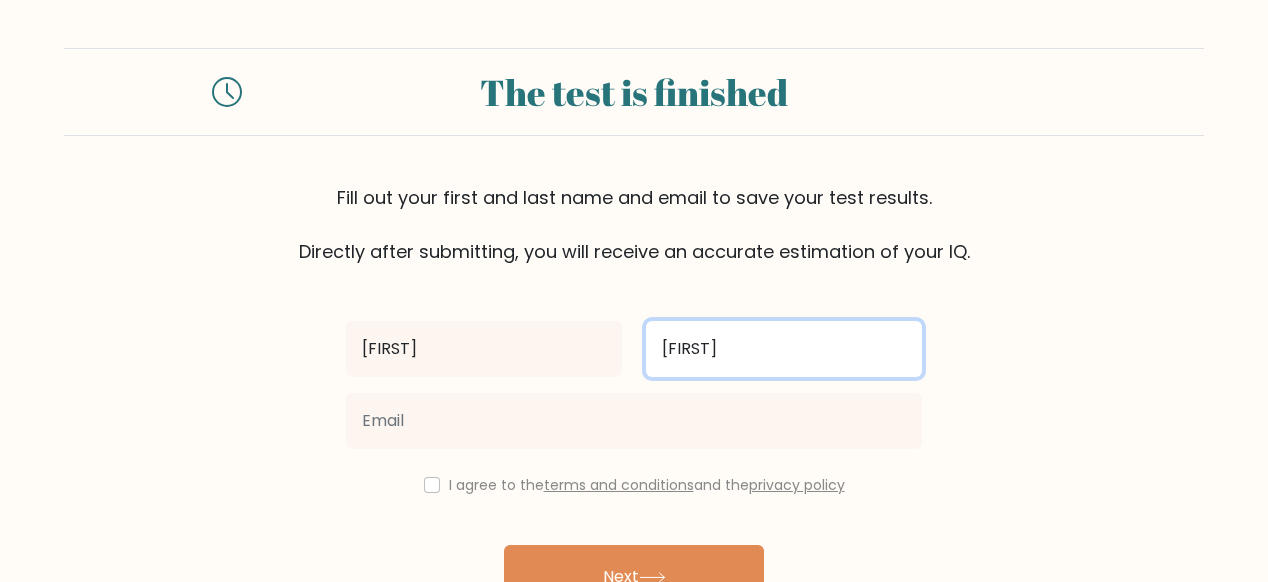 type on "[FIRST]" 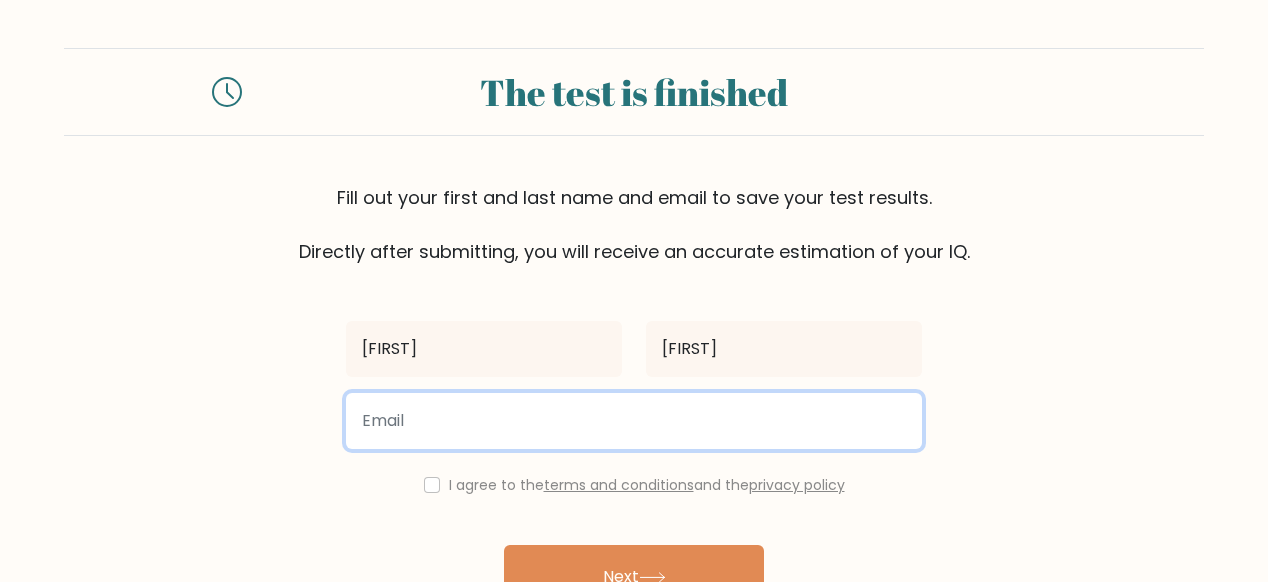 click at bounding box center [634, 421] 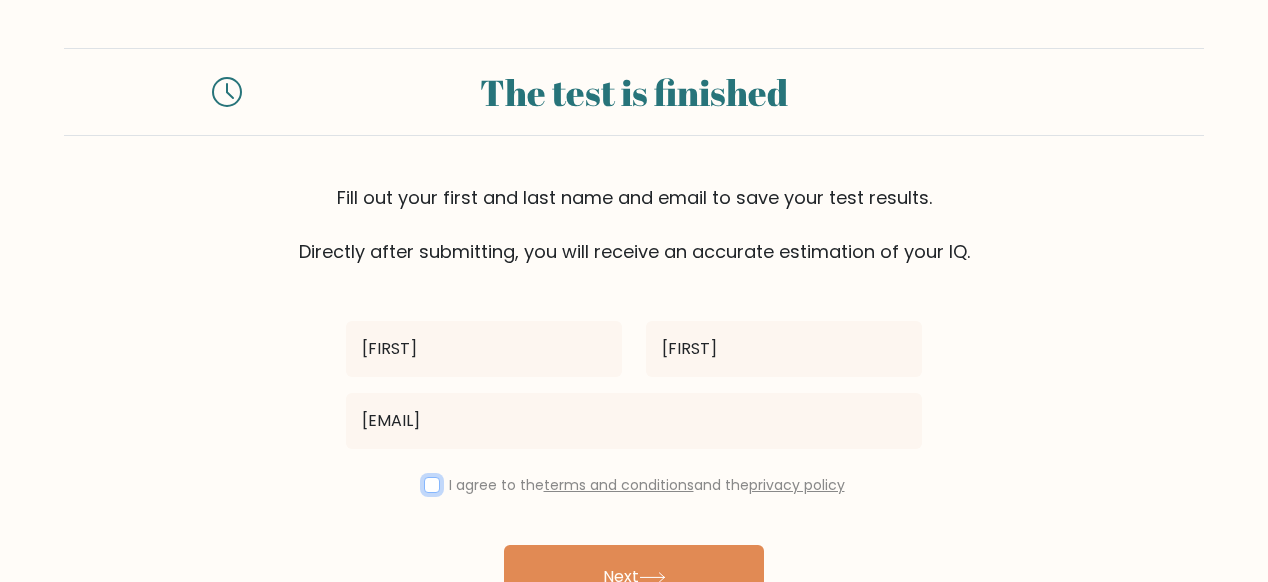 click at bounding box center [432, 485] 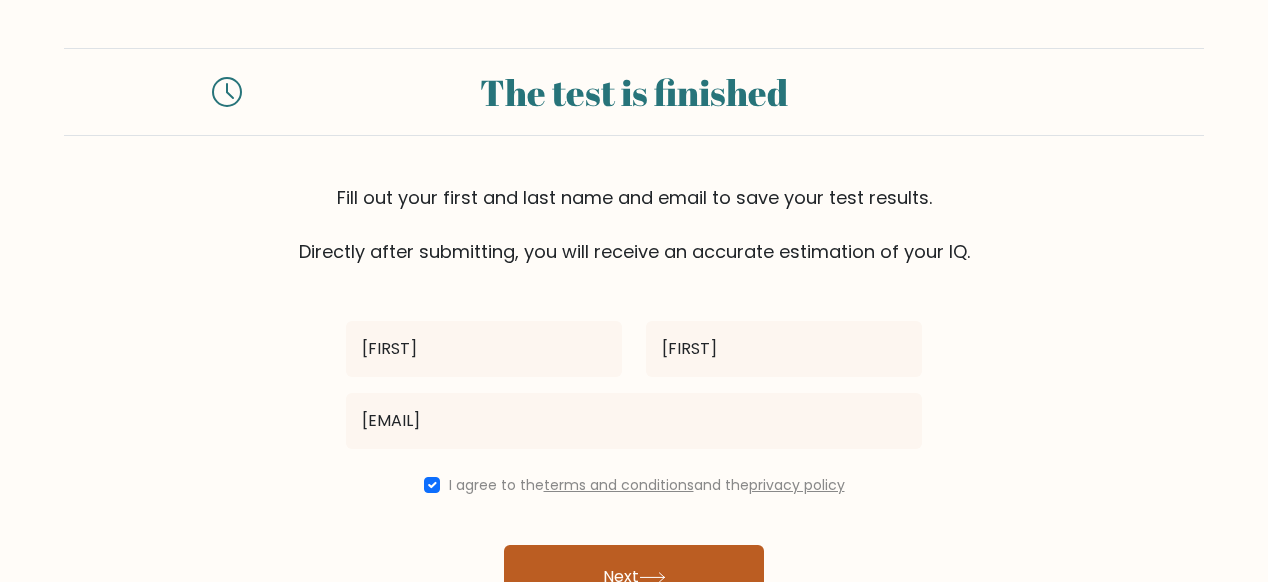 click on "Next" at bounding box center [634, 577] 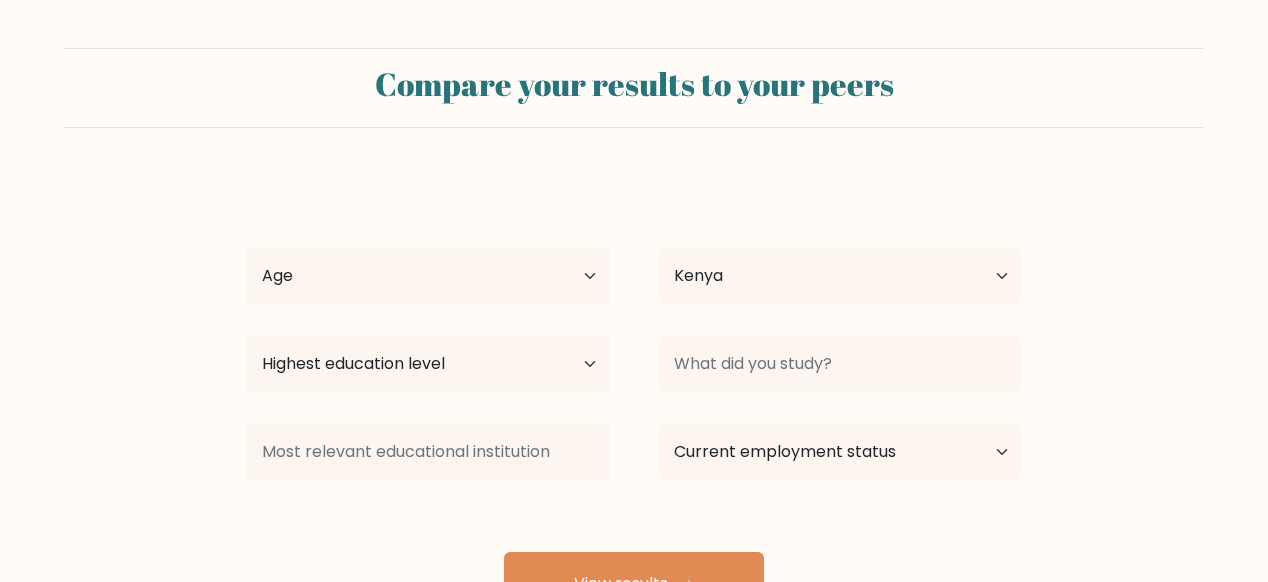 select on "KE" 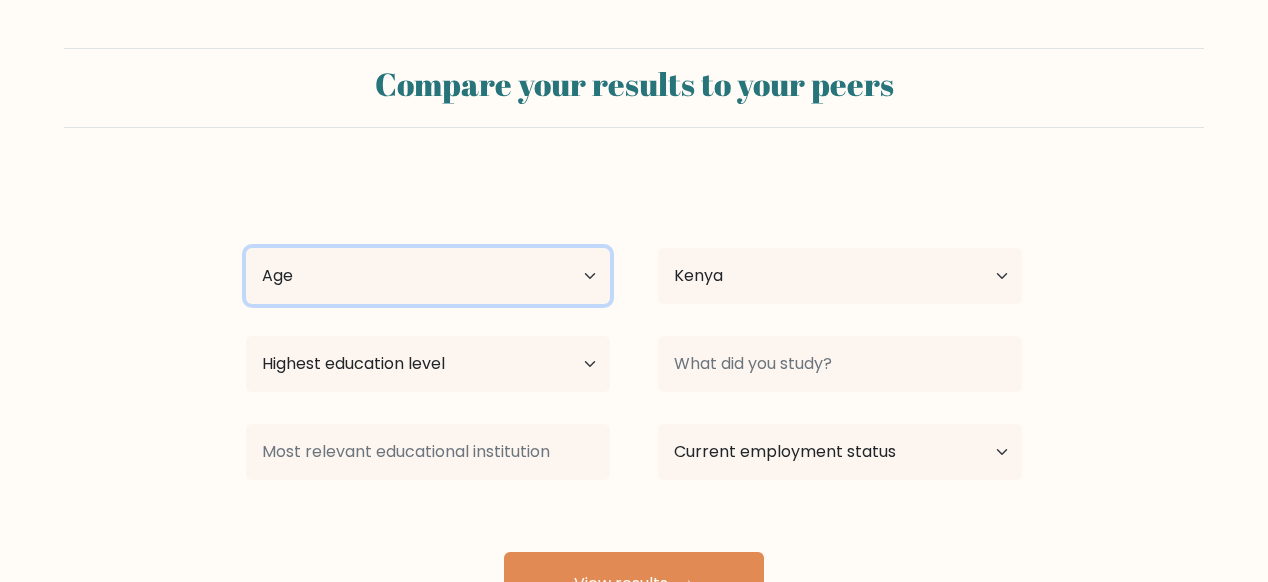click on "Age
Under 18 years old
18-24 years old
25-34 years old
35-44 years old
45-54 years old
55-64 years old
65 years old and above" at bounding box center (428, 276) 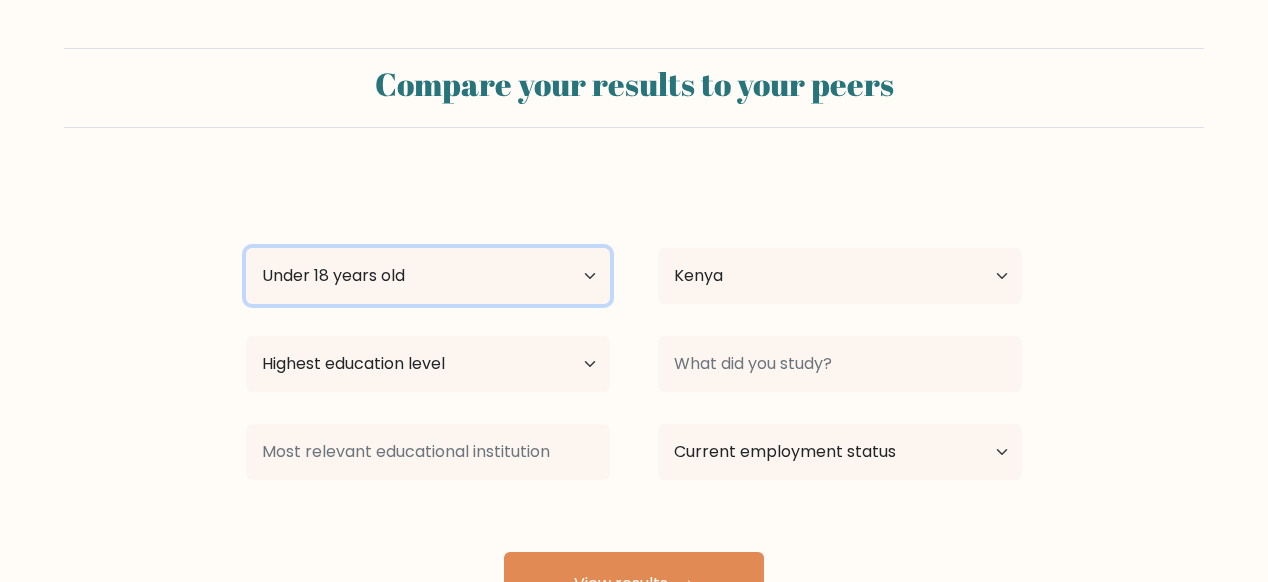 click on "Age
Under 18 years old
18-24 years old
25-34 years old
35-44 years old
45-54 years old
55-64 years old
65 years old and above" at bounding box center (428, 276) 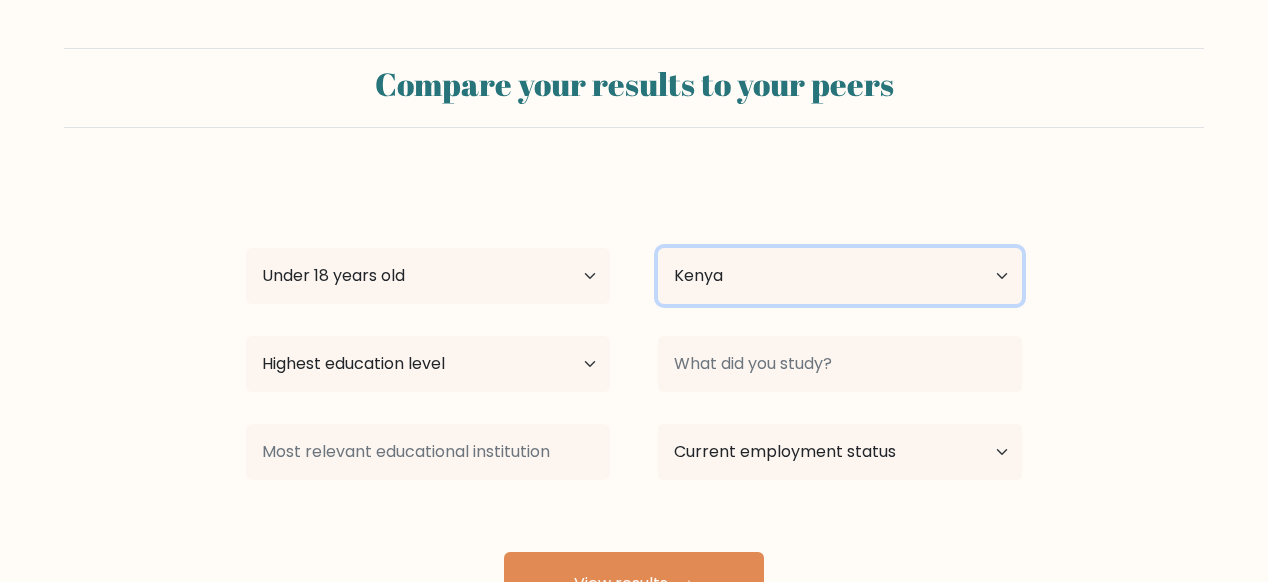 click on "Country
Afghanistan
Albania
Algeria
American Samoa
Andorra
Angola
Anguilla
Antarctica
Antigua and Barbuda
Argentina
Armenia
Aruba
Australia
Austria
Azerbaijan
Bahamas
Bahrain
Bangladesh
Barbados
Belarus
Belgium
Belize
Benin
Bermuda
Bhutan
Bolivia
Bonaire, Sint Eustatius and Saba
Bosnia and Herzegovina
Botswana
Bouvet Island
Brazil
British Indian Ocean Territory
Brunei
Bulgaria
Burkina Faso
Burundi
Cabo Verde
Cambodia
Cameroon
Canada
Cayman Islands
Central African Republic
Chad
Chile
China
Christmas Island
Cocos (Keeling) Islands
Colombia
Comoros
Congo
Congo (the Democratic Republic of the)
Cook Islands
Costa Rica
Côte d'Ivoire
Croatia
Cuba" at bounding box center [840, 276] 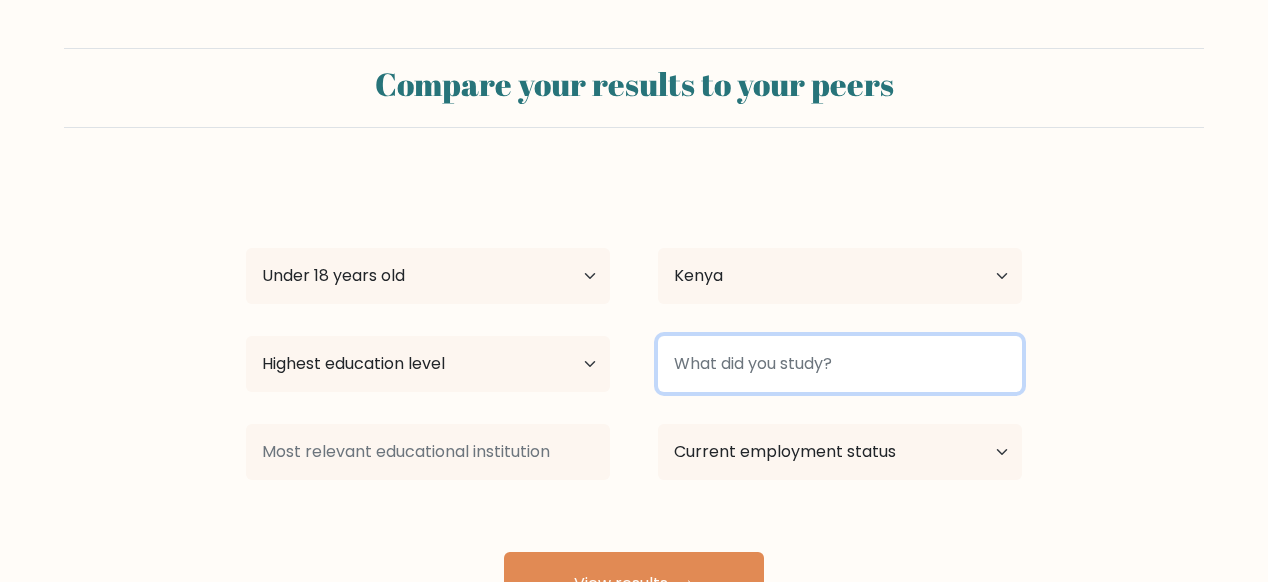 click at bounding box center (840, 364) 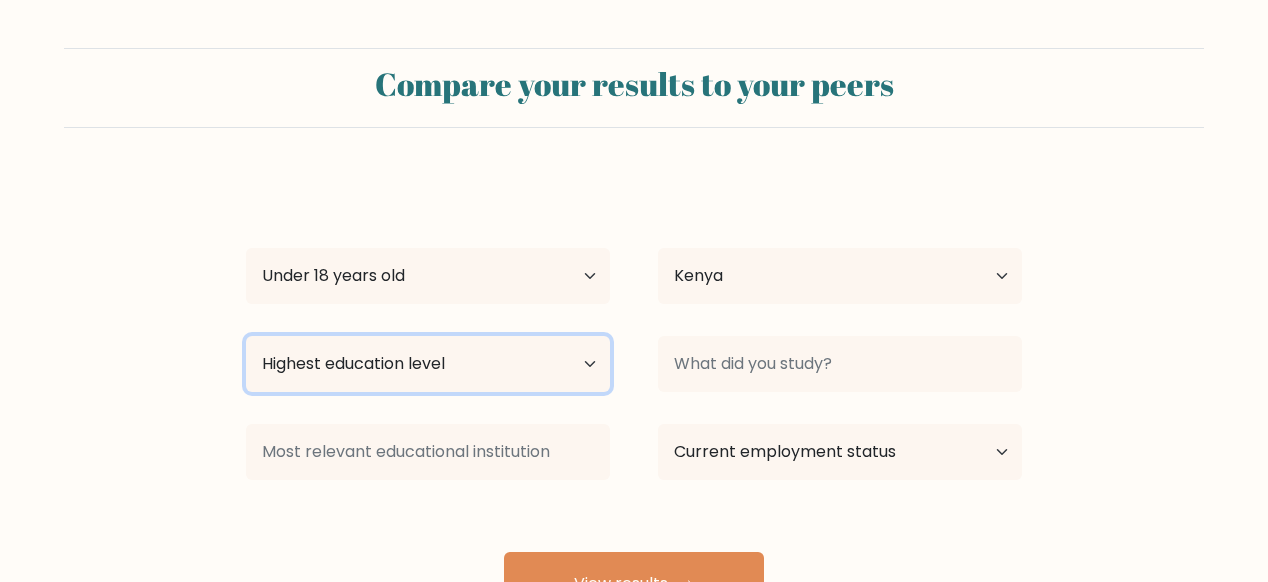 click on "Highest education level
No schooling
Primary
Lower Secondary
Upper Secondary
Occupation Specific
Bachelor's degree
Master's degree
Doctoral degree" at bounding box center (428, 364) 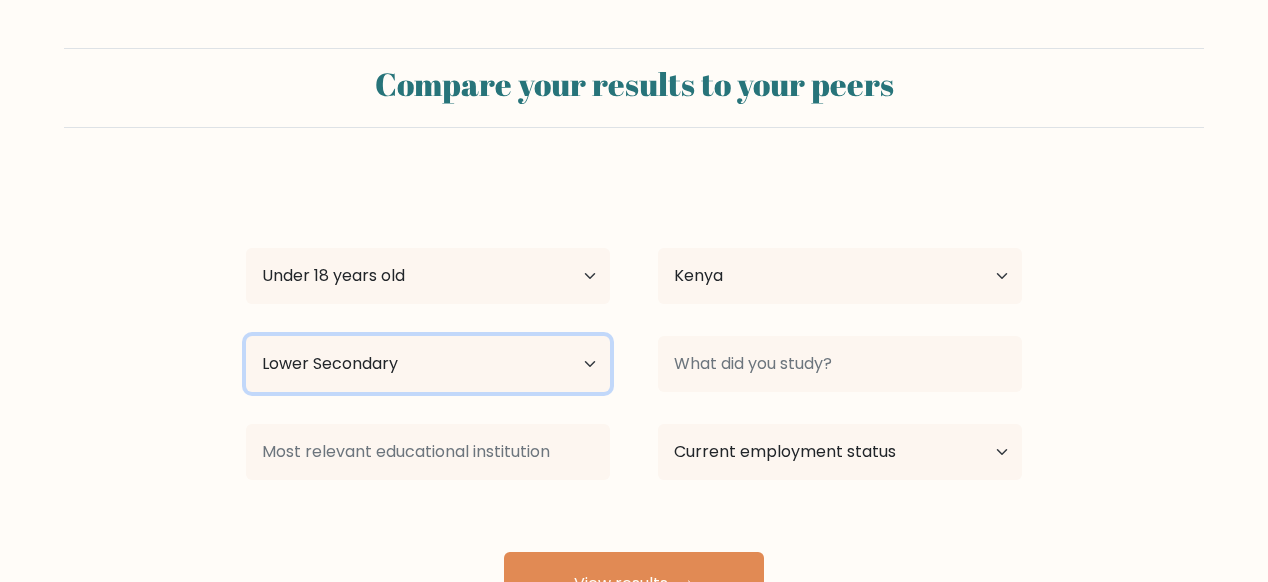 click on "Highest education level
No schooling
Primary
Lower Secondary
Upper Secondary
Occupation Specific
Bachelor's degree
Master's degree
Doctoral degree" at bounding box center (428, 364) 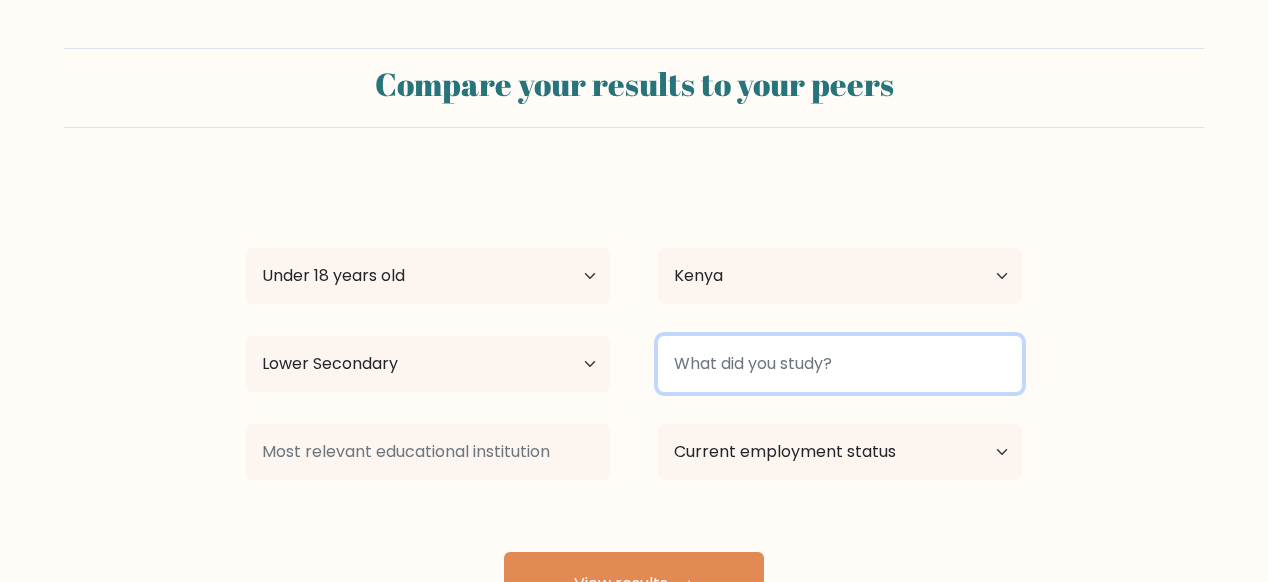click at bounding box center [840, 364] 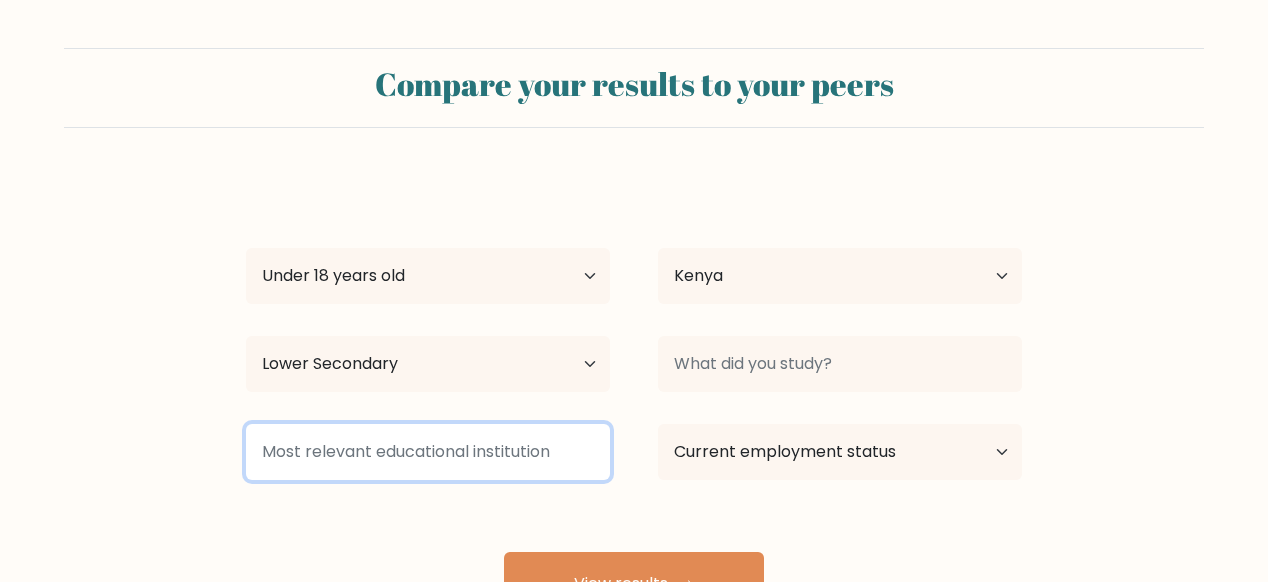 click at bounding box center [428, 452] 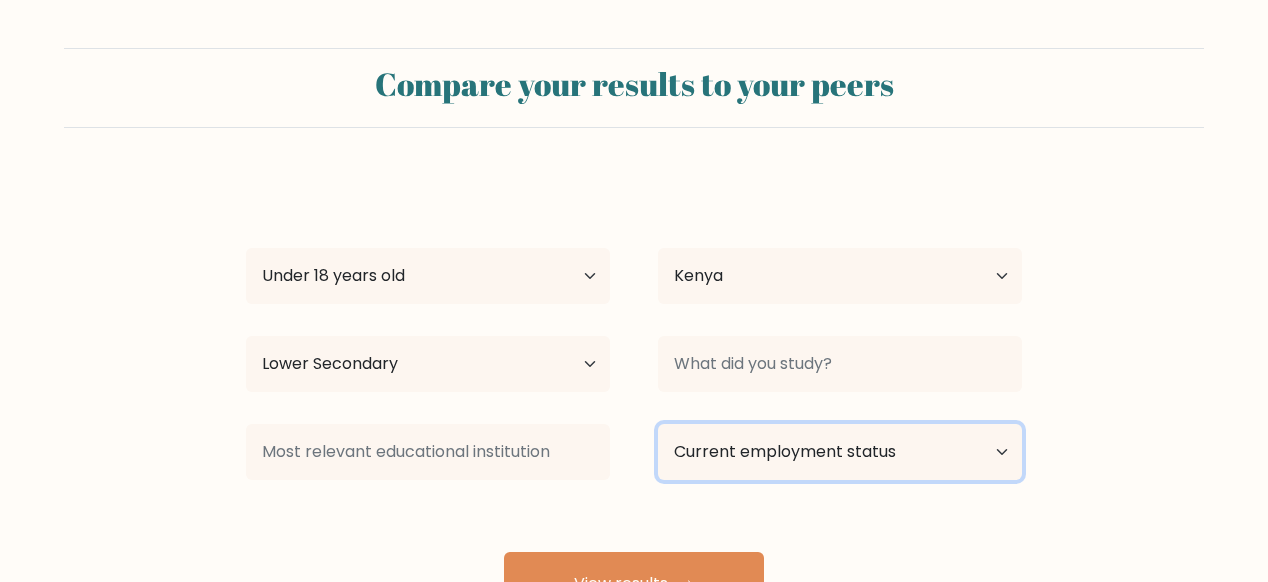 click on "Current employment status
Employed
Student
Retired
Other / prefer not to answer" at bounding box center (840, 452) 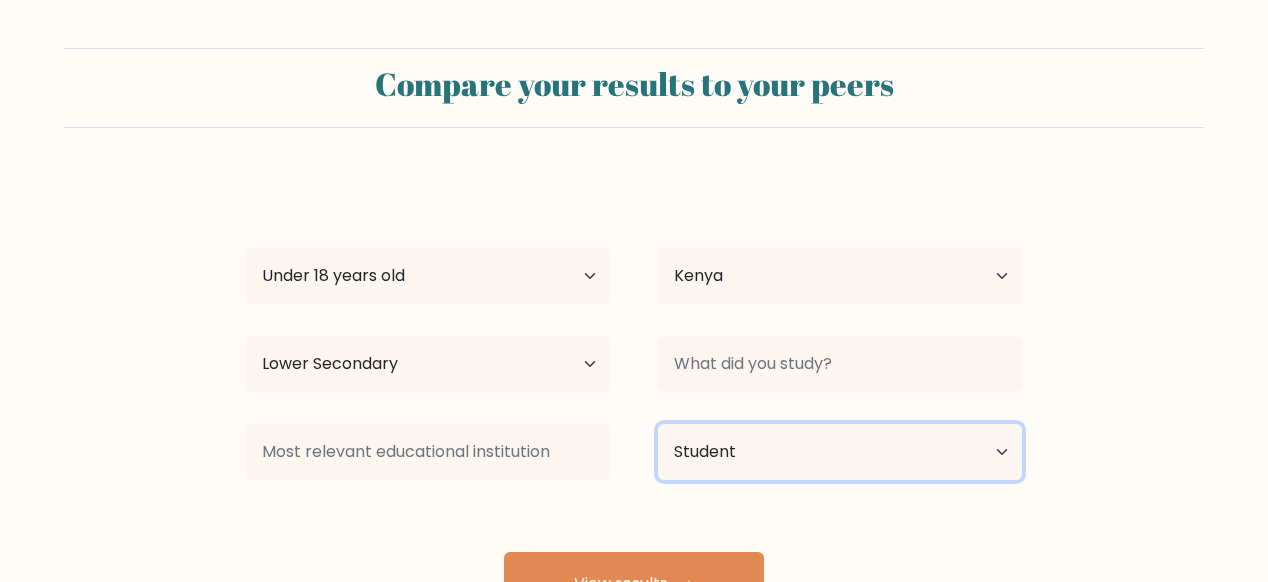 click on "Current employment status
Employed
Student
Retired
Other / prefer not to answer" at bounding box center [840, 452] 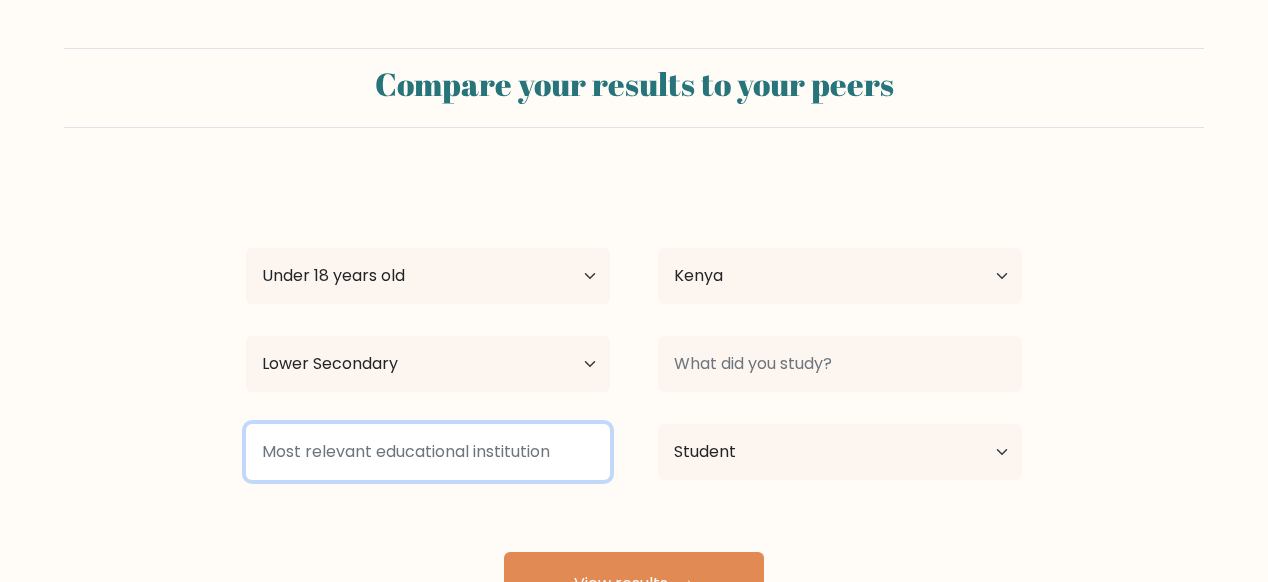 click at bounding box center [428, 452] 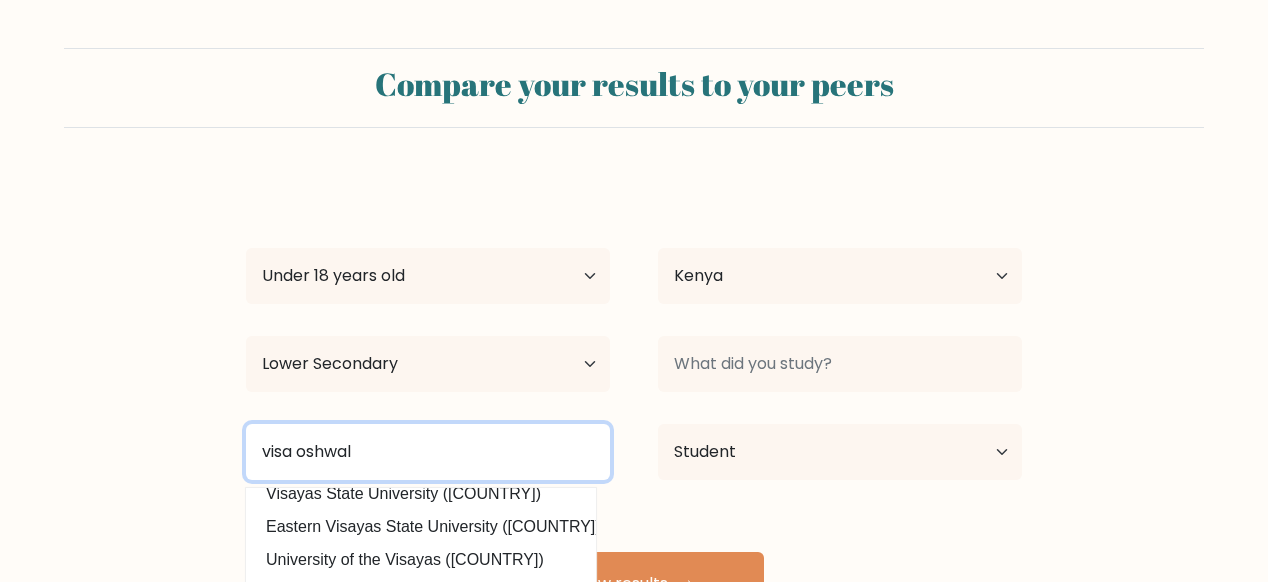 scroll, scrollTop: 30, scrollLeft: 0, axis: vertical 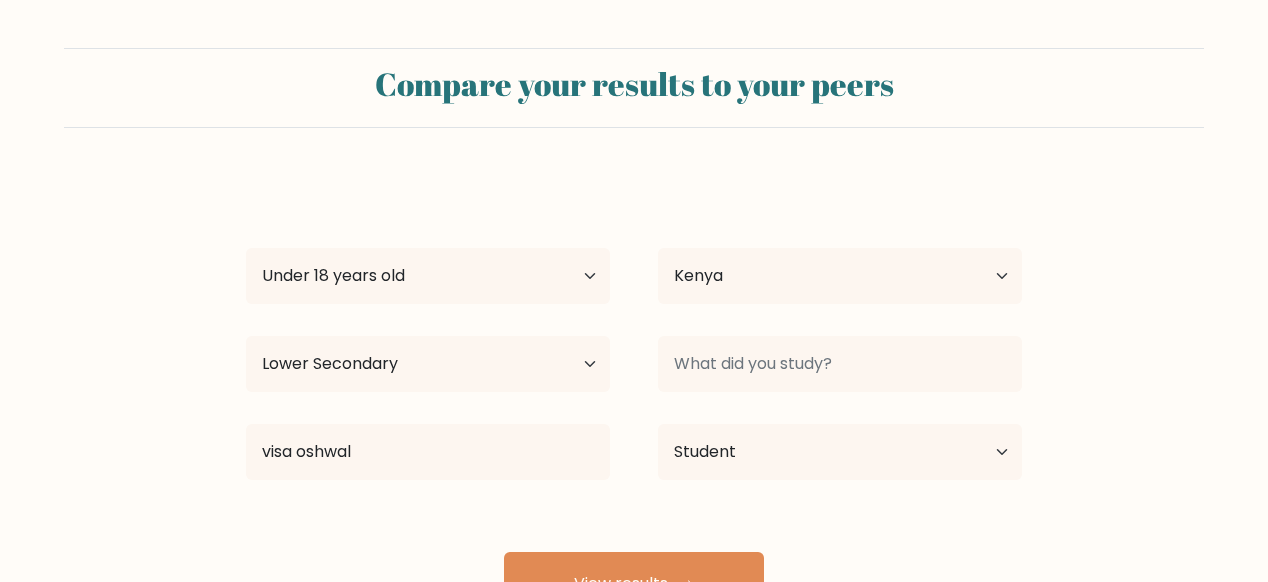 drag, startPoint x: 1051, startPoint y: 439, endPoint x: 1272, endPoint y: 244, distance: 294.73038 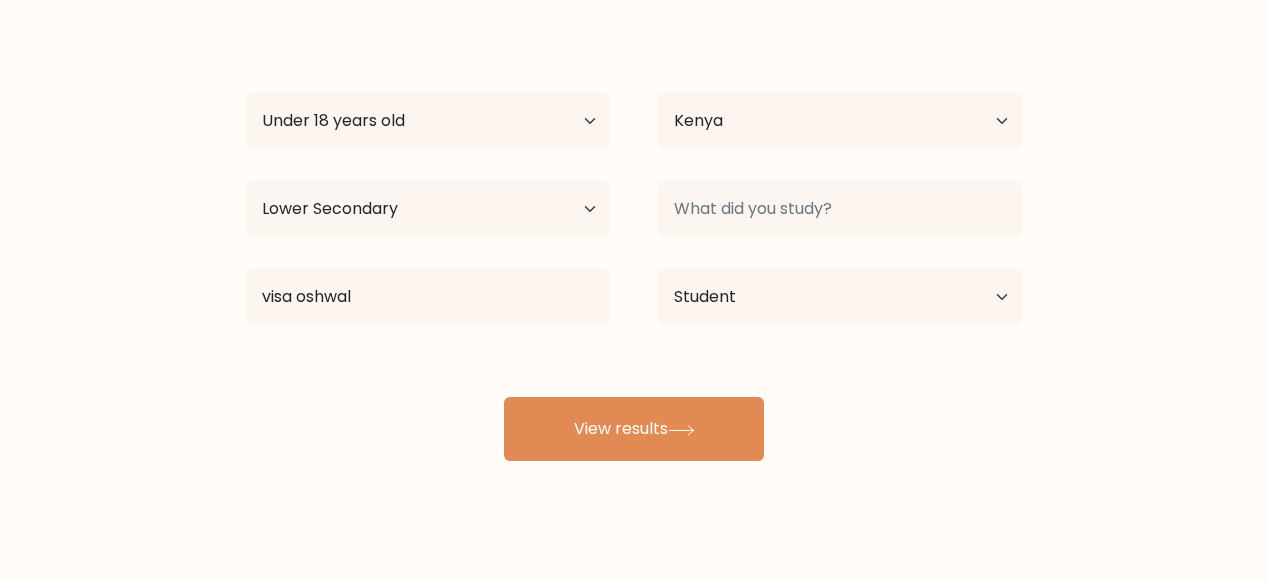 scroll, scrollTop: 157, scrollLeft: 0, axis: vertical 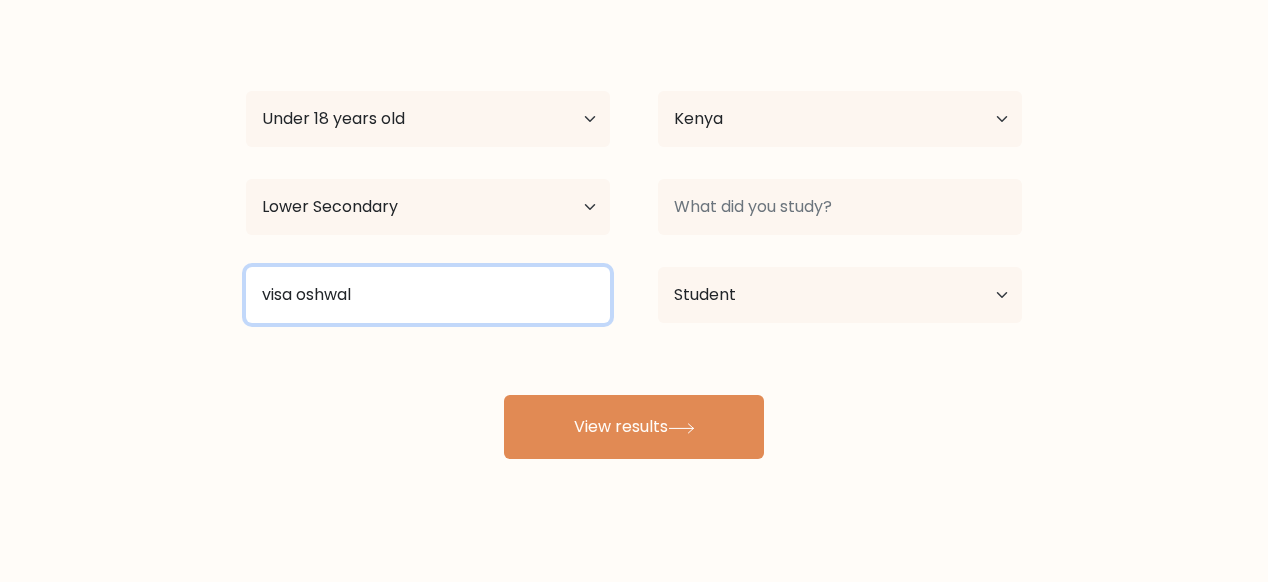 click on "visa oshwal" at bounding box center [428, 295] 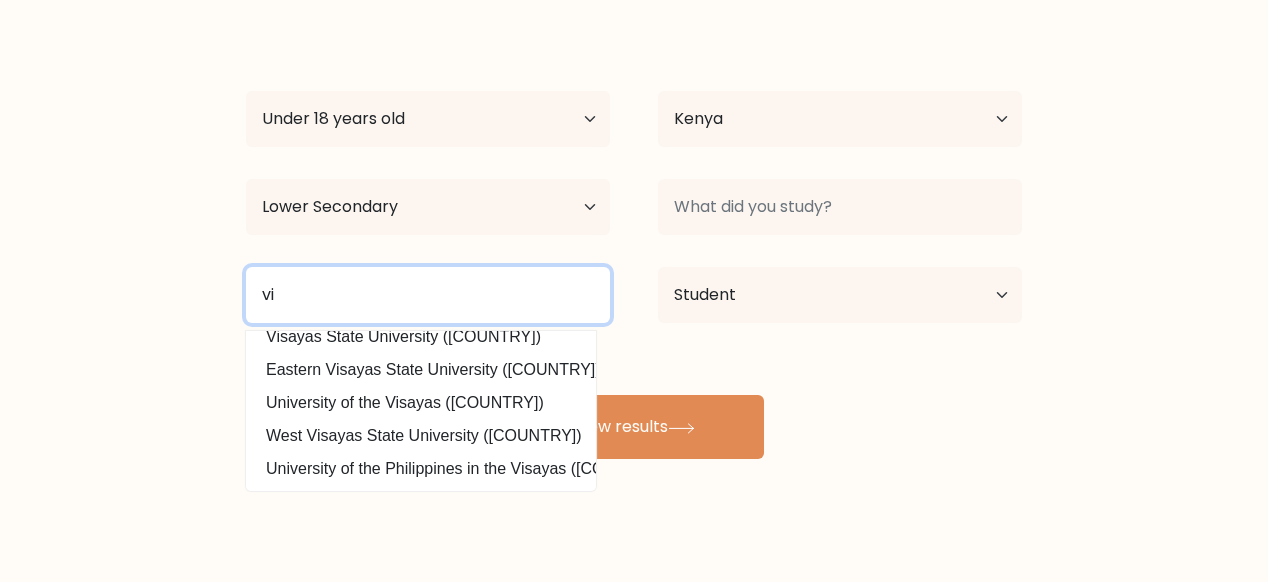 type on "v" 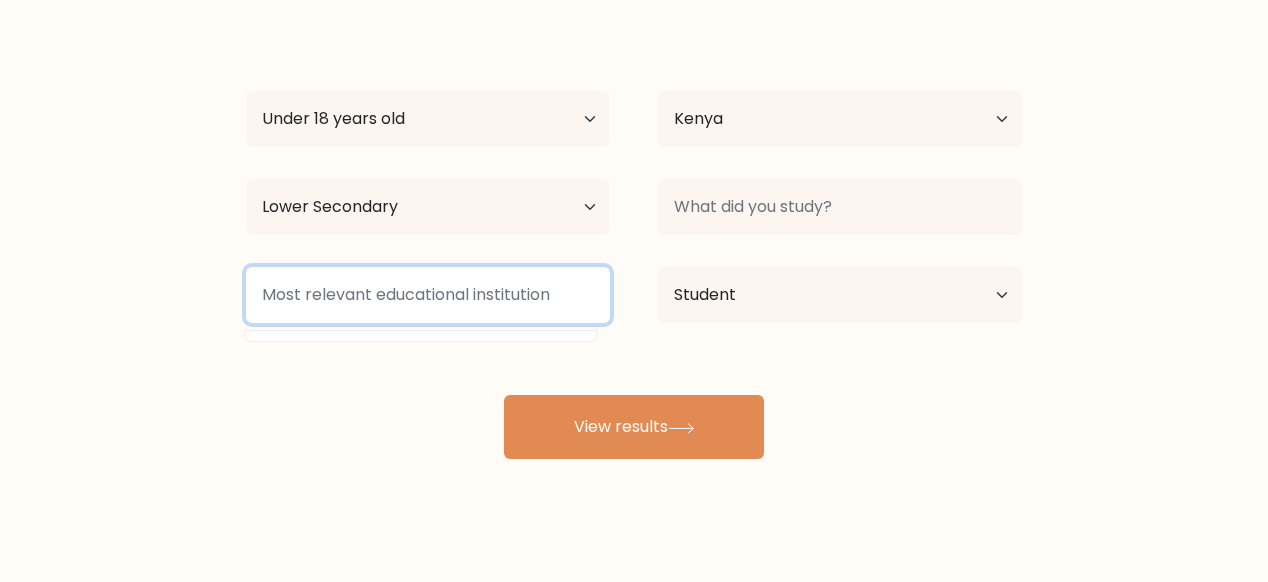 scroll, scrollTop: 0, scrollLeft: 0, axis: both 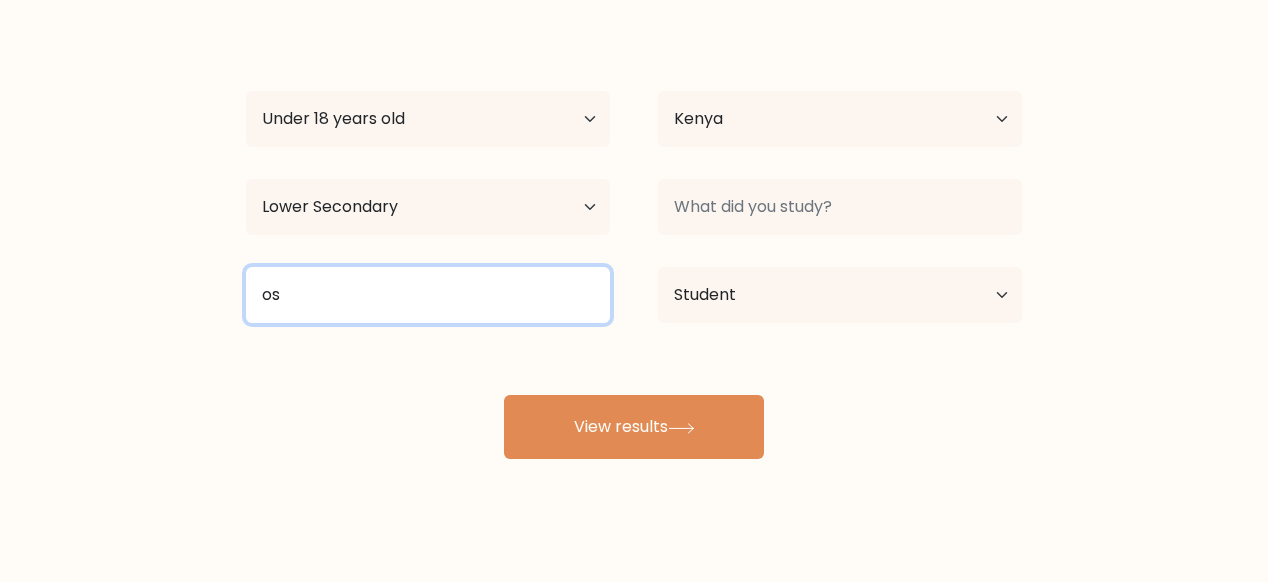 click on "os" at bounding box center (428, 295) 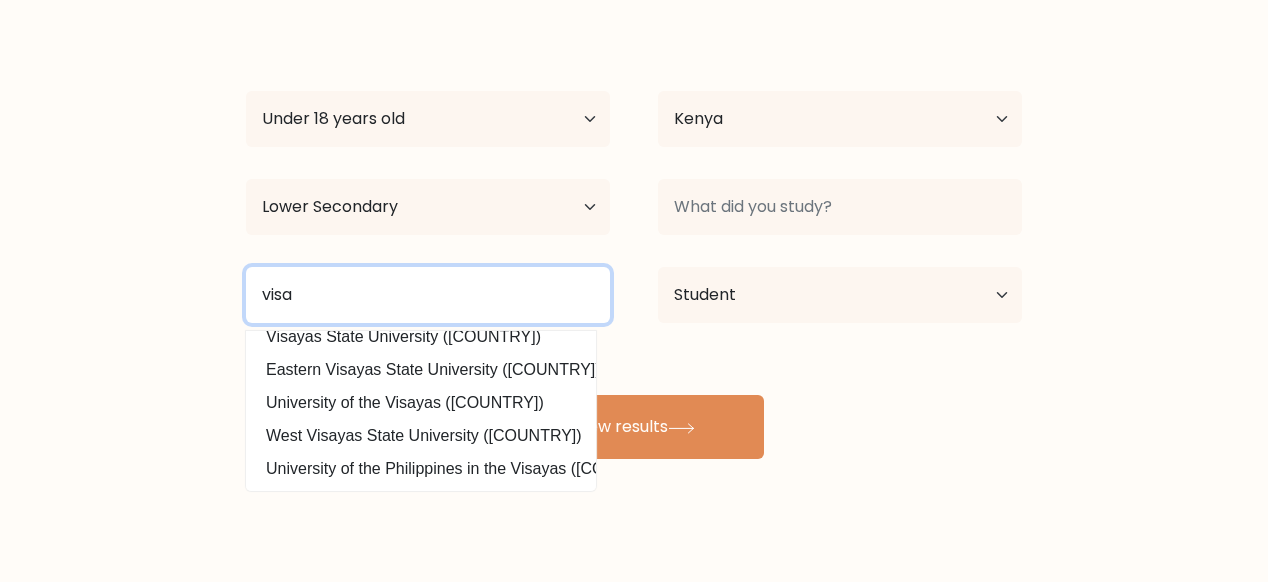 scroll, scrollTop: 30, scrollLeft: 0, axis: vertical 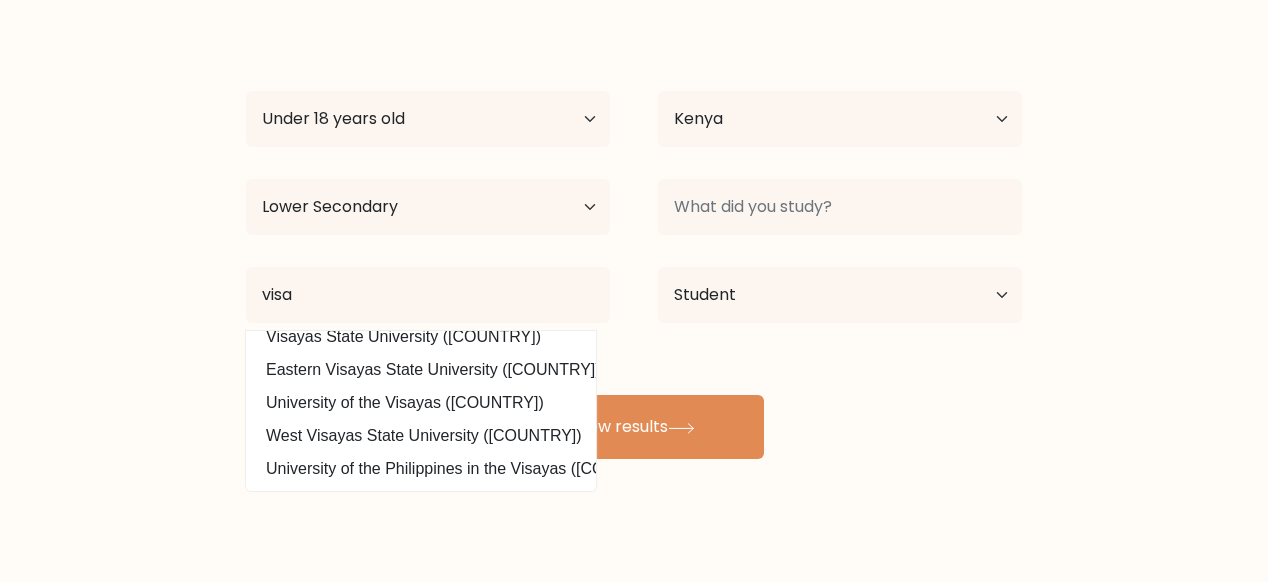 click on "leo
jack
Age
Under 18 years old
18-24 years old
25-34 years old
35-44 years old
45-54 years old
55-64 years old
65 years old and above
Country
Afghanistan
Albania
Algeria
American Samoa
Andorra
Angola
Anguilla
Antarctica
Antigua and Barbuda
Argentina
Armenia
Aruba
Australia
Austria
Azerbaijan
Bahamas
Bahrain
Bangladesh
Barbados
Belarus
Belgium
Belize
Benin
Bermuda
Bhutan
Bolivia
Bonaire, Sint Eustatius and Saba
Bosnia and Herzegovina
Botswana
Bouvet Island
Brazil
Brunei" at bounding box center (634, 239) 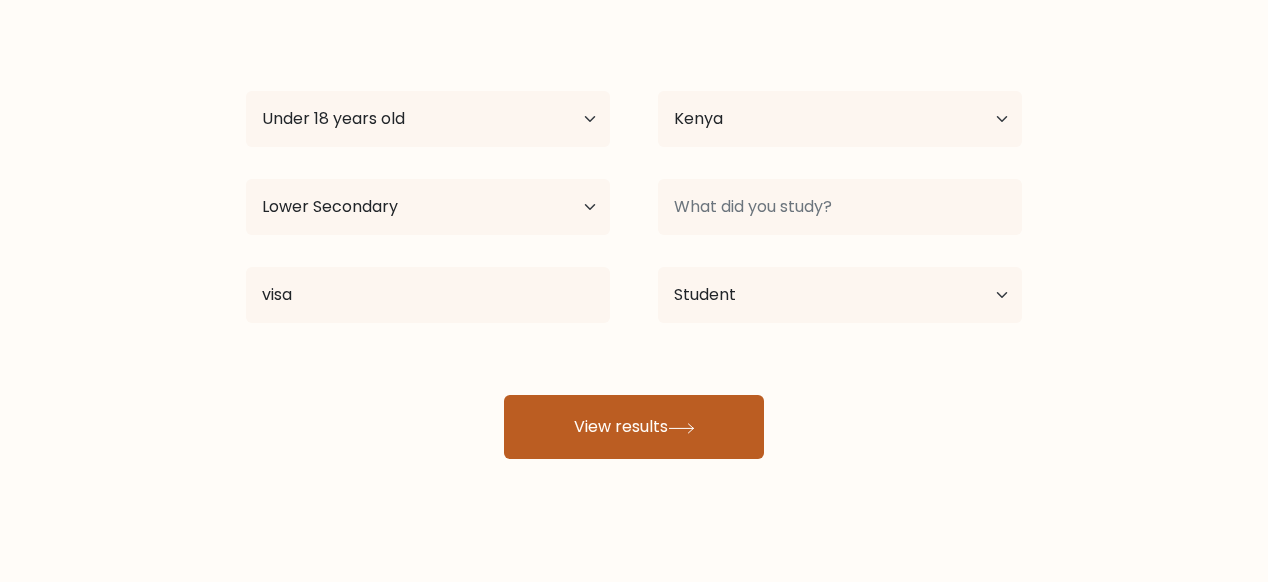 click on "View results" at bounding box center (634, 427) 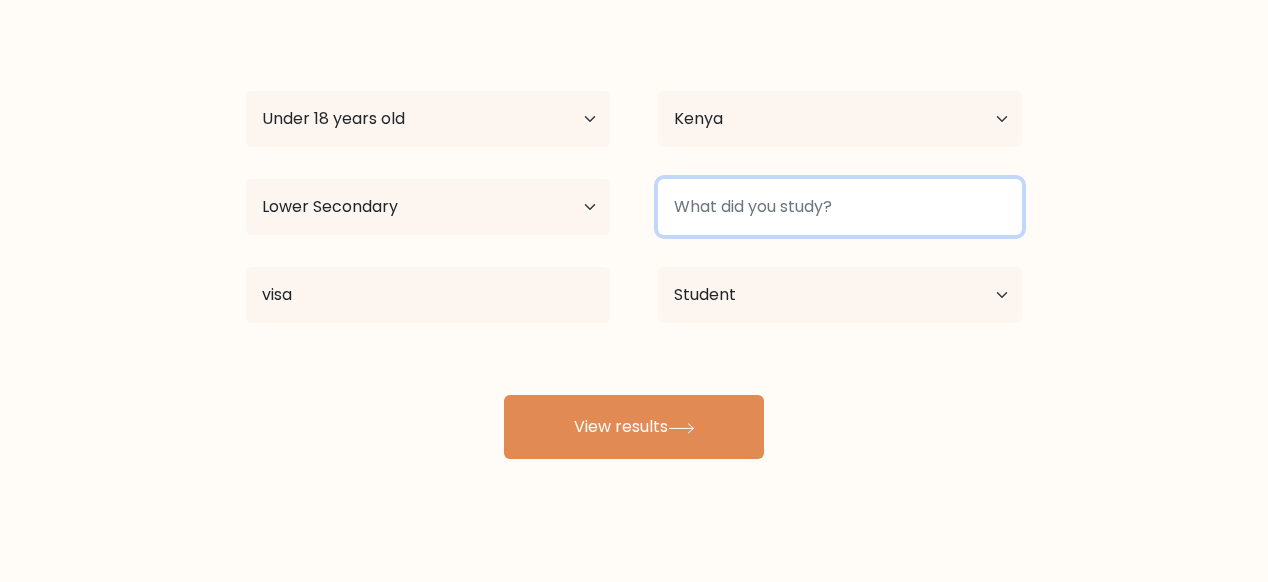 click at bounding box center (840, 207) 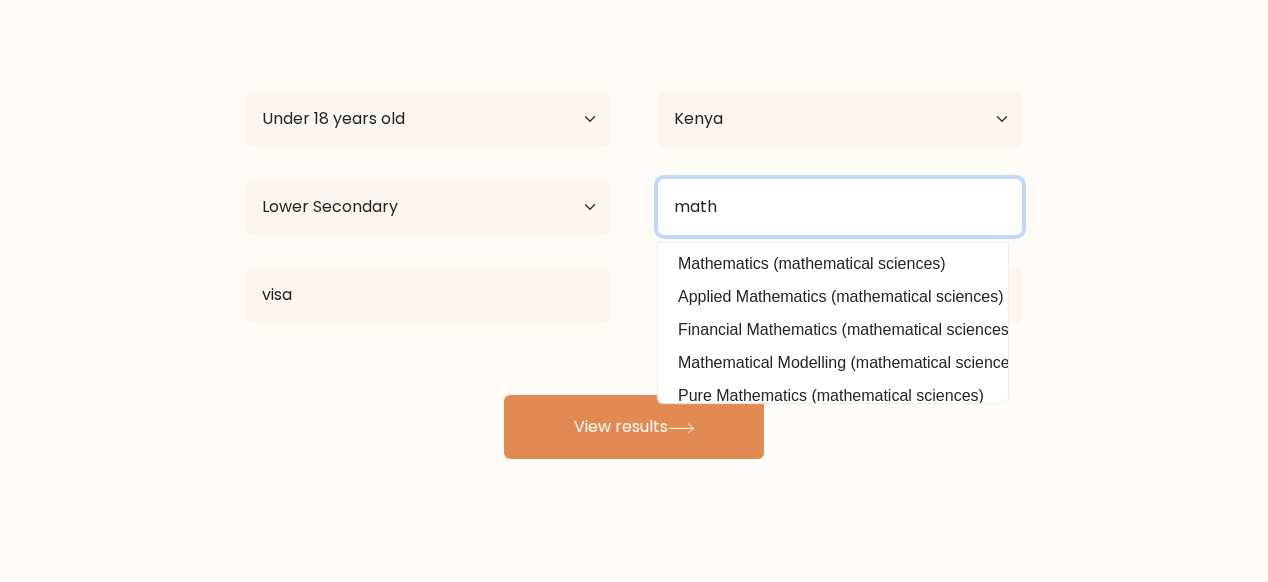 click on "math" at bounding box center [840, 207] 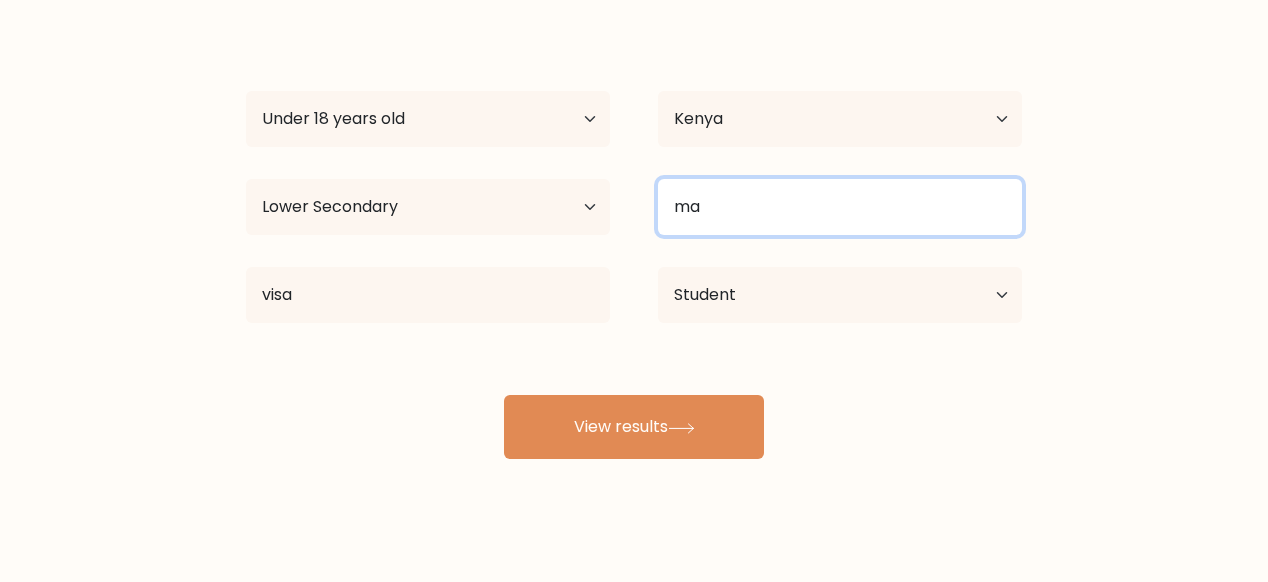 type on "m" 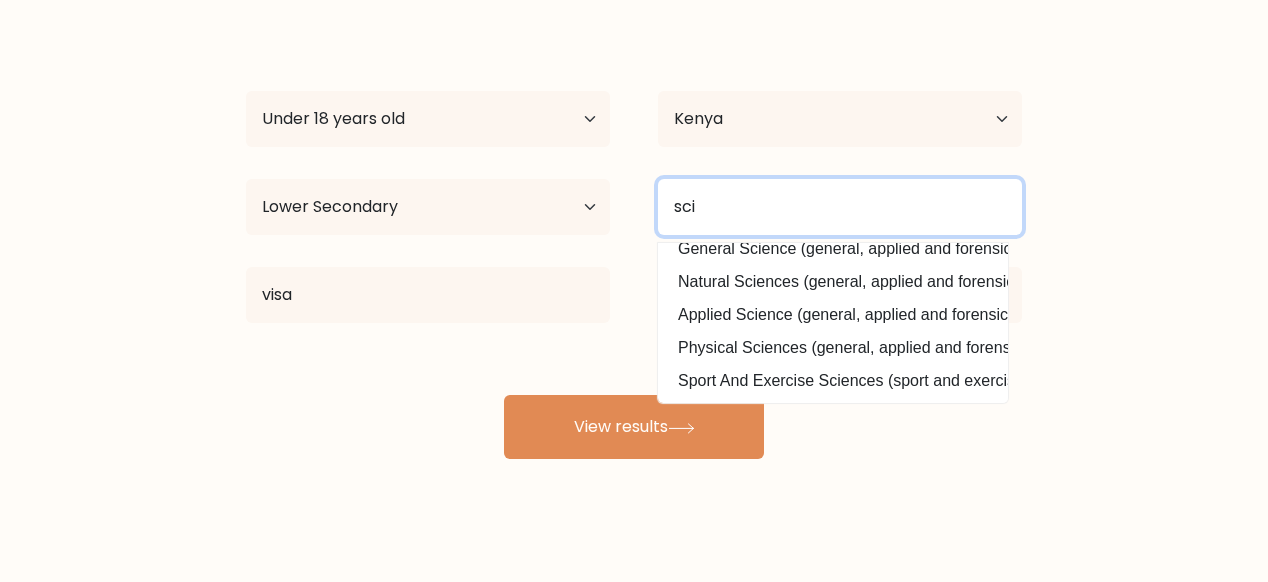 scroll, scrollTop: 0, scrollLeft: 0, axis: both 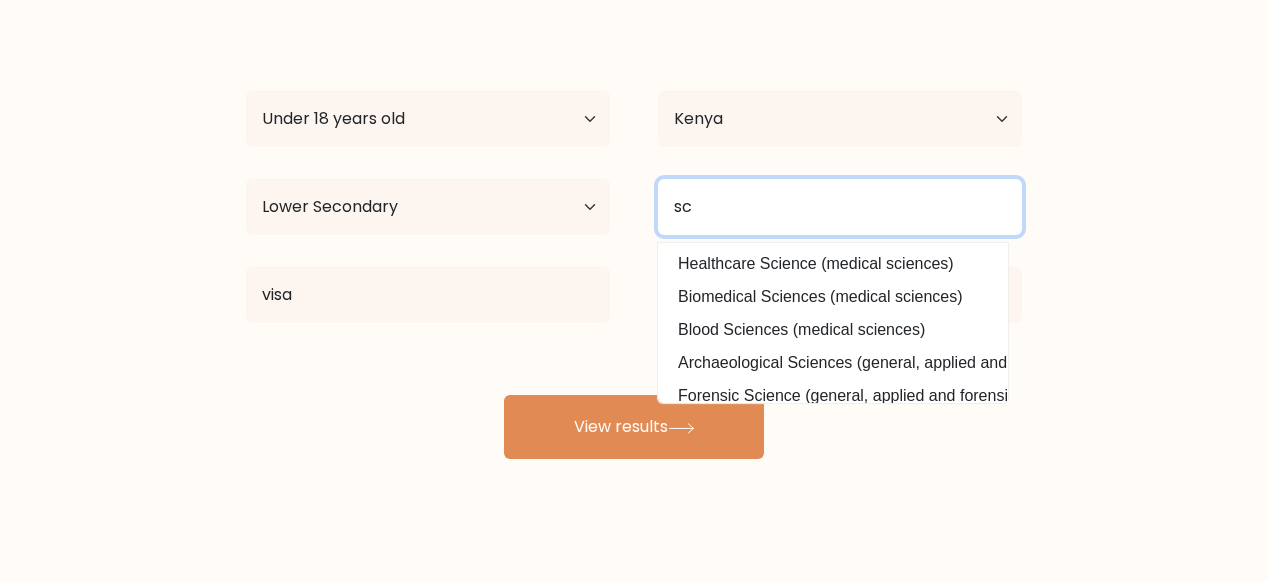 type on "s" 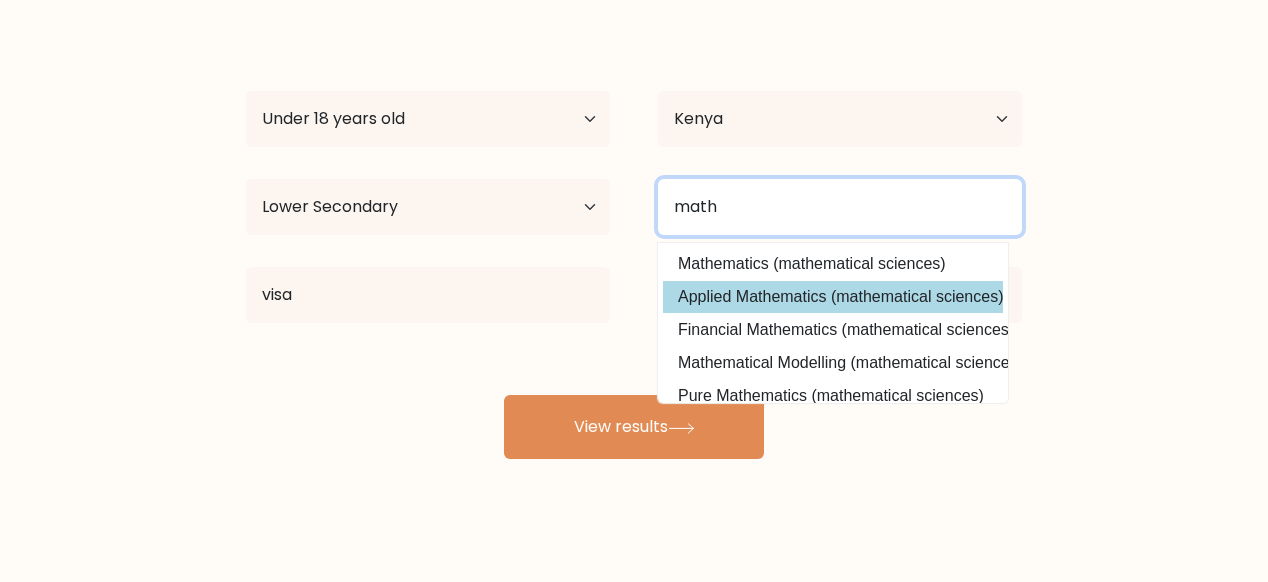 type on "math" 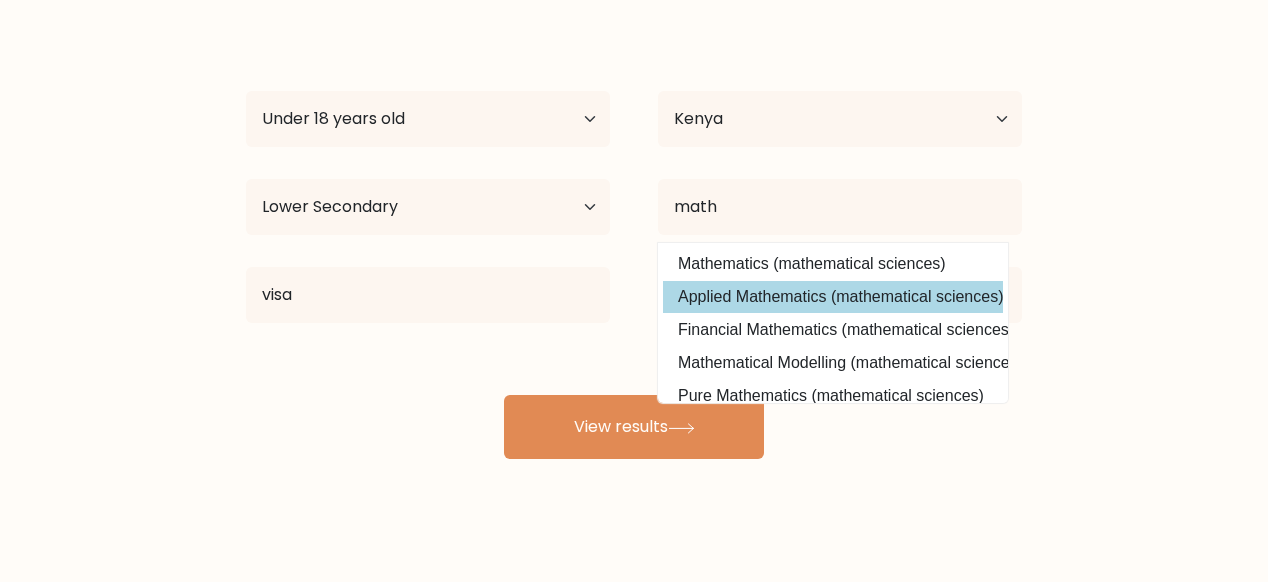 click on "leo
jack
Age
Under 18 years old
18-24 years old
25-34 years old
35-44 years old
45-54 years old
55-64 years old
65 years old and above
Country
Afghanistan
Albania
Algeria
American Samoa
Andorra
Angola
Anguilla
Antarctica
Antigua and Barbuda
Argentina
Armenia
Aruba
Australia
Austria
Azerbaijan
Bahamas
Bahrain
Bangladesh
Barbados
Belarus
Belgium
Belize
Benin
Bermuda
Bhutan
Bolivia
Bonaire, Sint Eustatius and Saba
Bosnia and Herzegovina
Botswana
Bouvet Island
Brazil
Brunei" at bounding box center (634, 239) 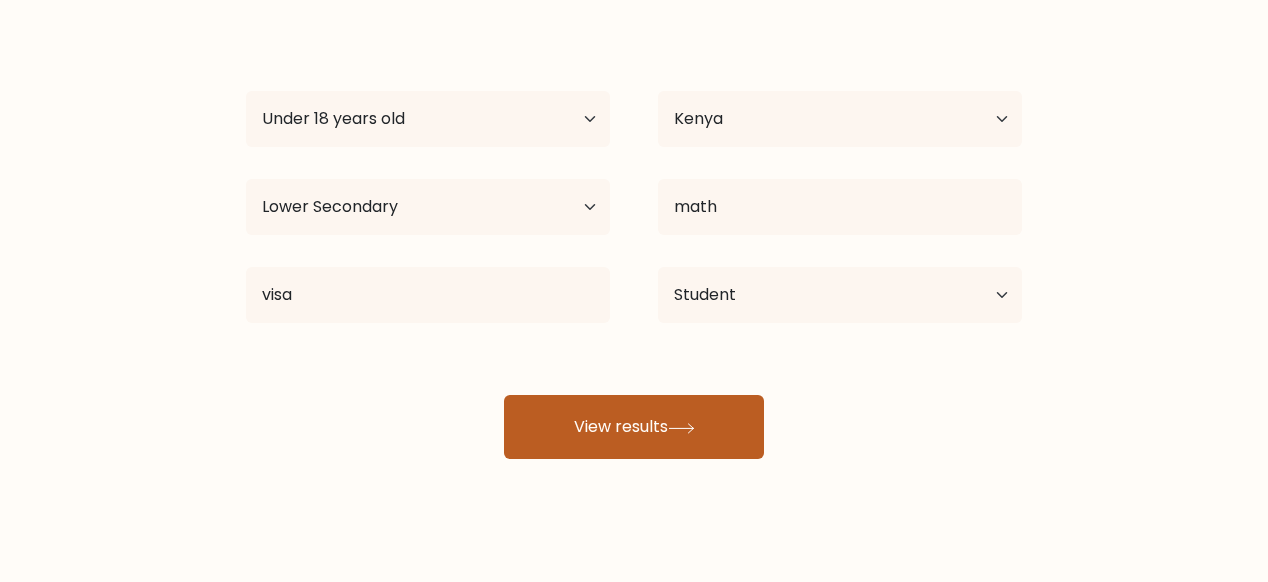 click on "View results" at bounding box center (634, 427) 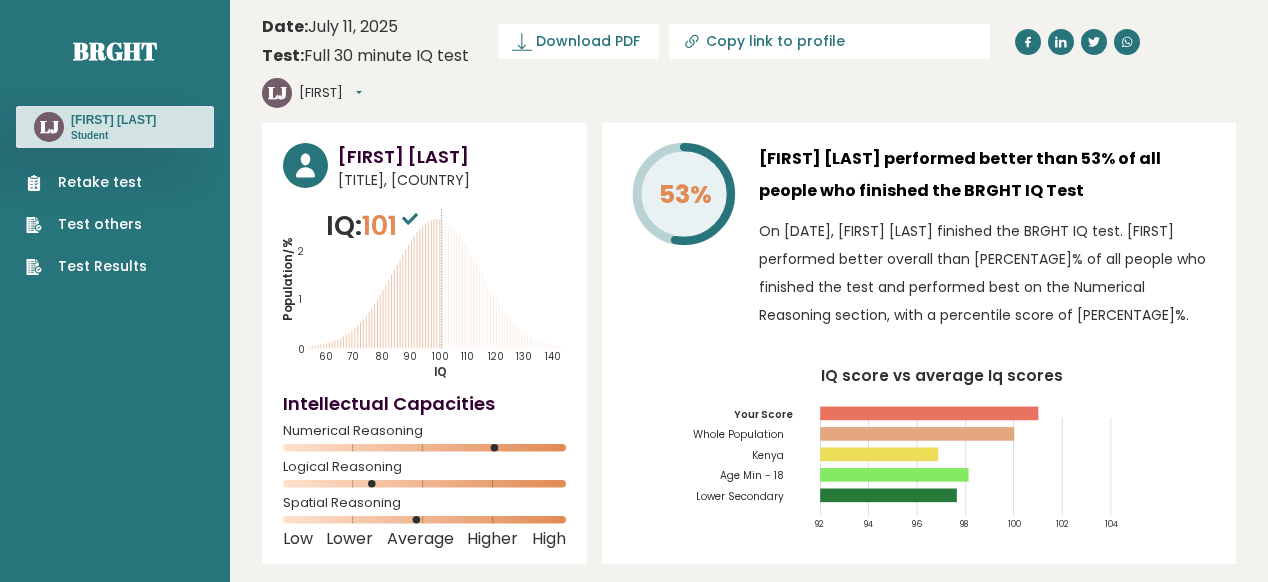 scroll, scrollTop: 0, scrollLeft: 0, axis: both 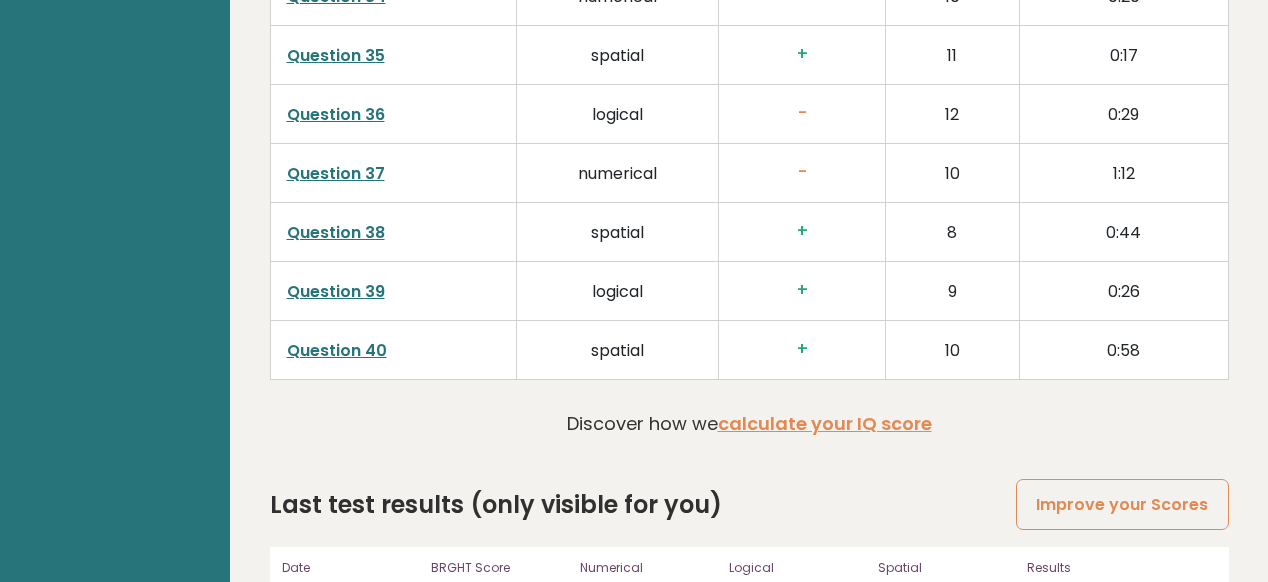 click on "View results" at bounding box center [1089, 608] 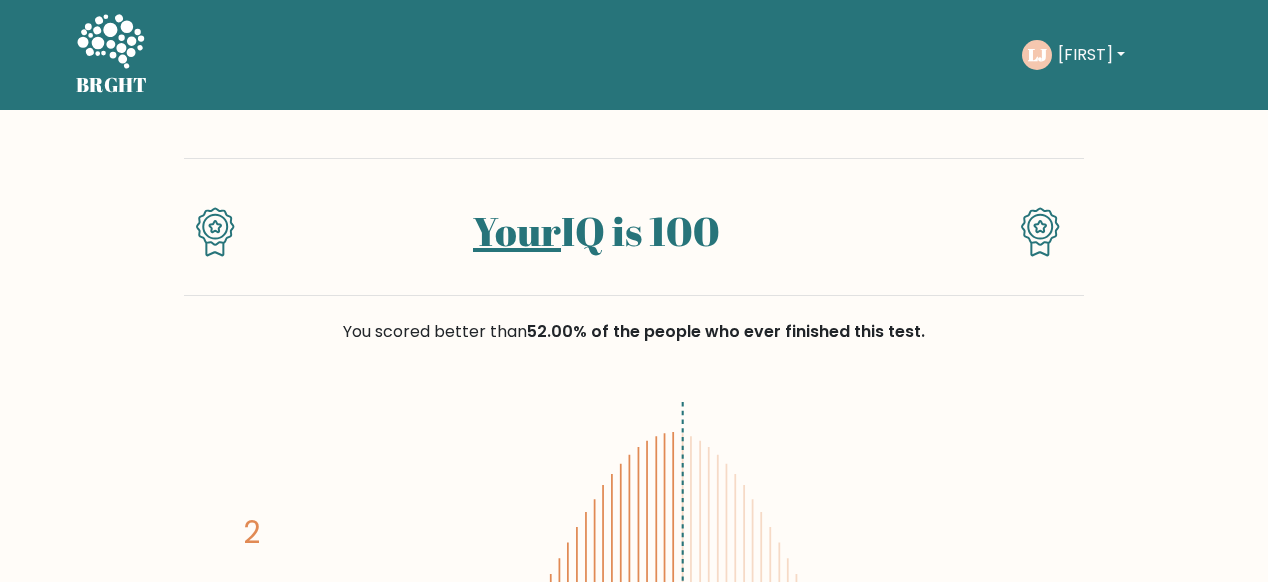 scroll, scrollTop: 0, scrollLeft: 0, axis: both 